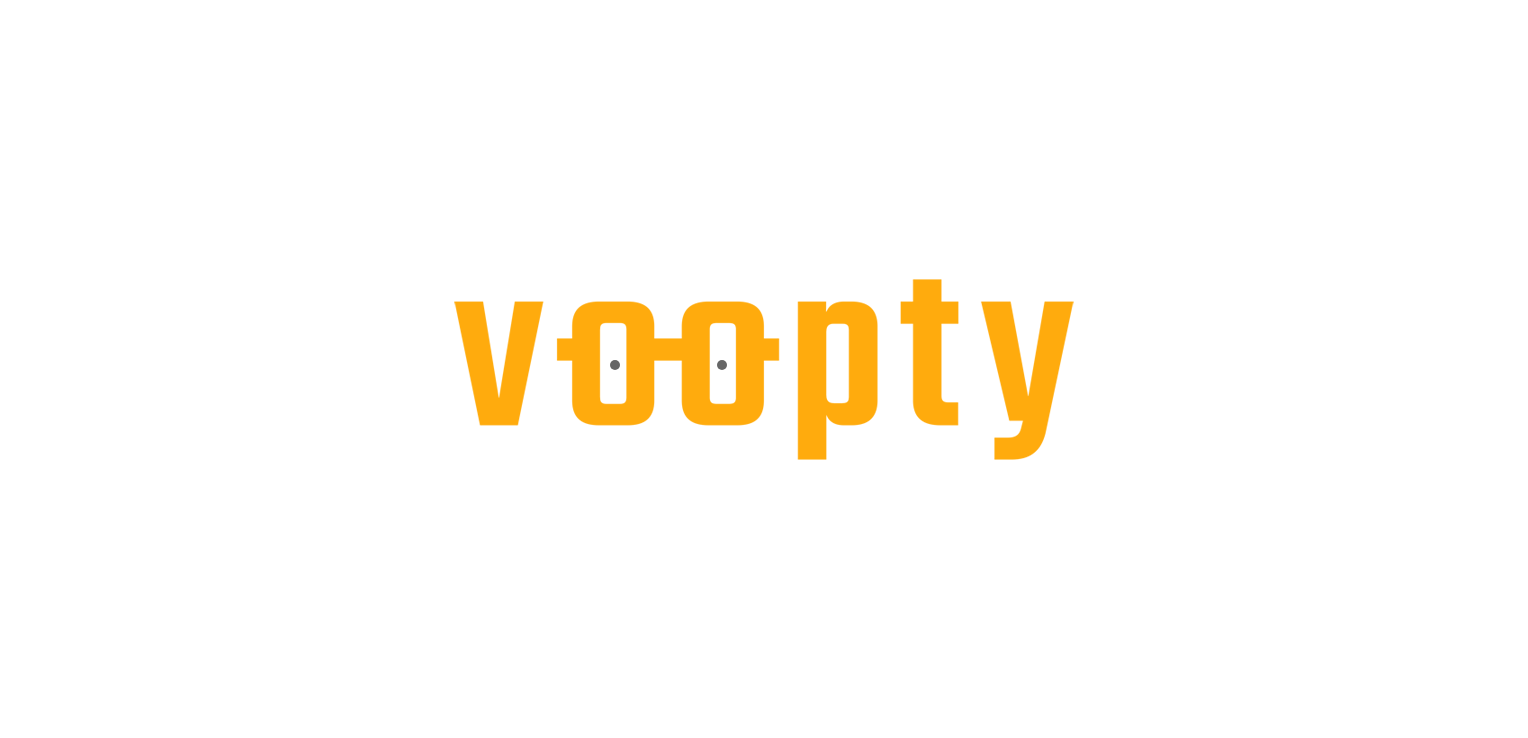 scroll, scrollTop: 0, scrollLeft: 0, axis: both 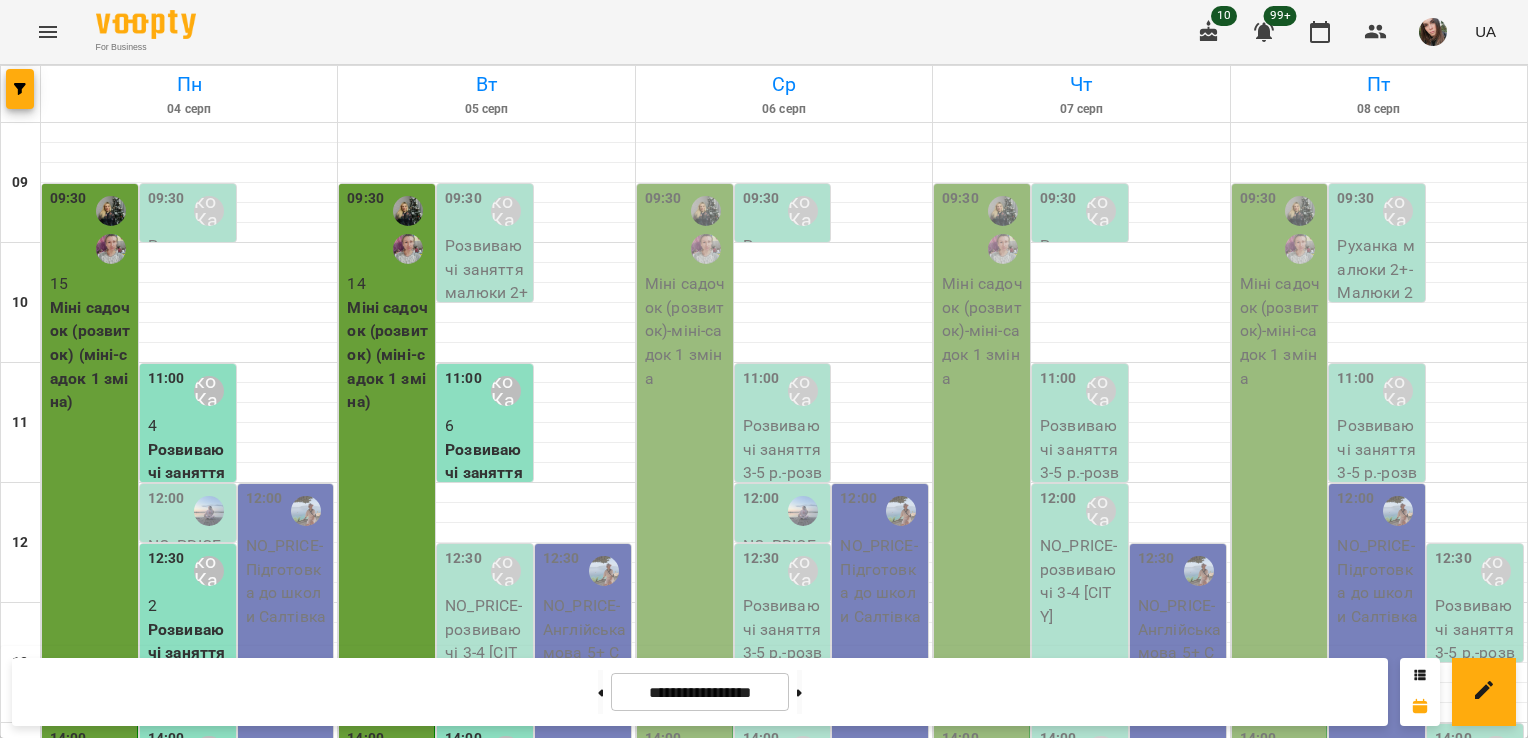 click on "09:30 Міні садочок (розвиток)  - міні-садок 1 зміна" at bounding box center [685, 423] 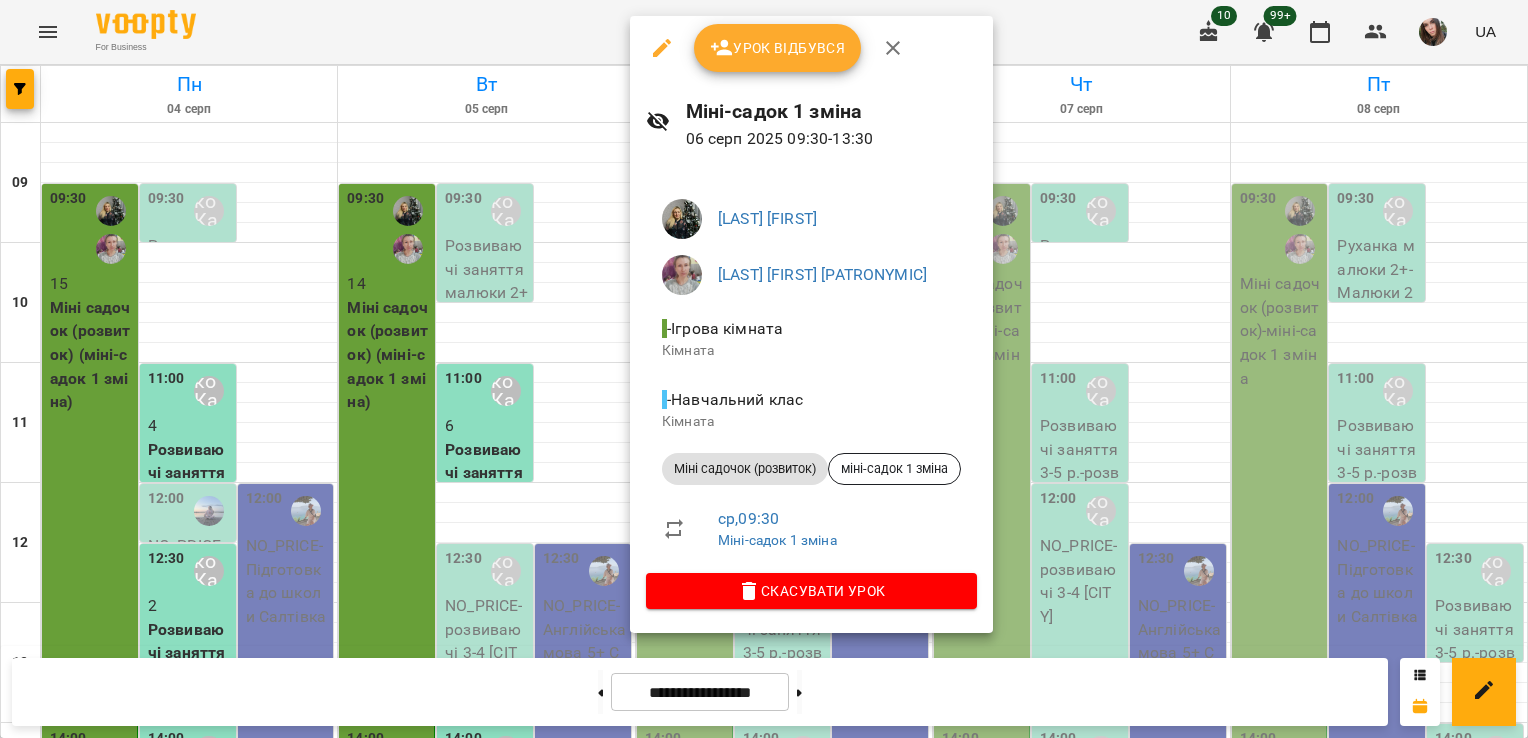 click 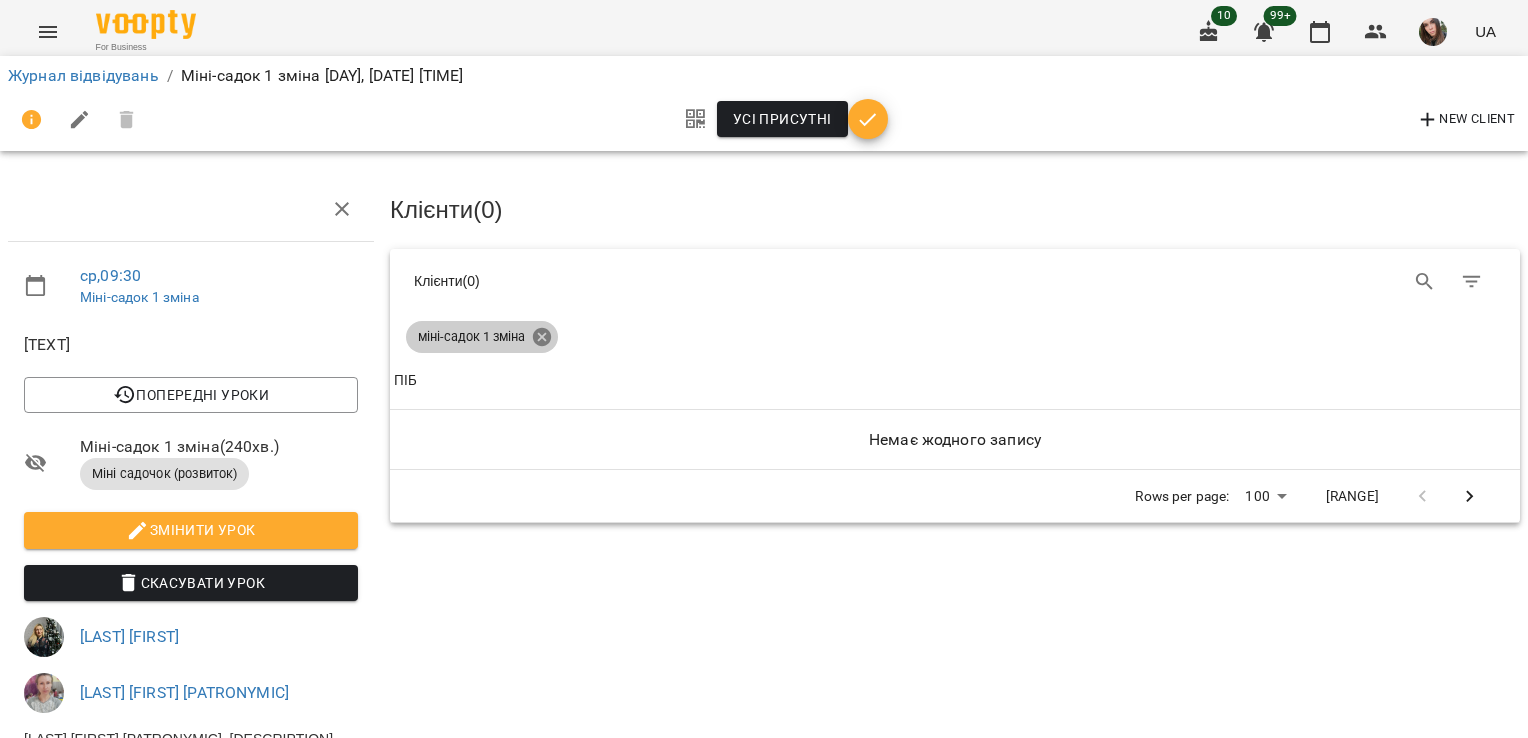 click 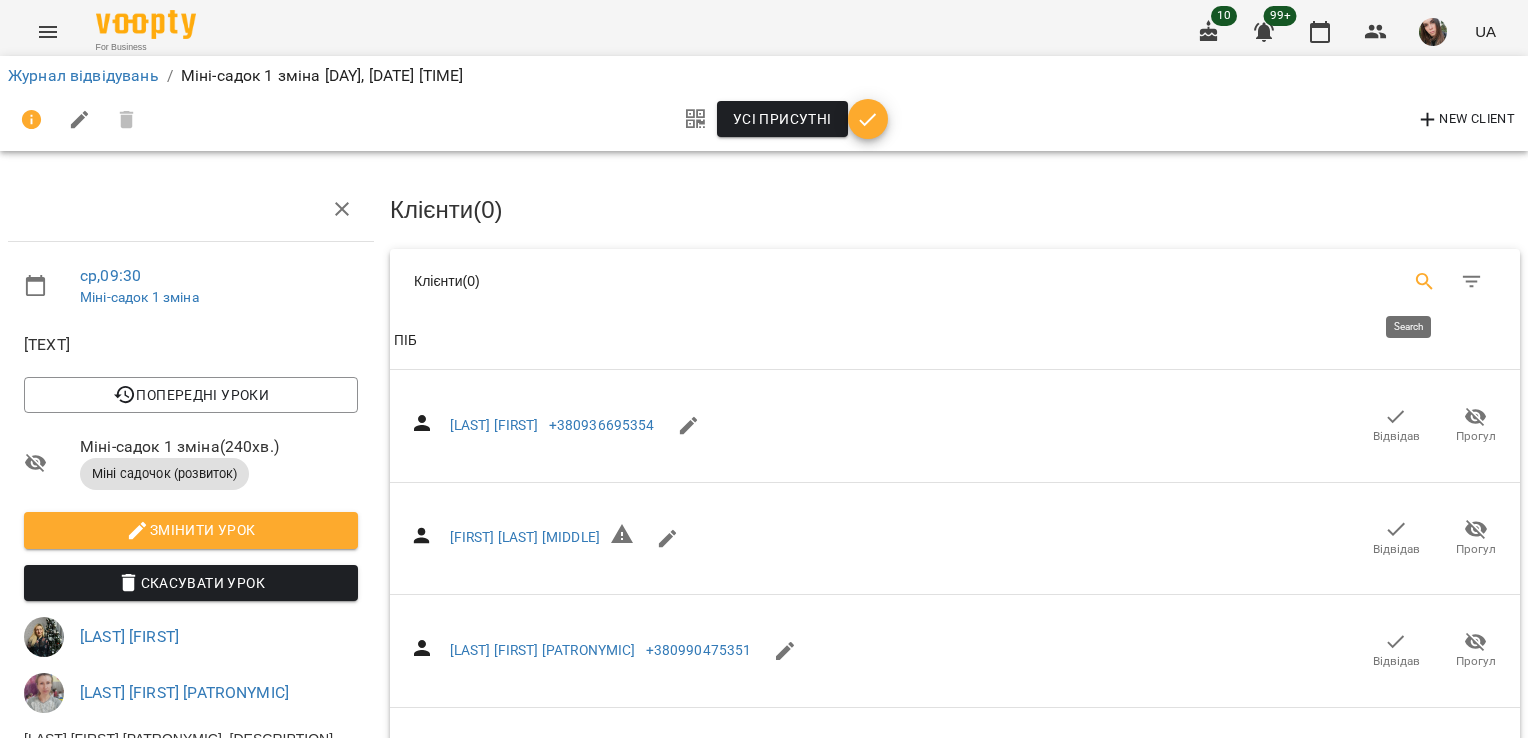 click 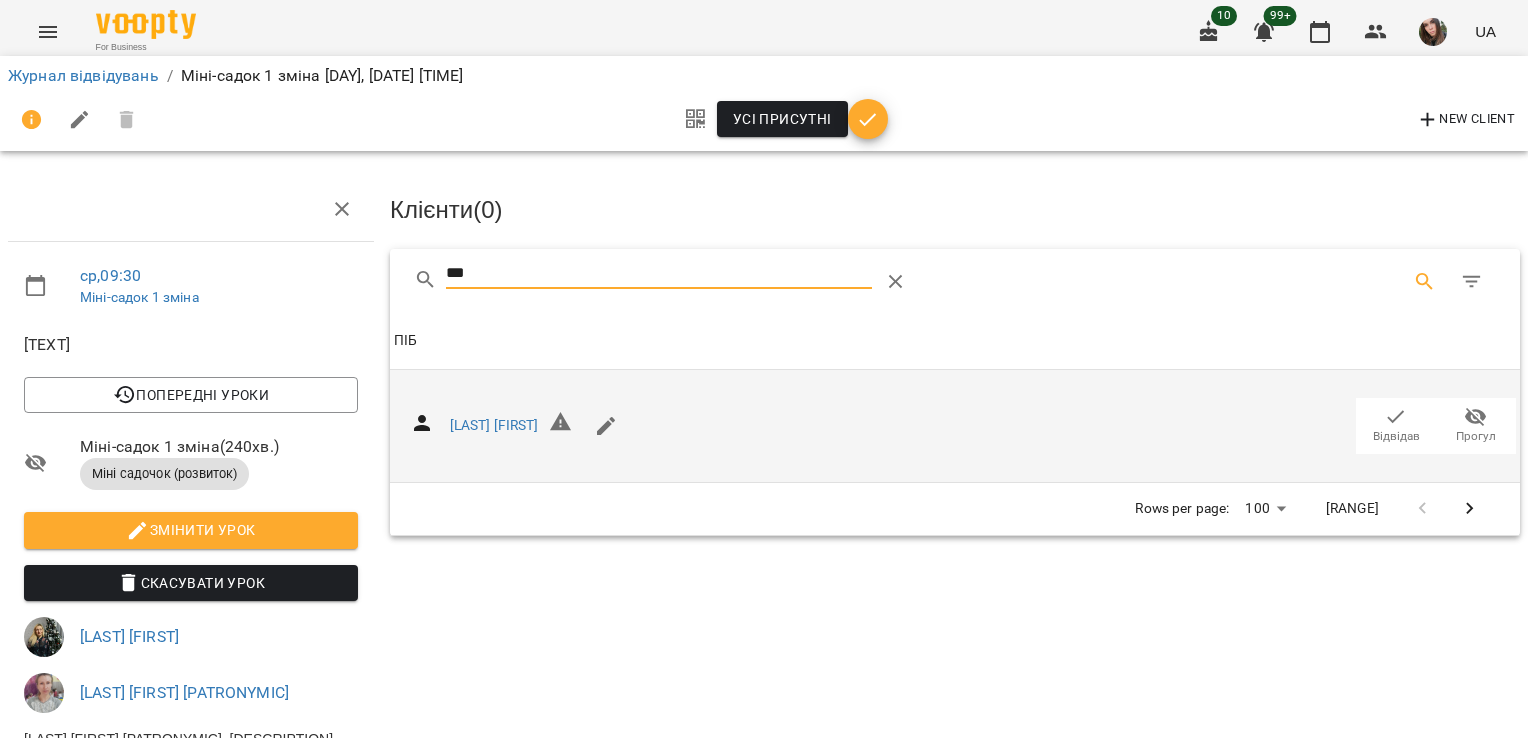 click 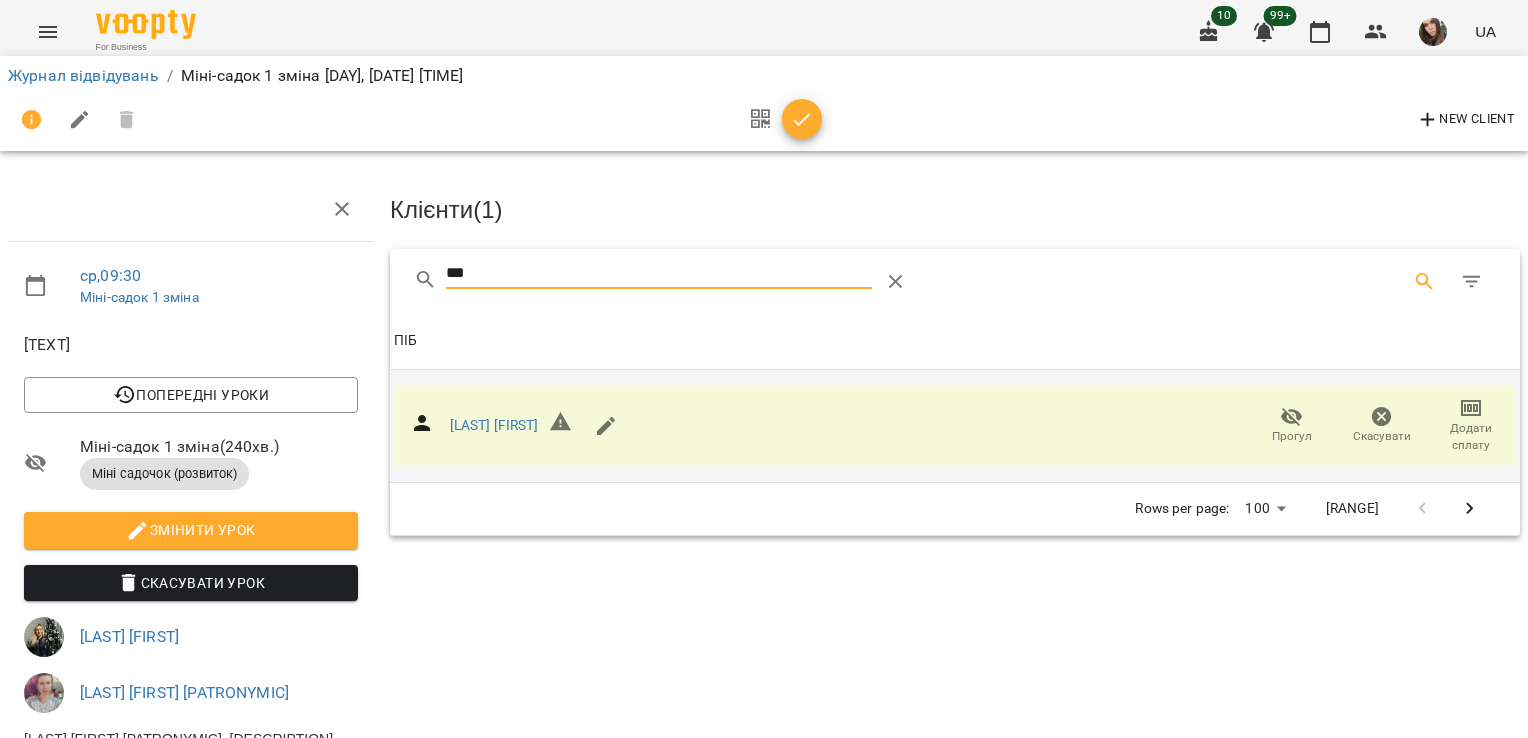 drag, startPoint x: 567, startPoint y: 268, endPoint x: 76, endPoint y: 226, distance: 492.79306 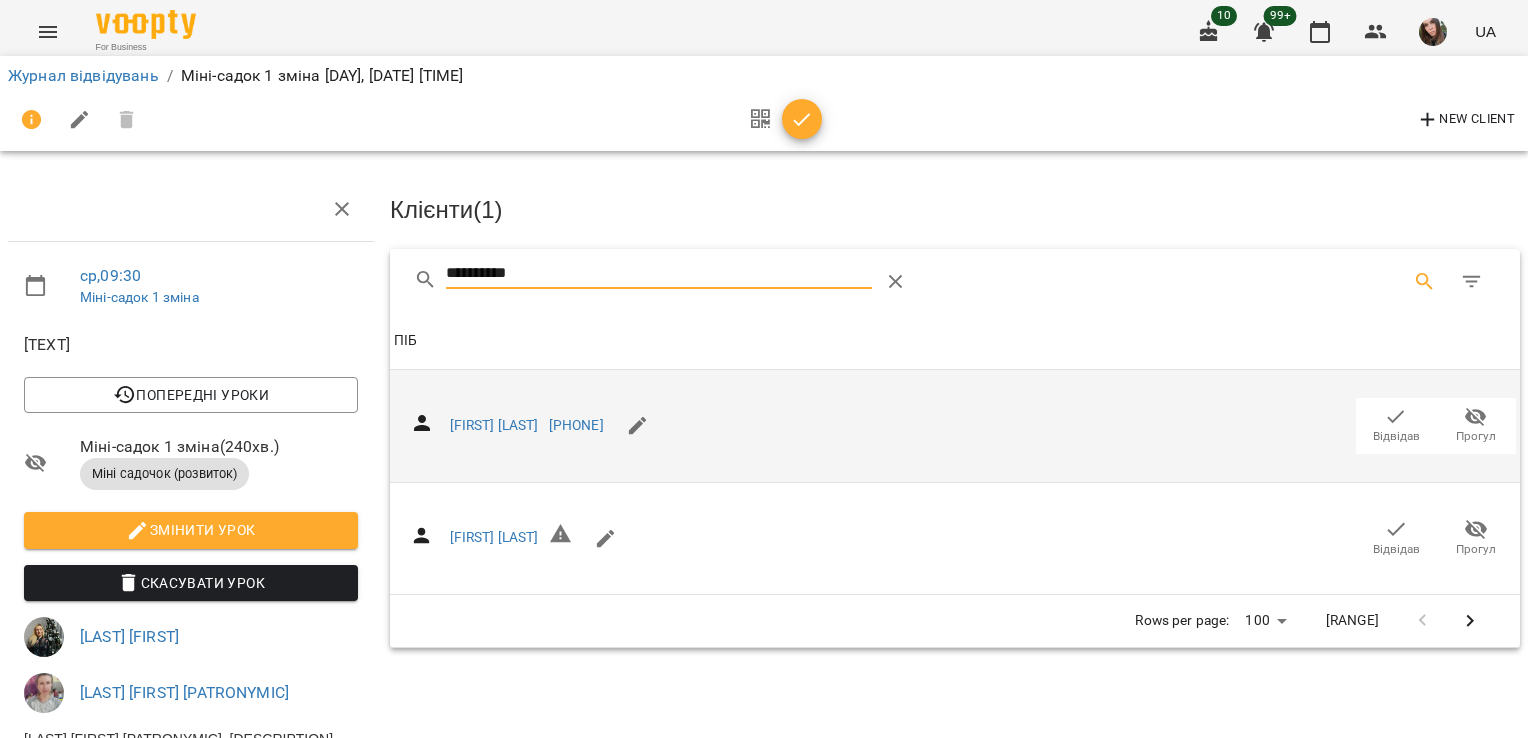 click on "Відвідав" at bounding box center (1396, 436) 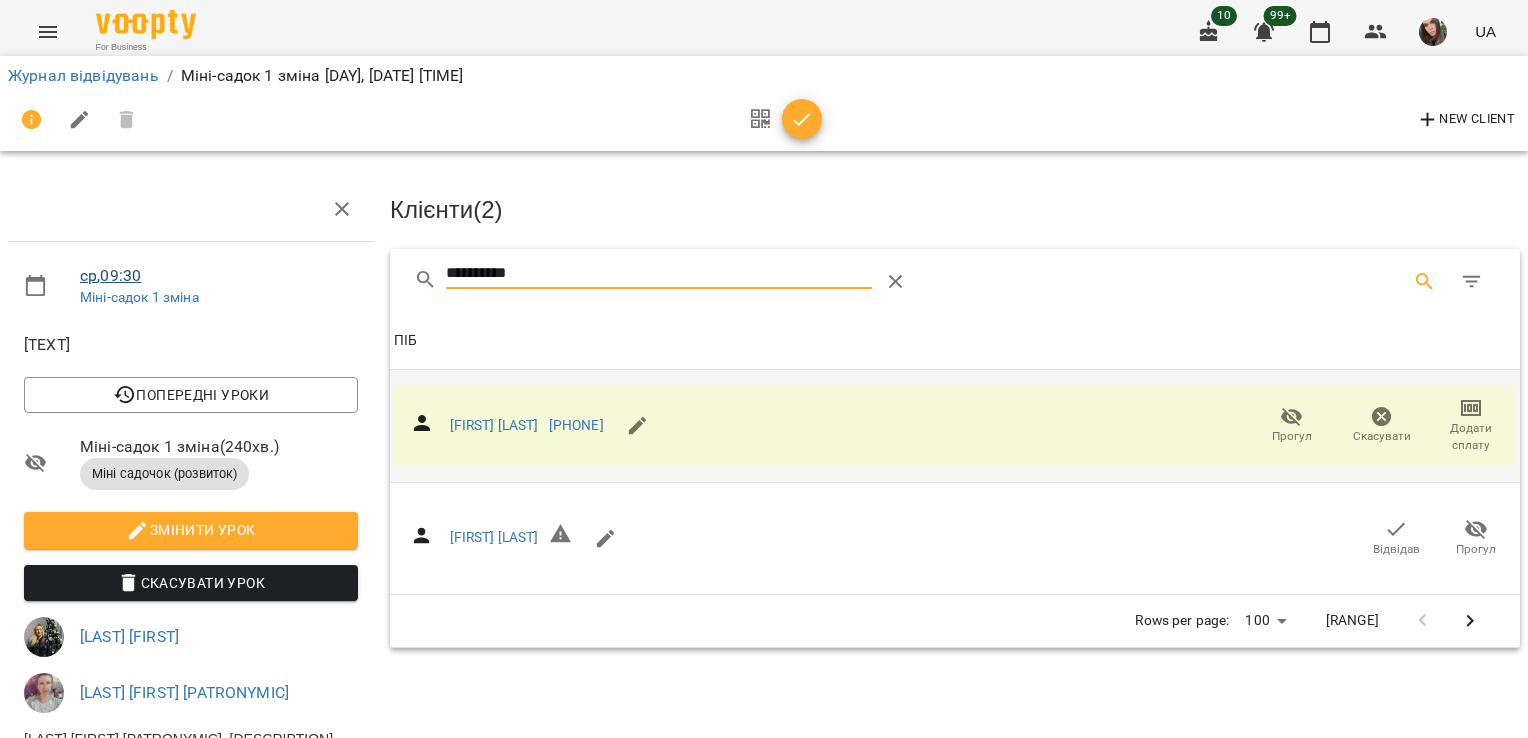 drag, startPoint x: 533, startPoint y: 281, endPoint x: 106, endPoint y: 272, distance: 427.09485 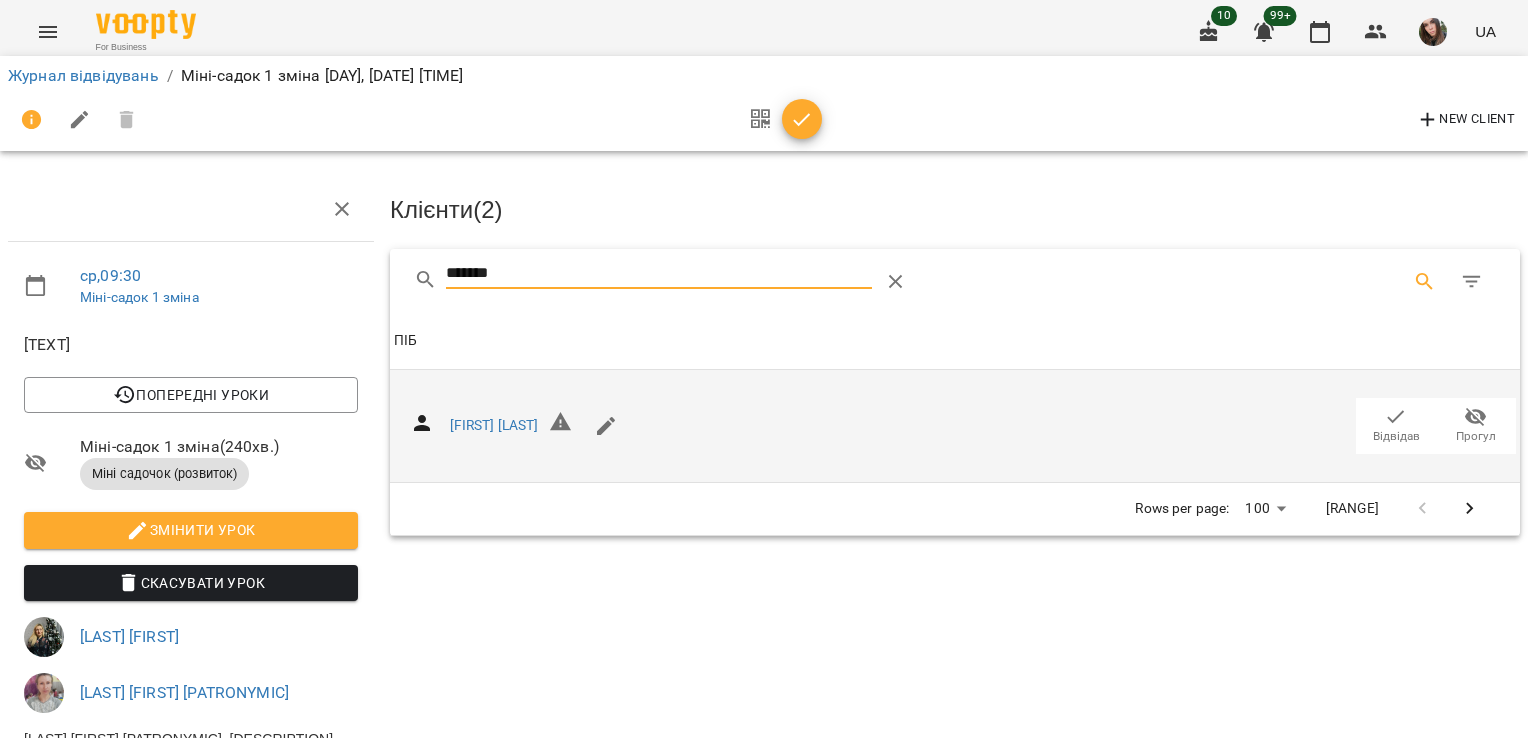 click on "Відвідав" at bounding box center [1396, 425] 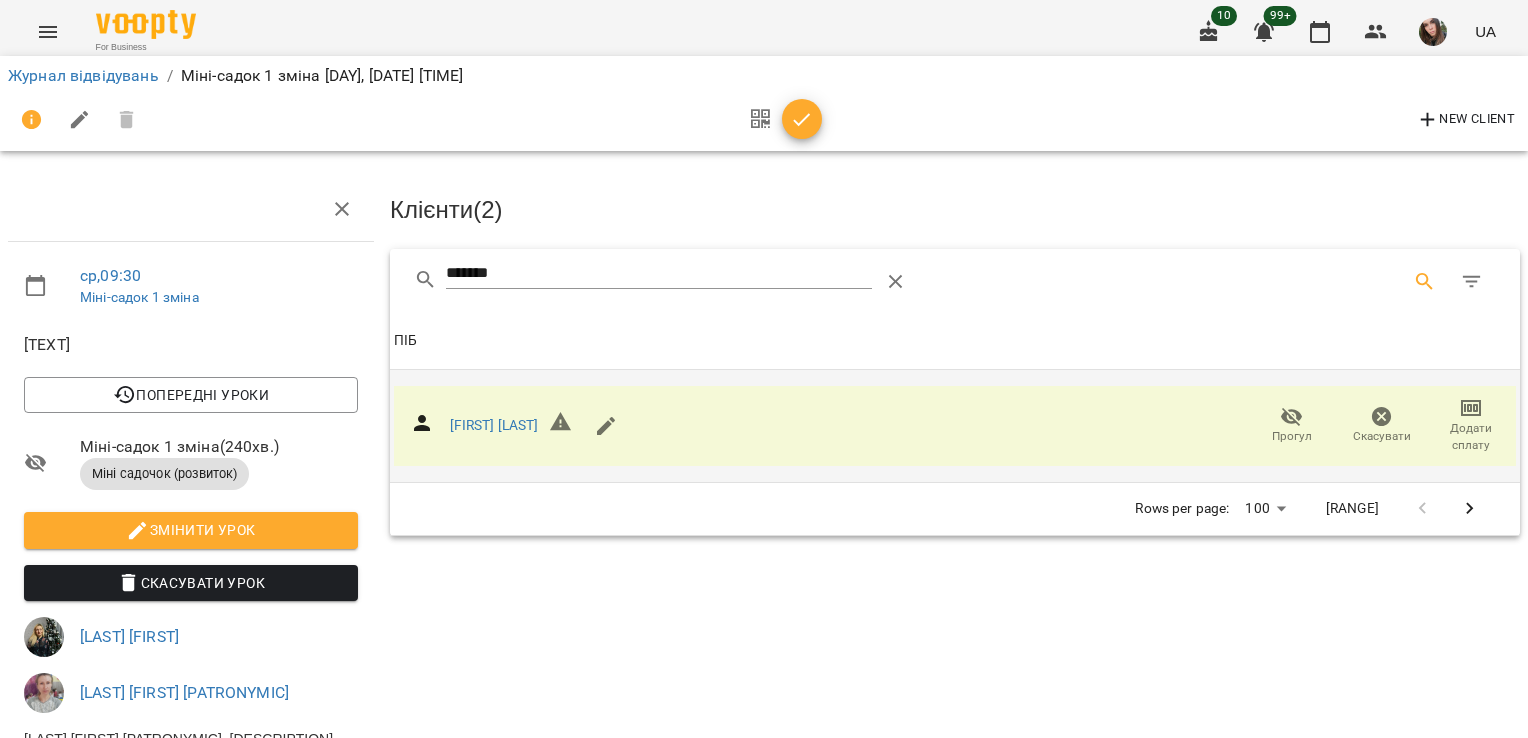drag, startPoint x: 576, startPoint y: 272, endPoint x: 134, endPoint y: 286, distance: 442.22165 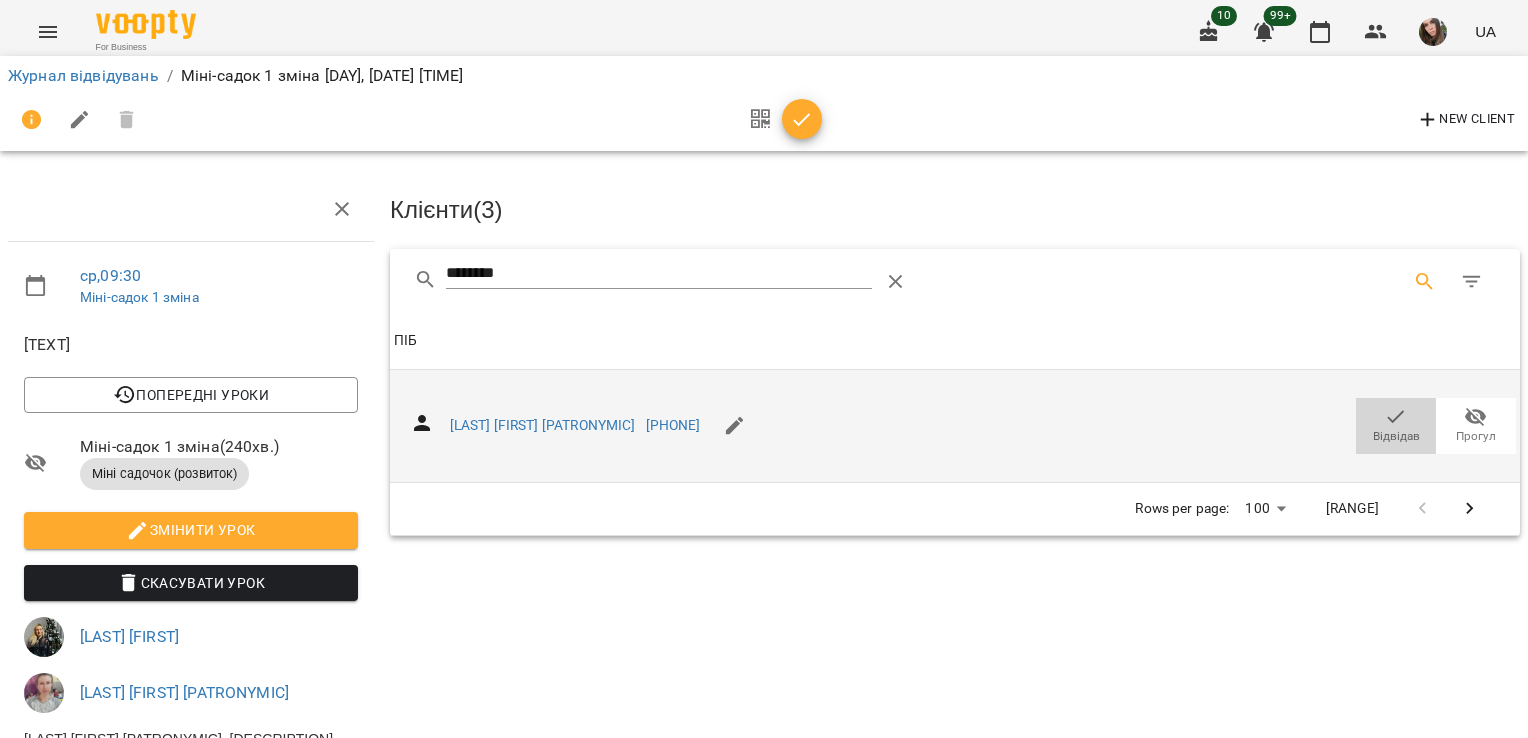 click on "Відвідав" at bounding box center (1396, 426) 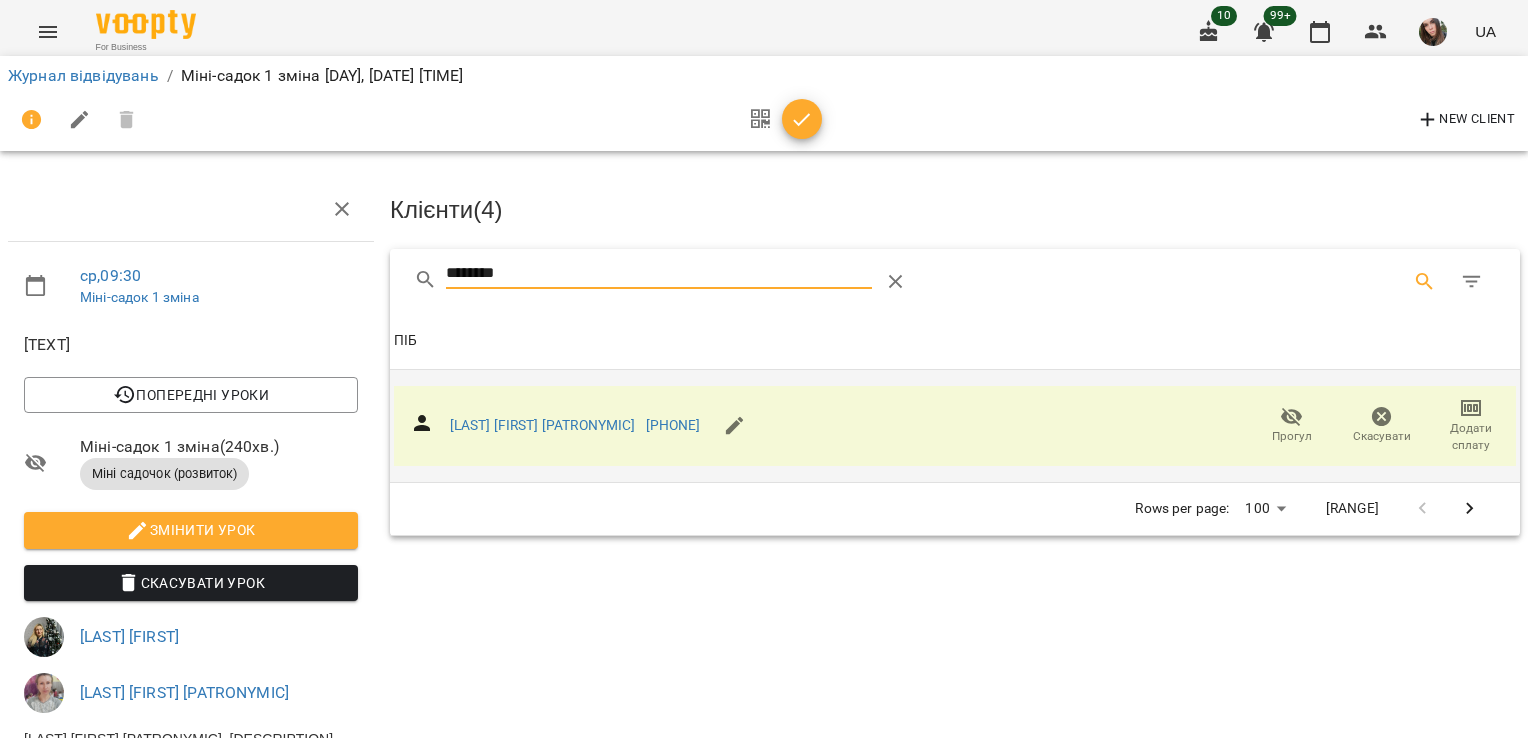 drag, startPoint x: 564, startPoint y: 272, endPoint x: 25, endPoint y: 273, distance: 539.0009 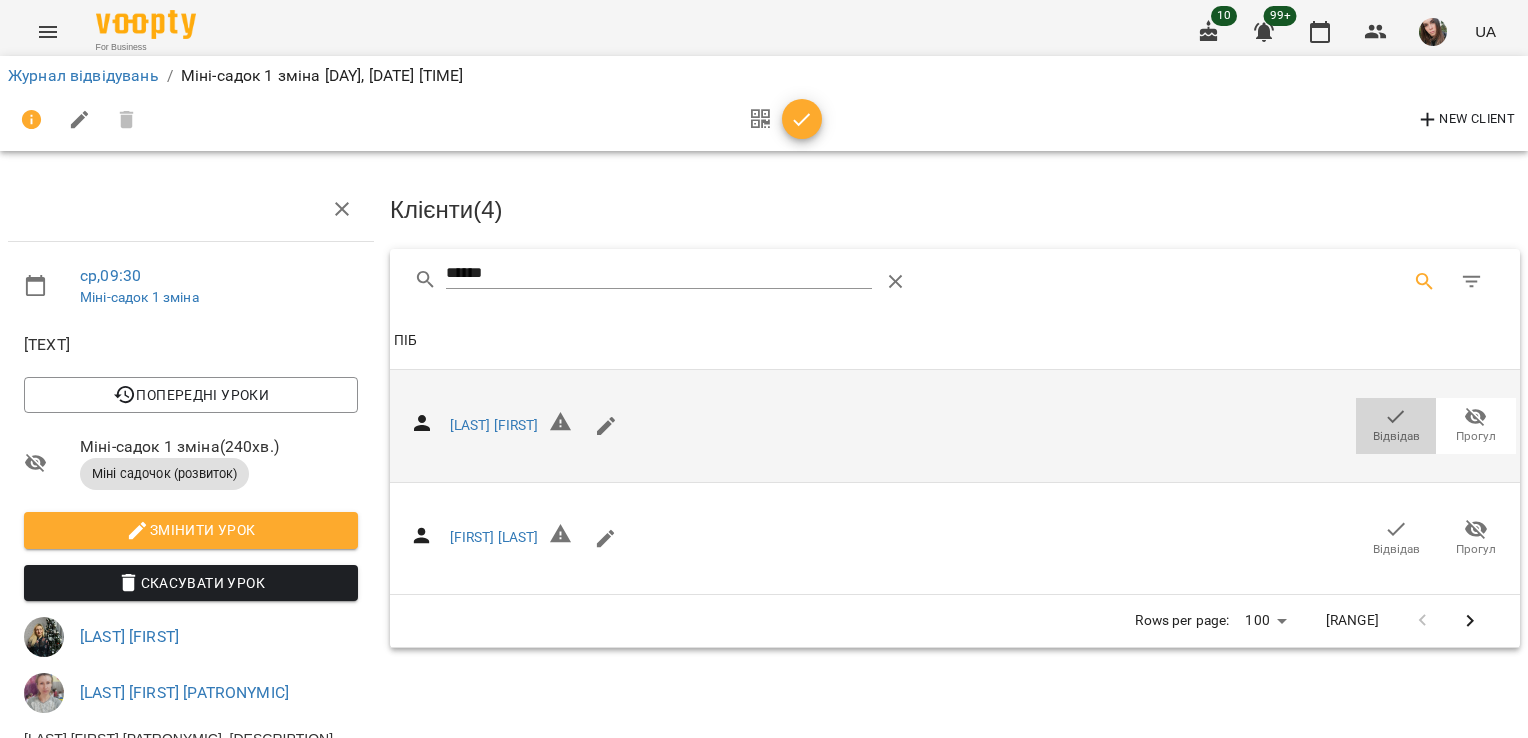 click 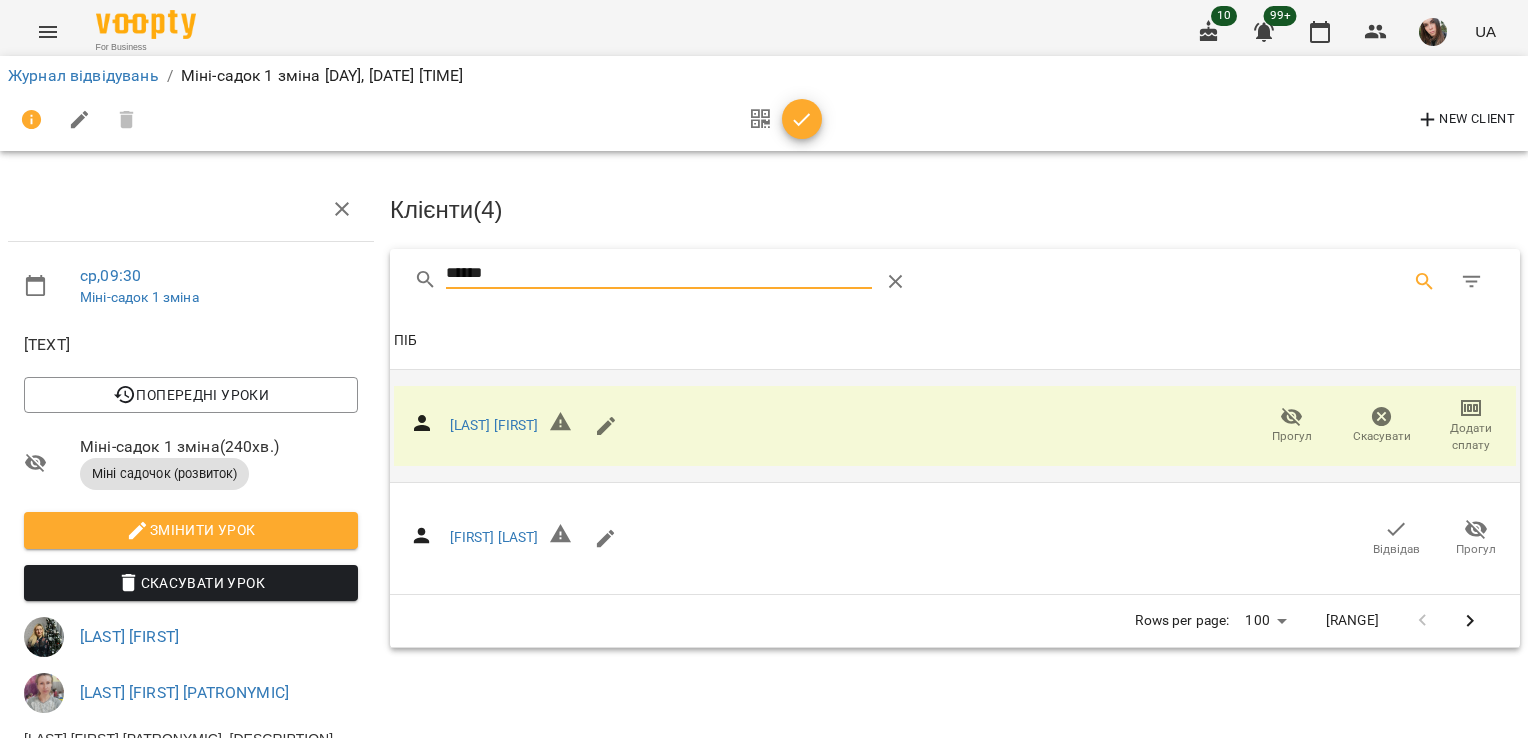 drag, startPoint x: 512, startPoint y: 278, endPoint x: 186, endPoint y: 269, distance: 326.1242 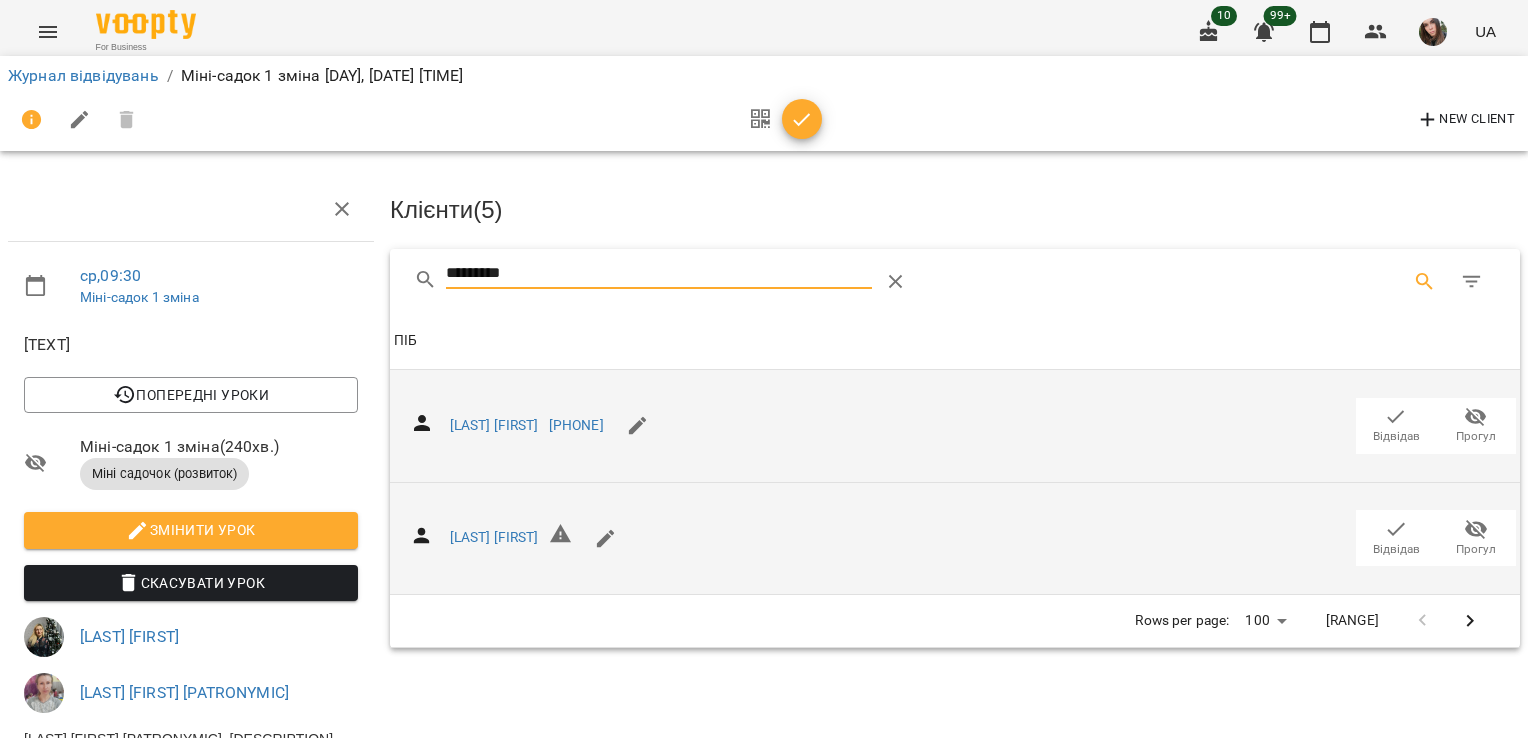 click on "Відвідав" at bounding box center [1396, 538] 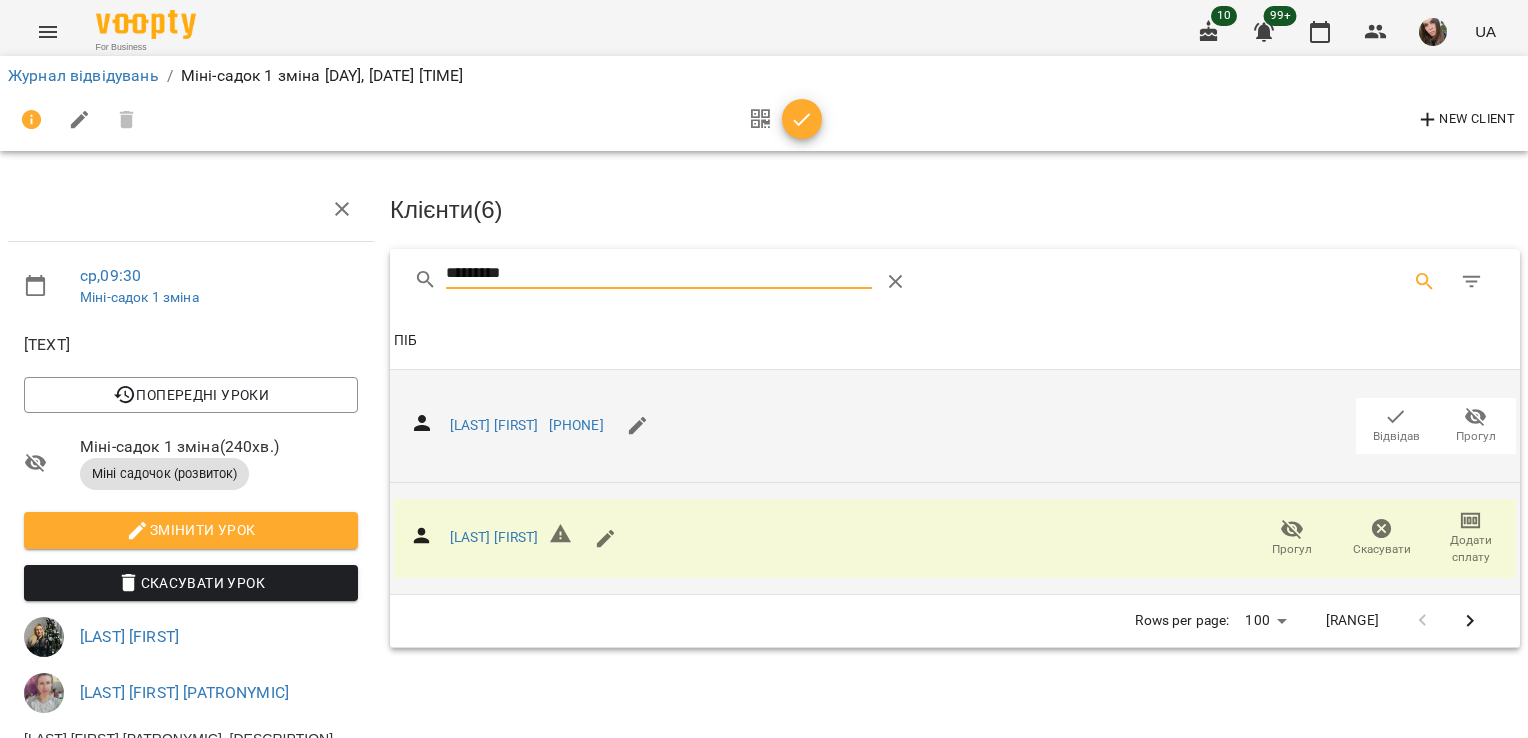 drag, startPoint x: 536, startPoint y: 280, endPoint x: 289, endPoint y: 294, distance: 247.39644 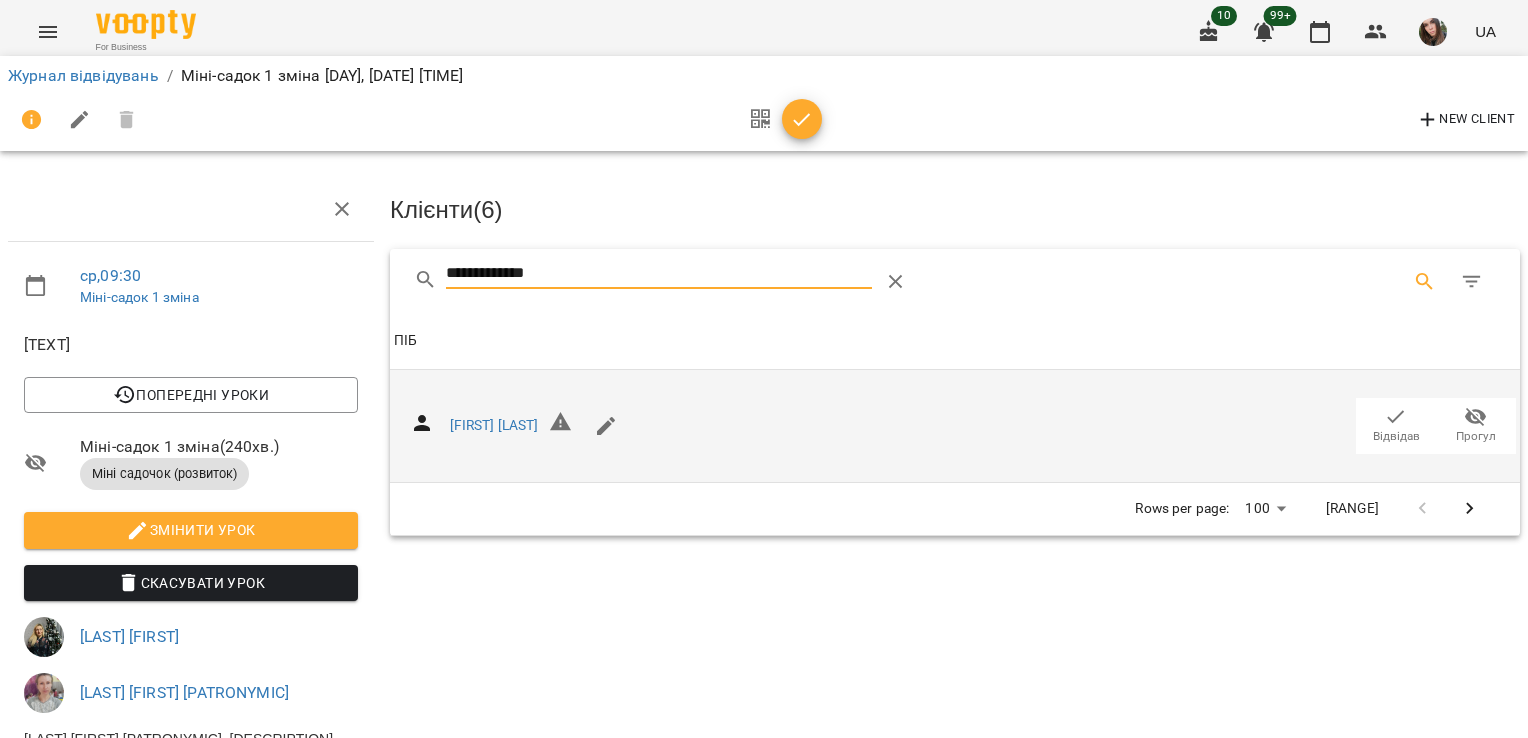 click on "Відвідав" at bounding box center (1396, 436) 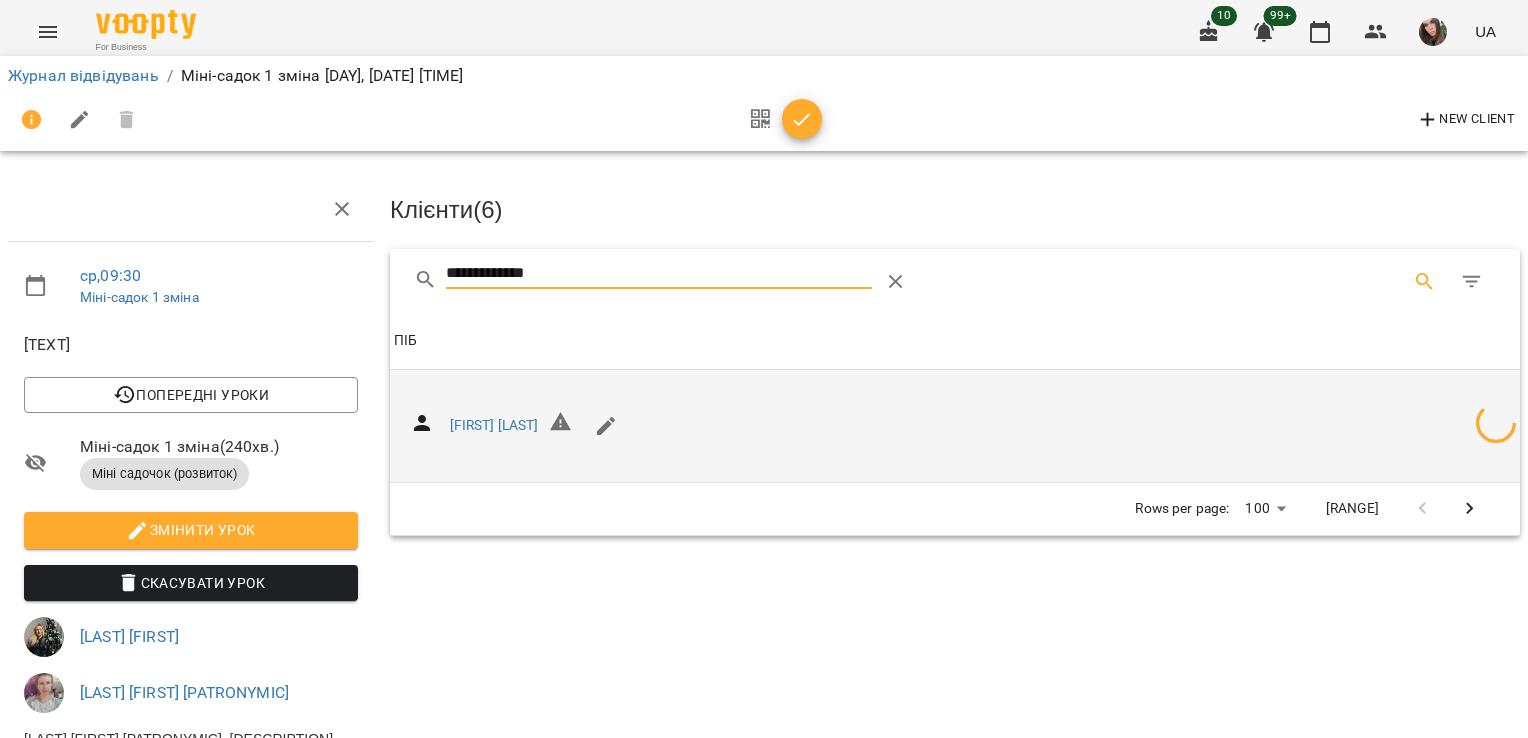 drag, startPoint x: 603, startPoint y: 274, endPoint x: 140, endPoint y: 314, distance: 464.72464 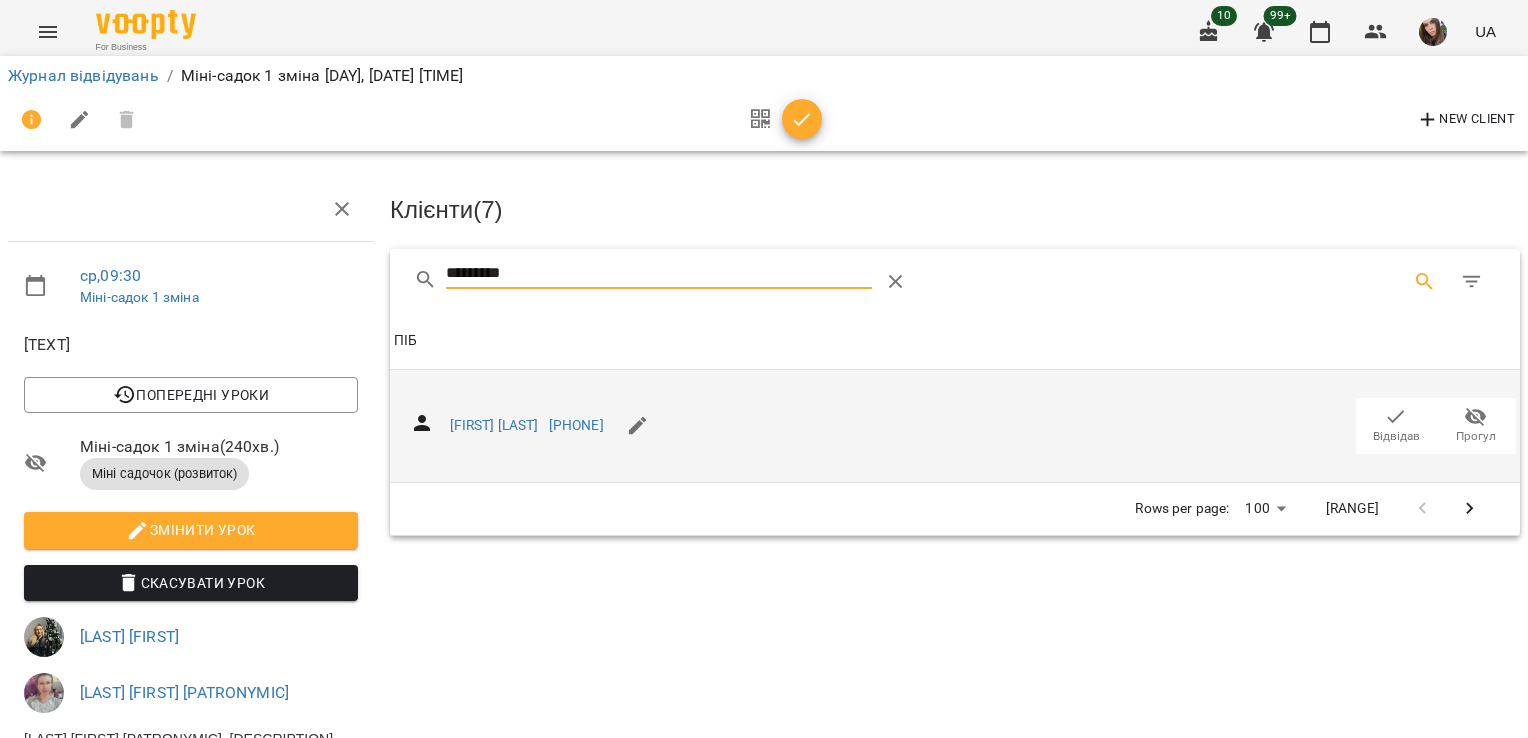 drag, startPoint x: 1380, startPoint y: 417, endPoint x: 1095, endPoint y: 386, distance: 286.681 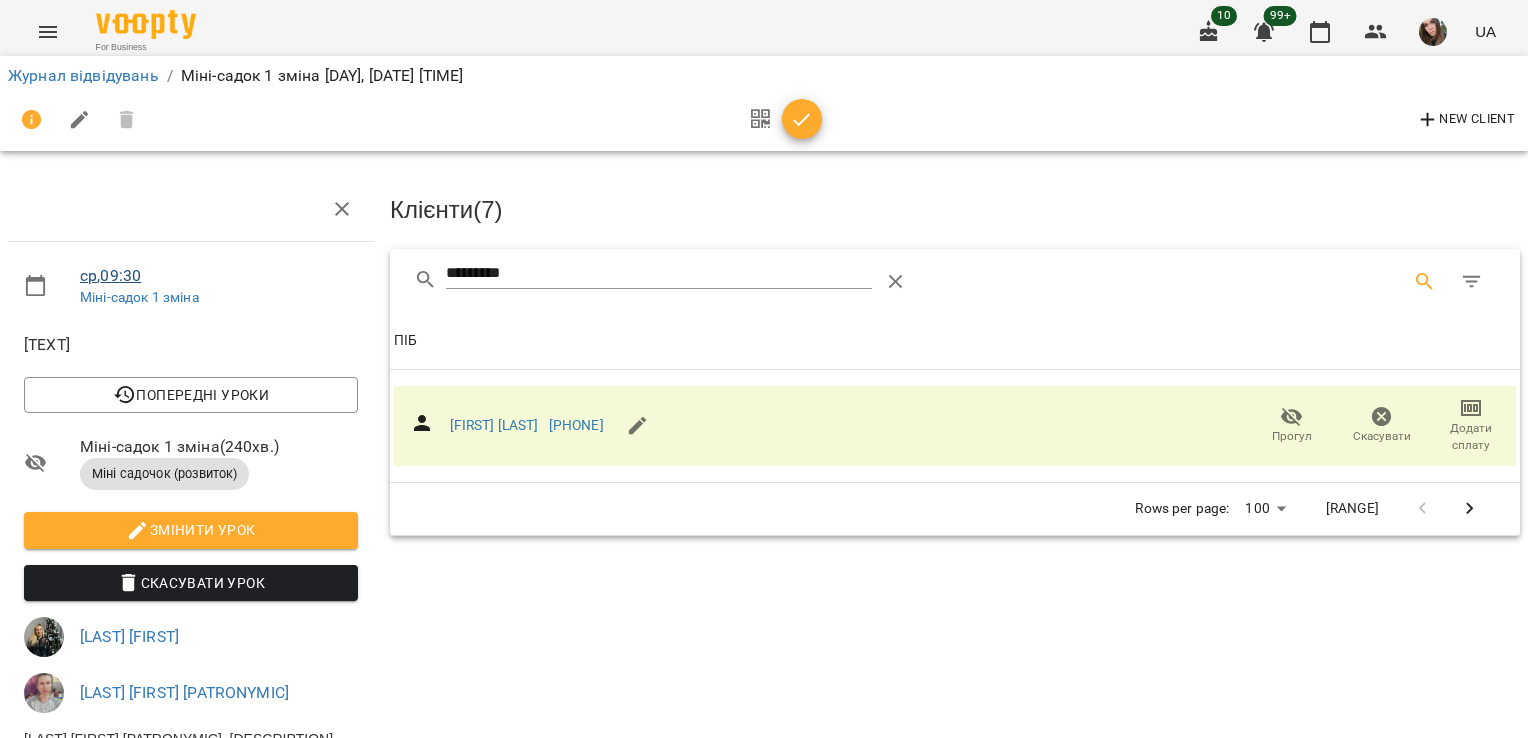 drag, startPoint x: 559, startPoint y: 258, endPoint x: 81, endPoint y: 270, distance: 478.1506 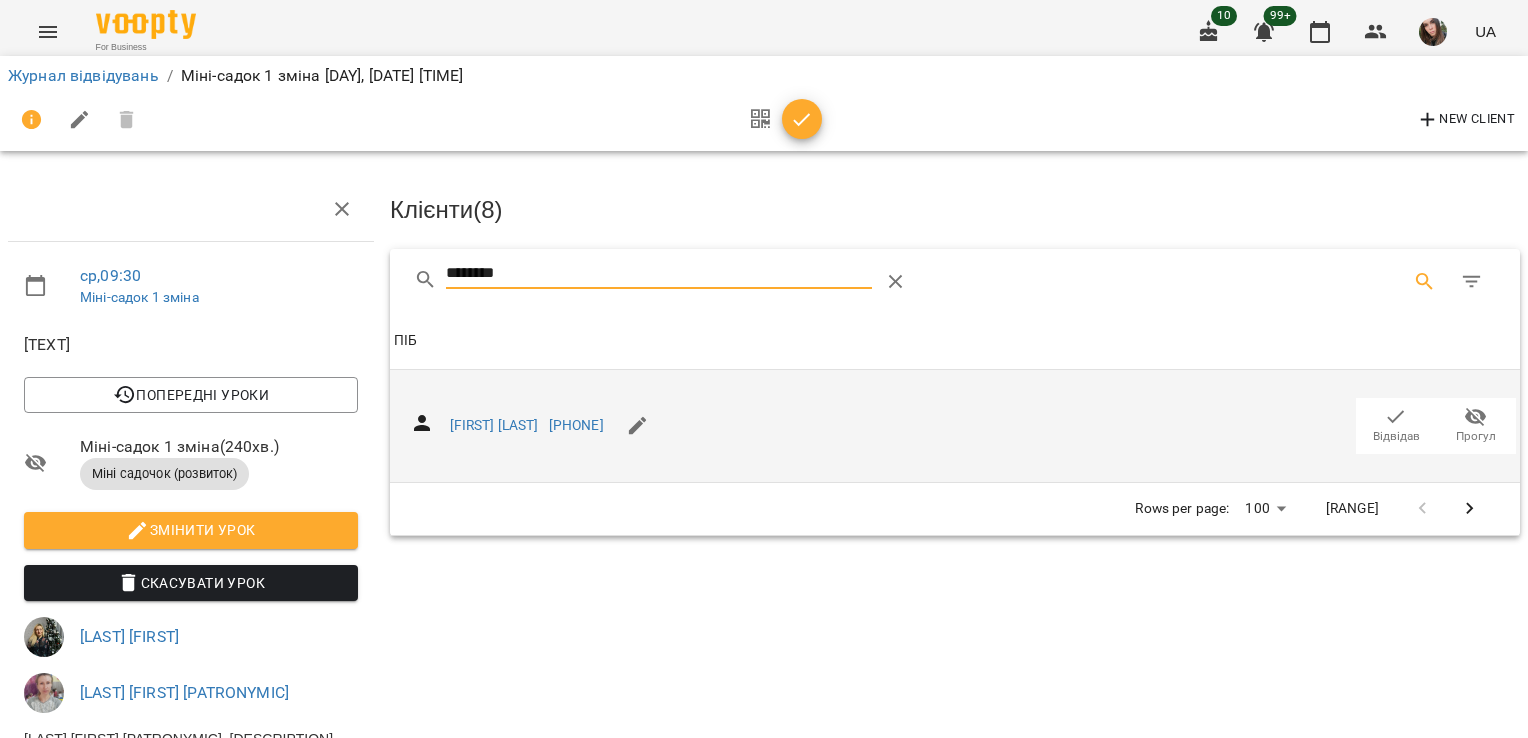 click 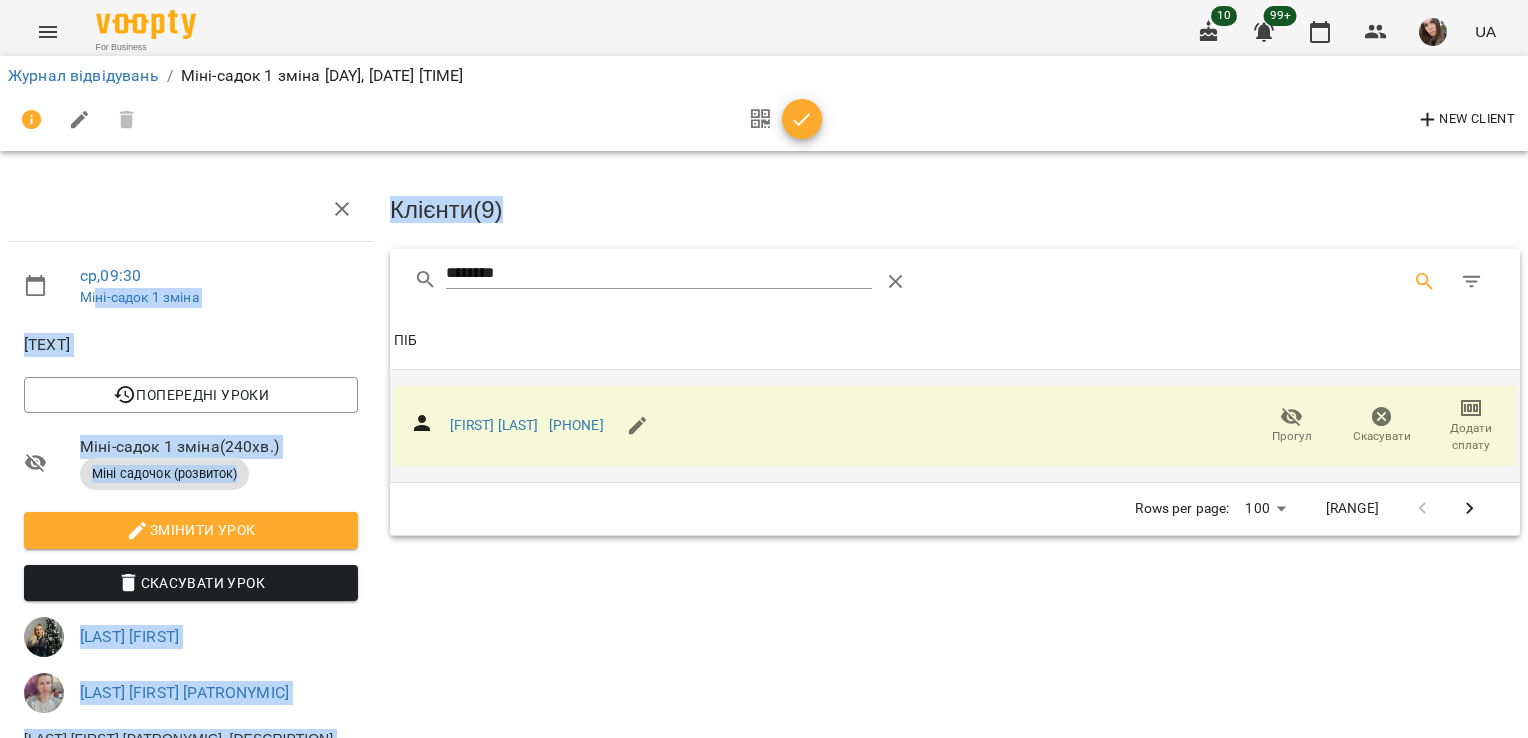 drag, startPoint x: 574, startPoint y: 254, endPoint x: 97, endPoint y: 305, distance: 479.71866 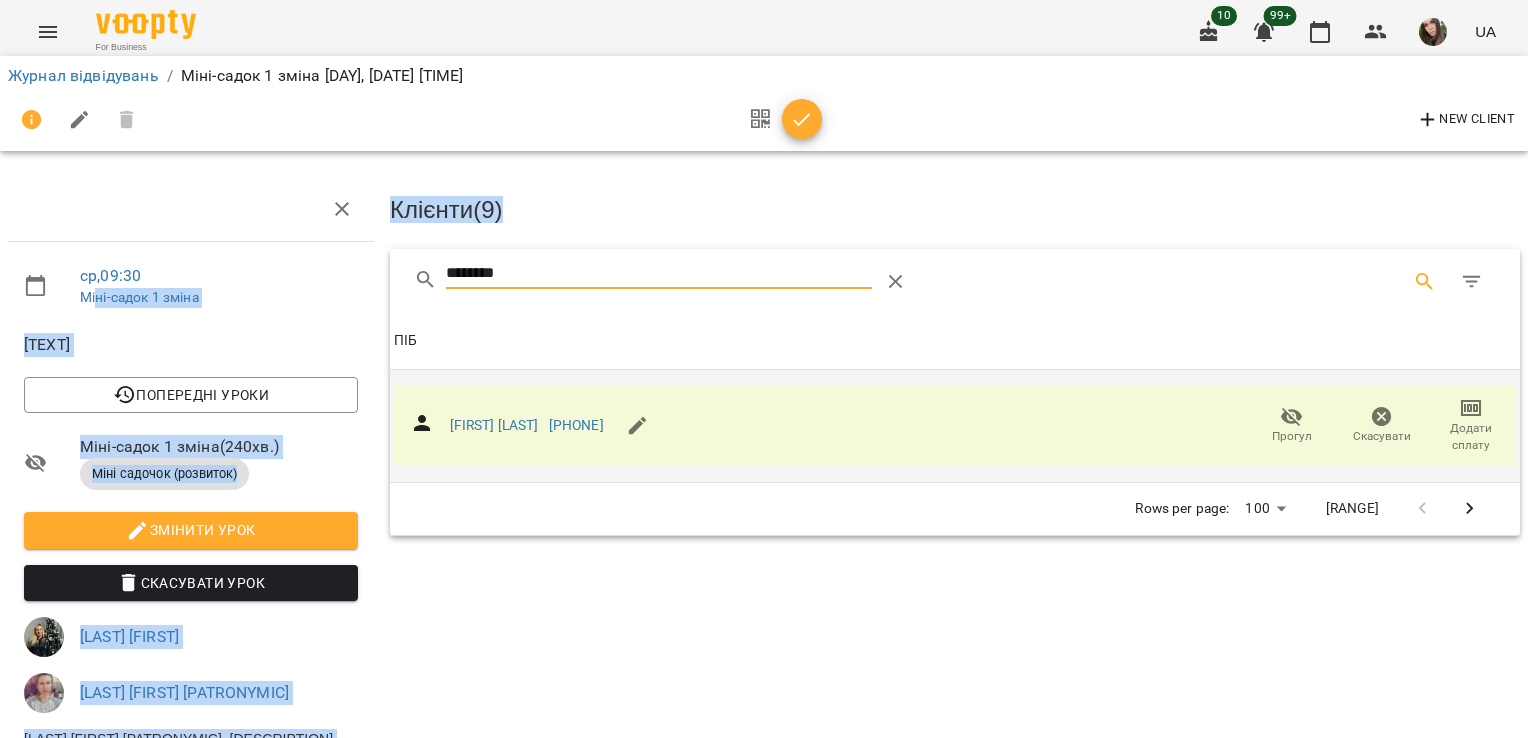 click on "********" at bounding box center (659, 274) 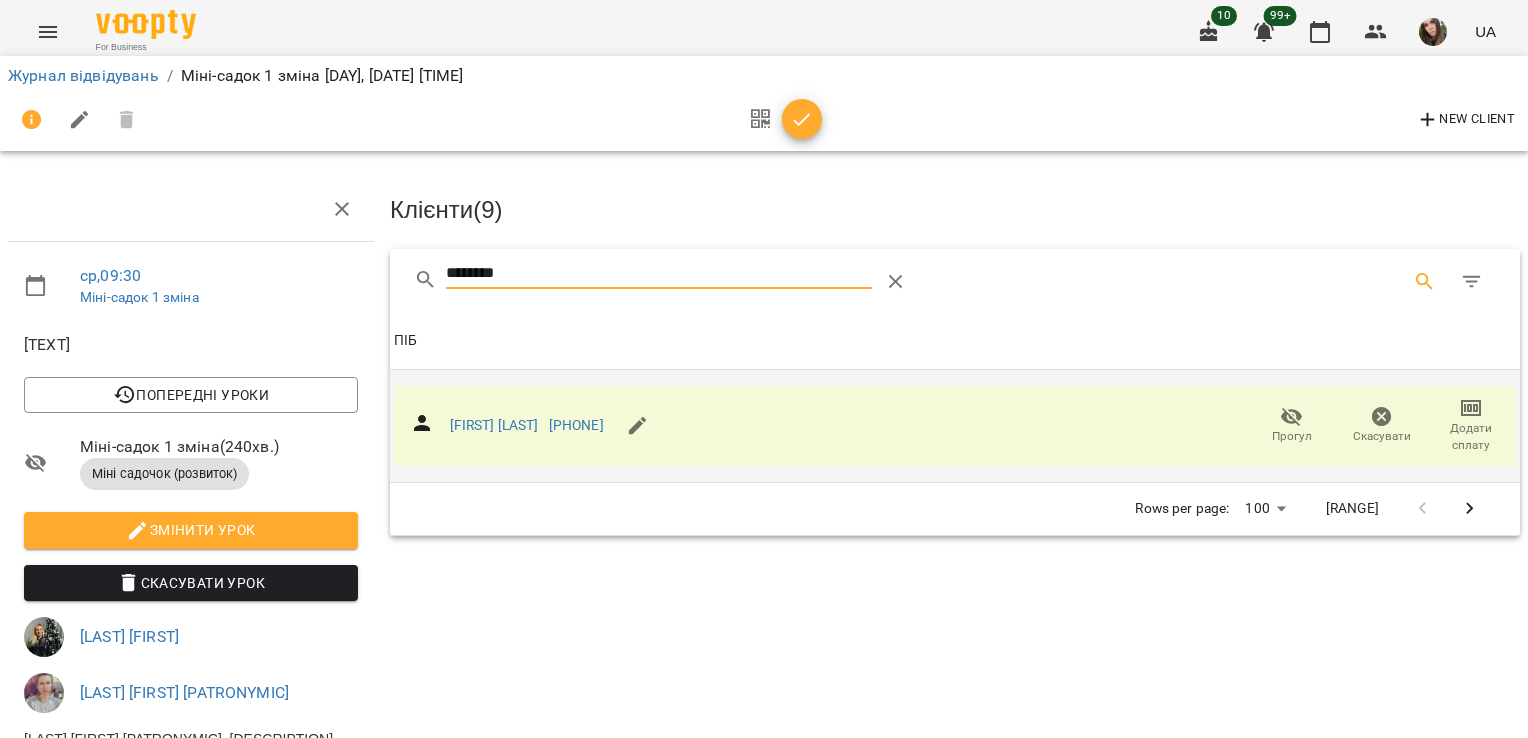 drag, startPoint x: 516, startPoint y: 273, endPoint x: 176, endPoint y: 274, distance: 340.00146 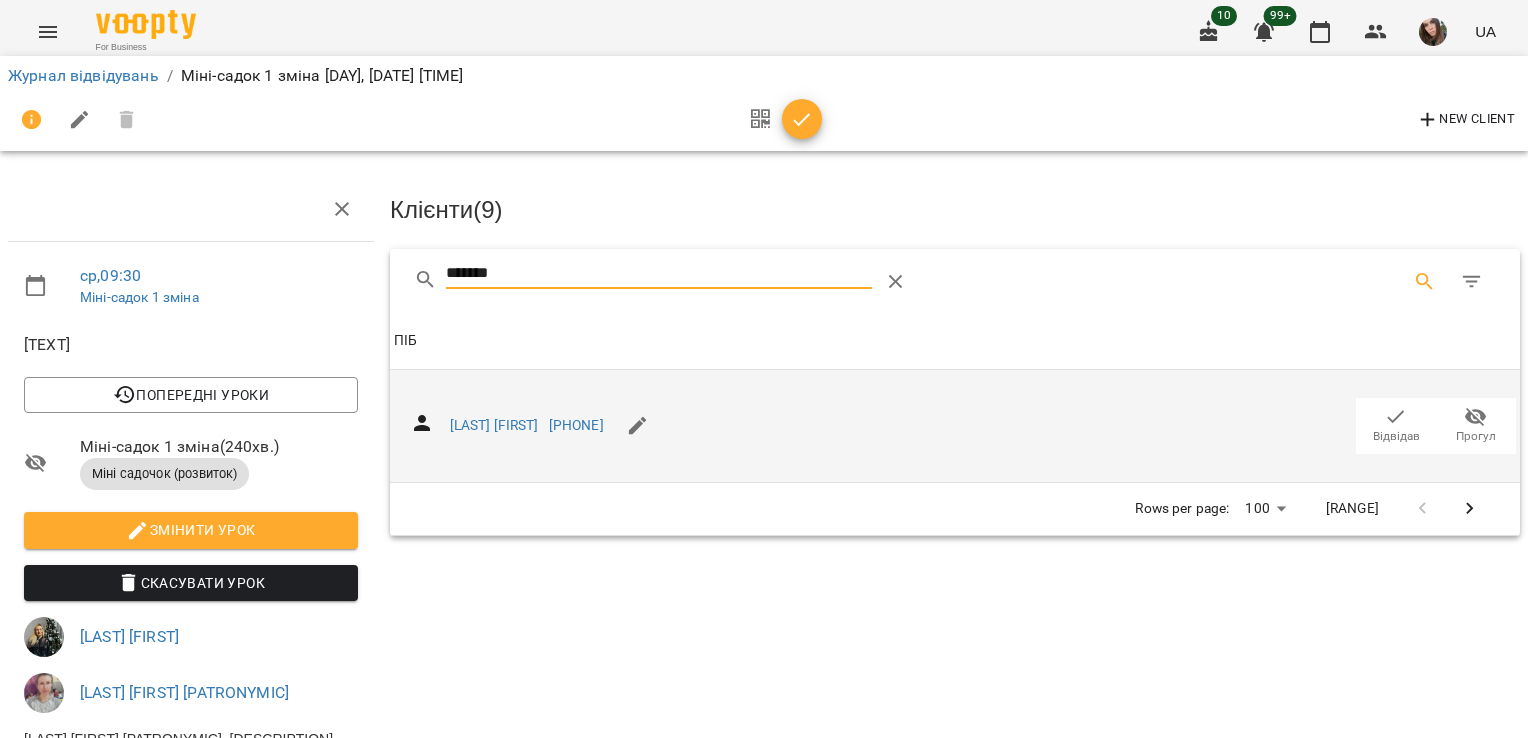 click 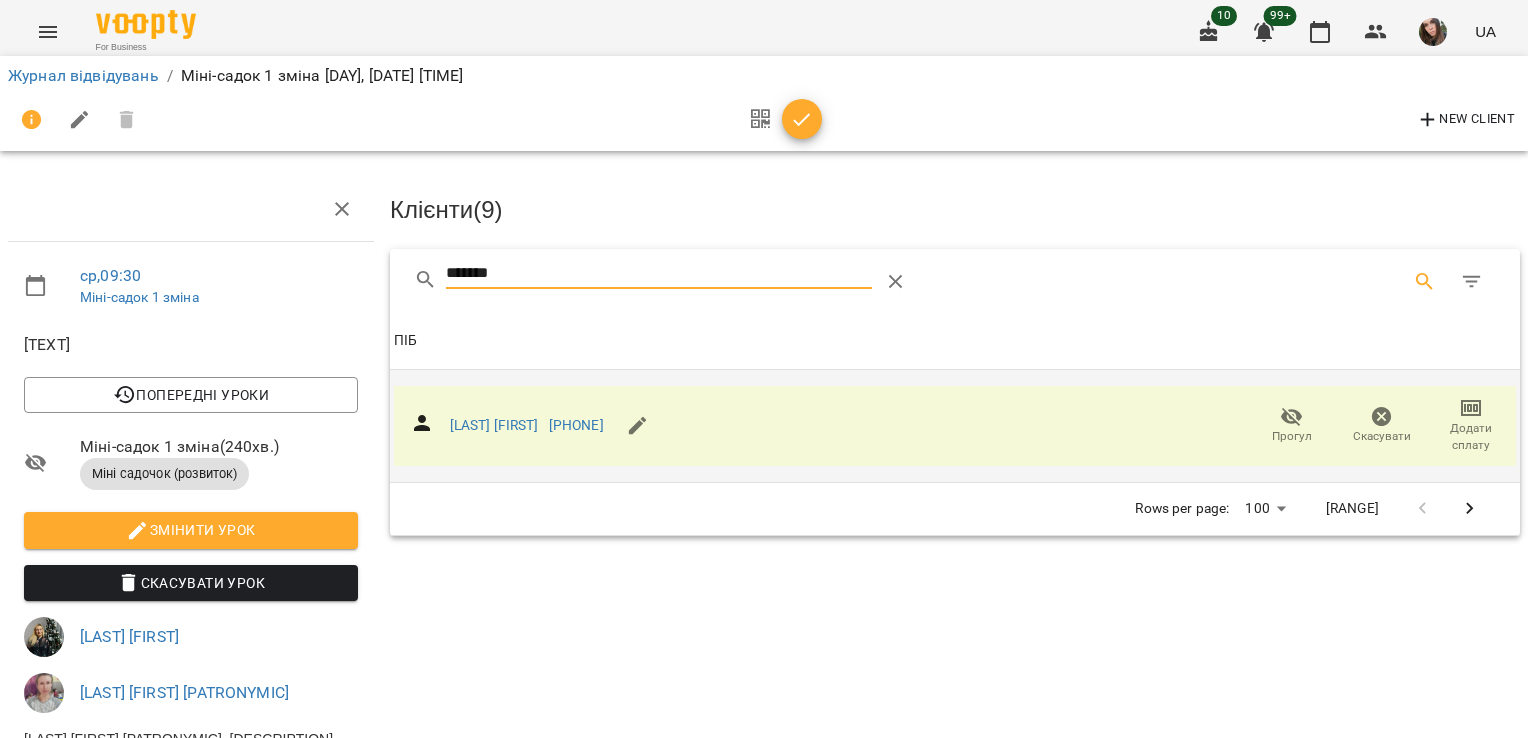 drag, startPoint x: 527, startPoint y: 269, endPoint x: 200, endPoint y: 286, distance: 327.4416 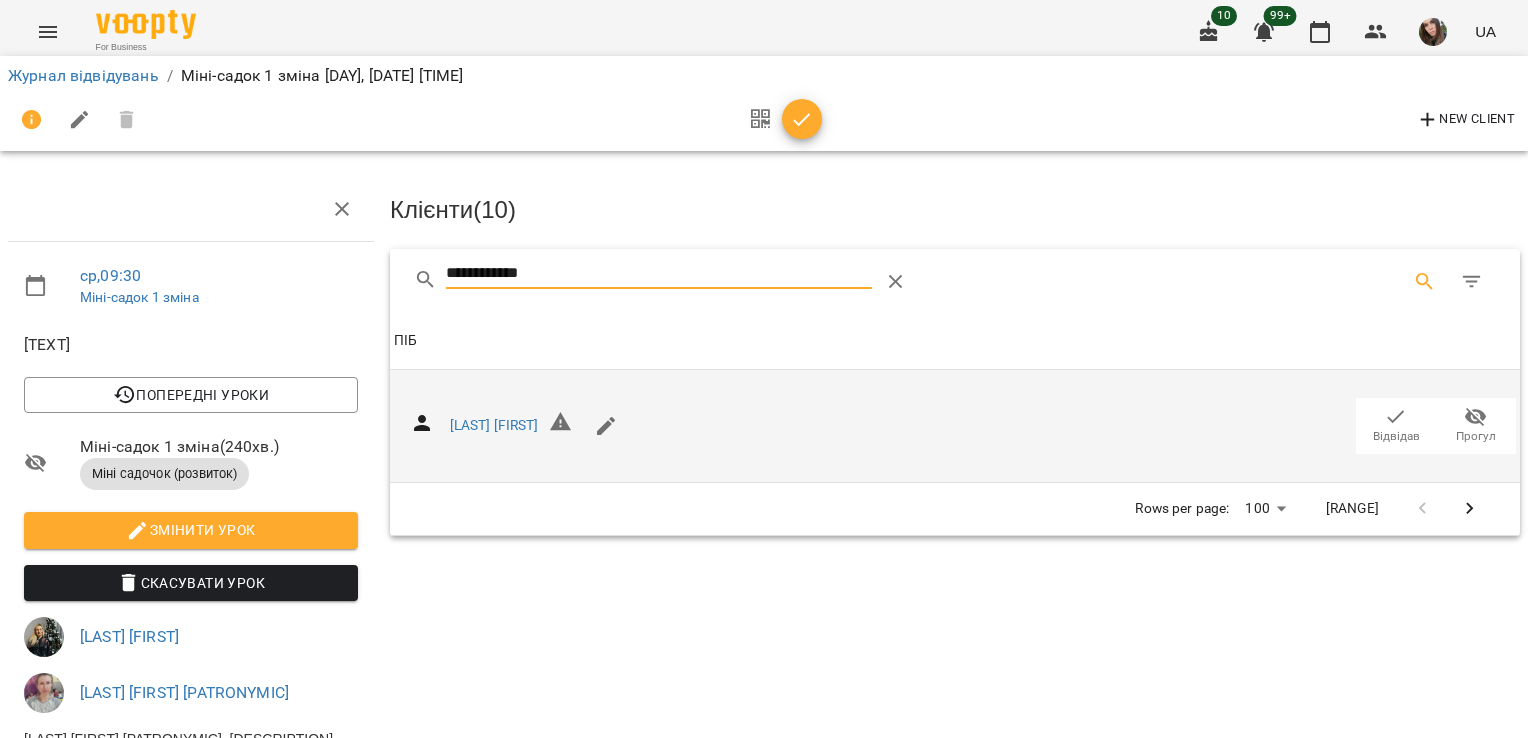 click 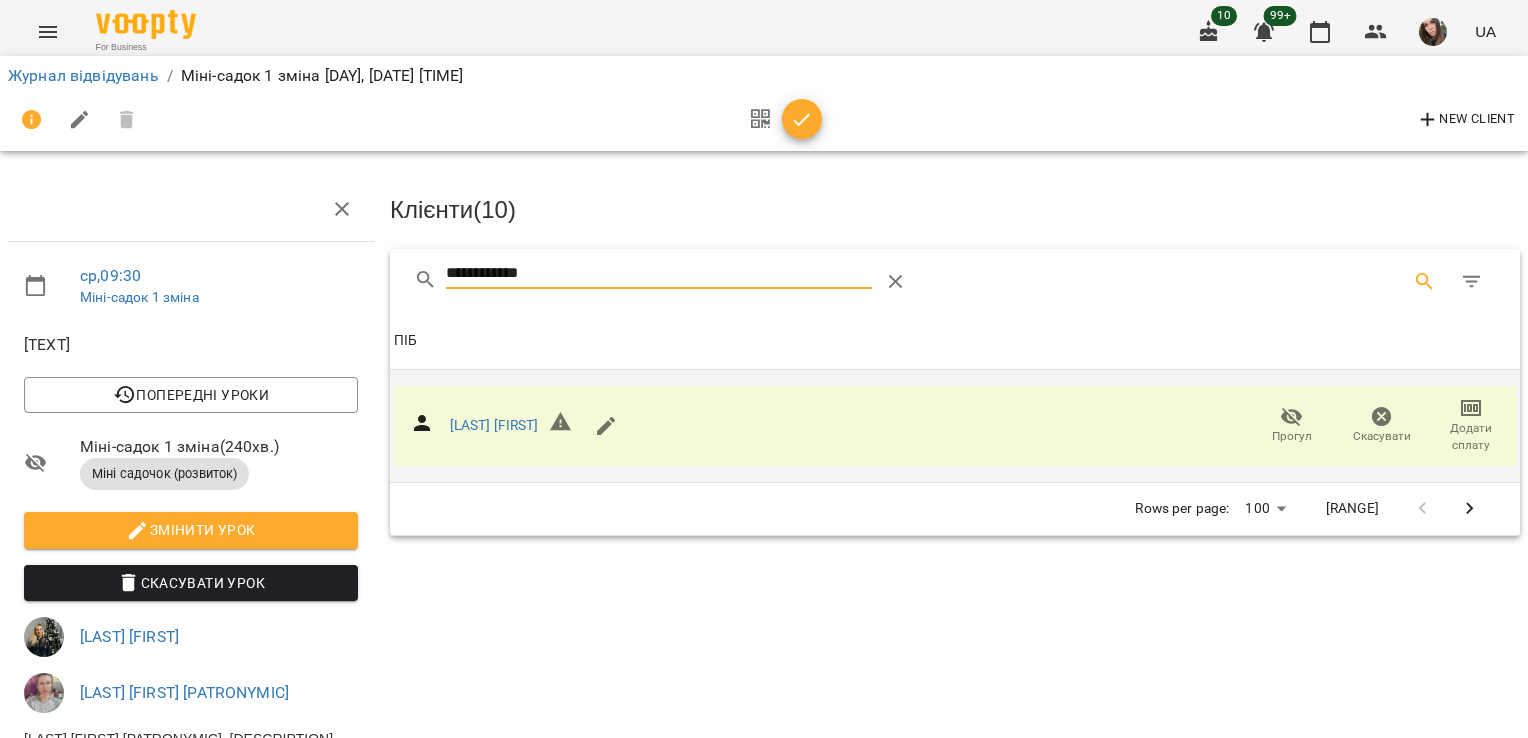 drag, startPoint x: 492, startPoint y: 282, endPoint x: 72, endPoint y: 293, distance: 420.144 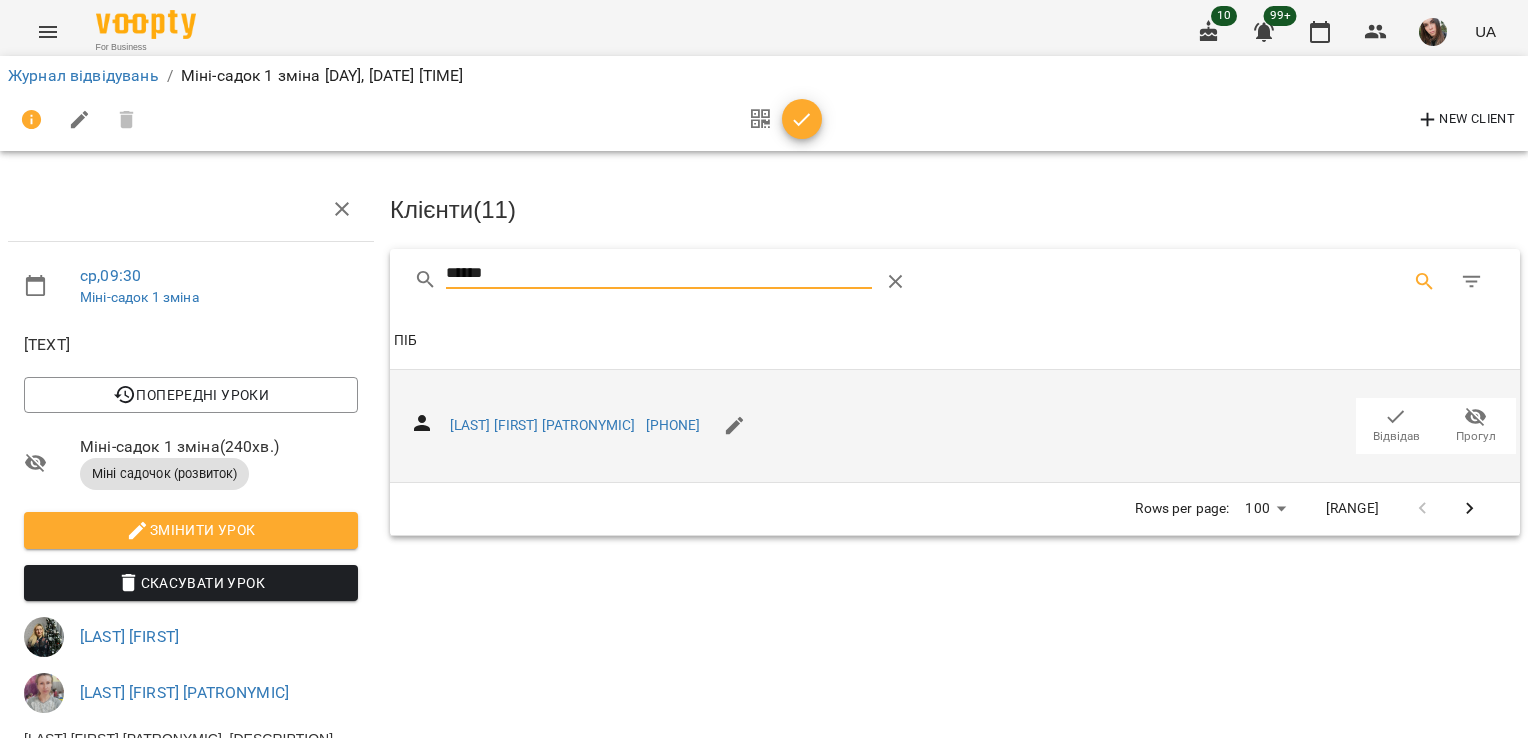 click on "Відвідав" at bounding box center [1396, 436] 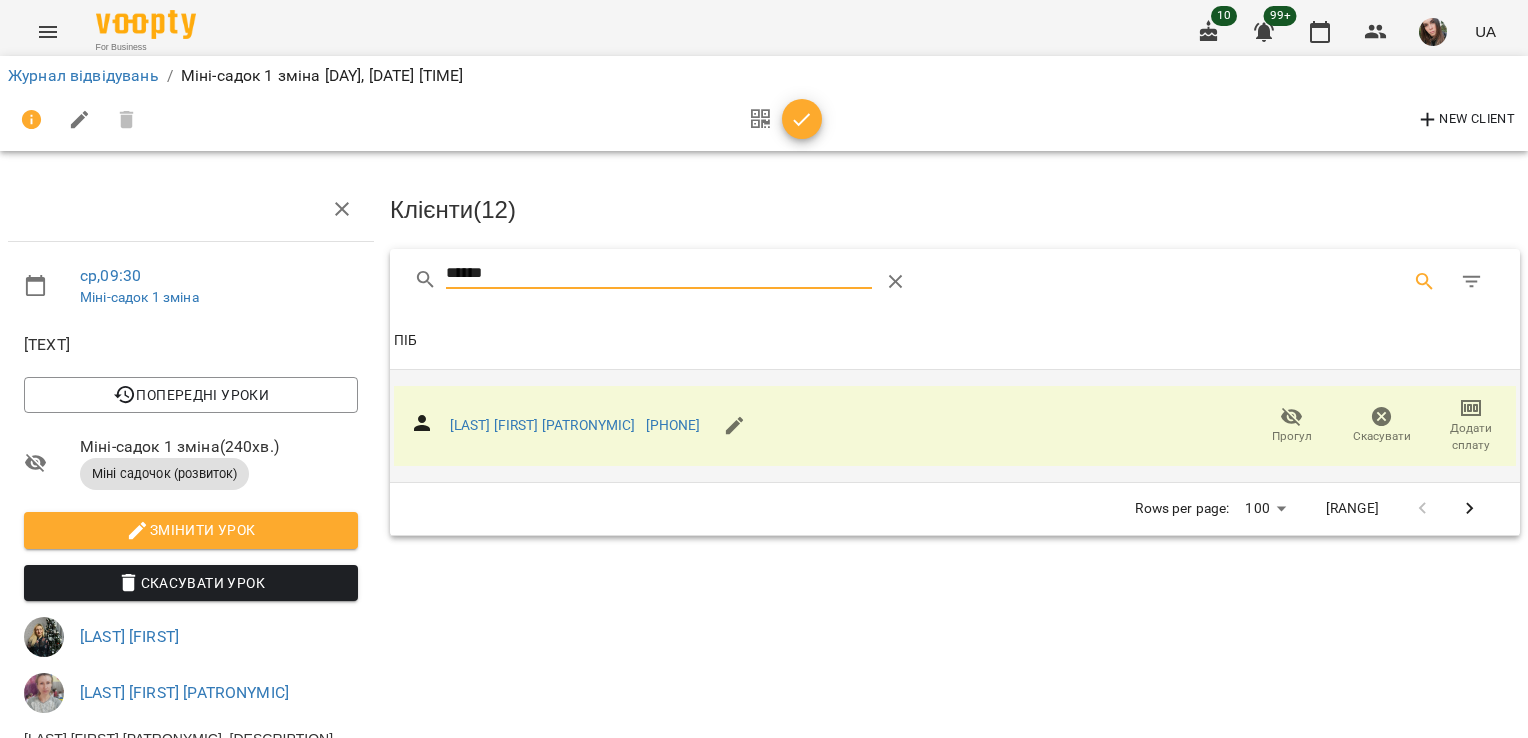 drag, startPoint x: 590, startPoint y: 276, endPoint x: 173, endPoint y: 246, distance: 418.07776 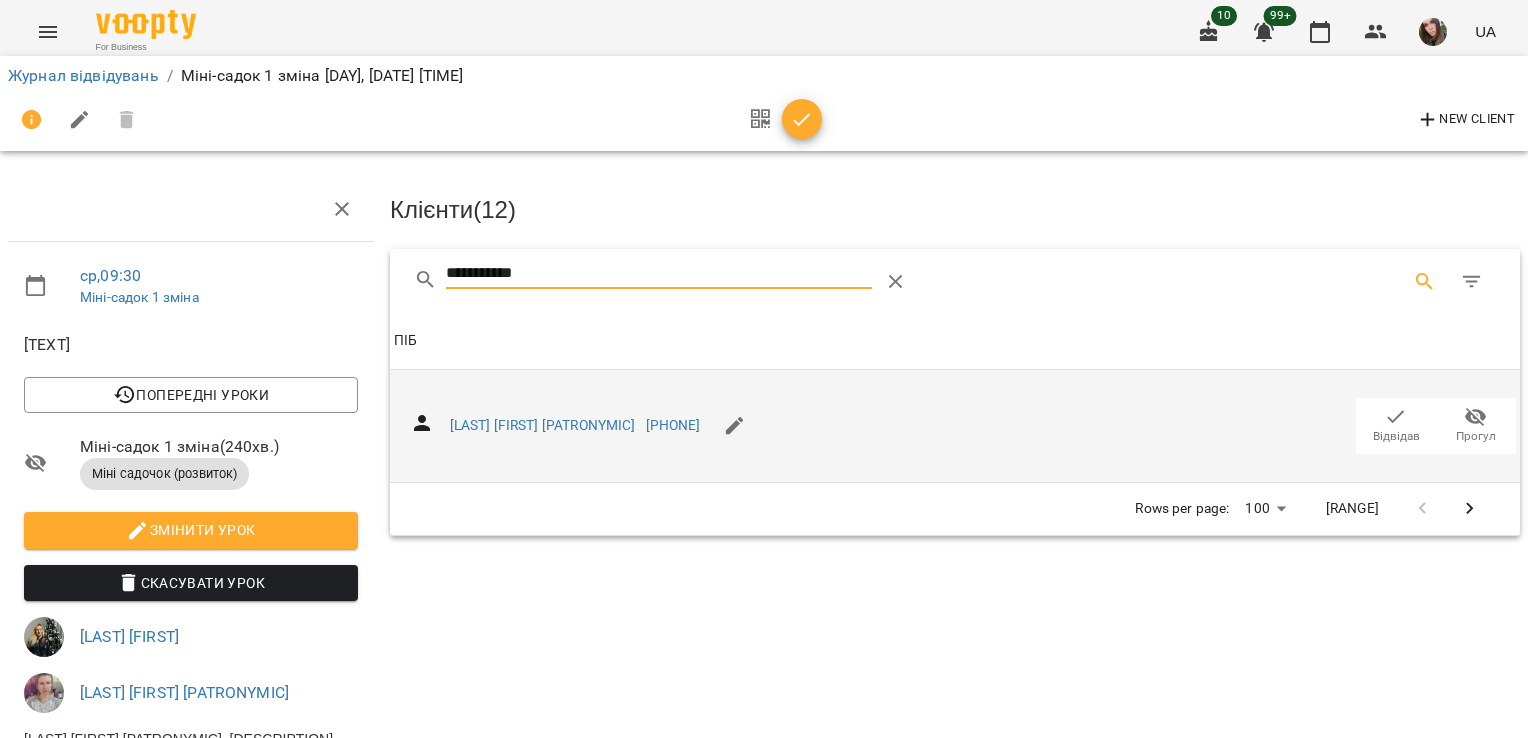 type on "**********" 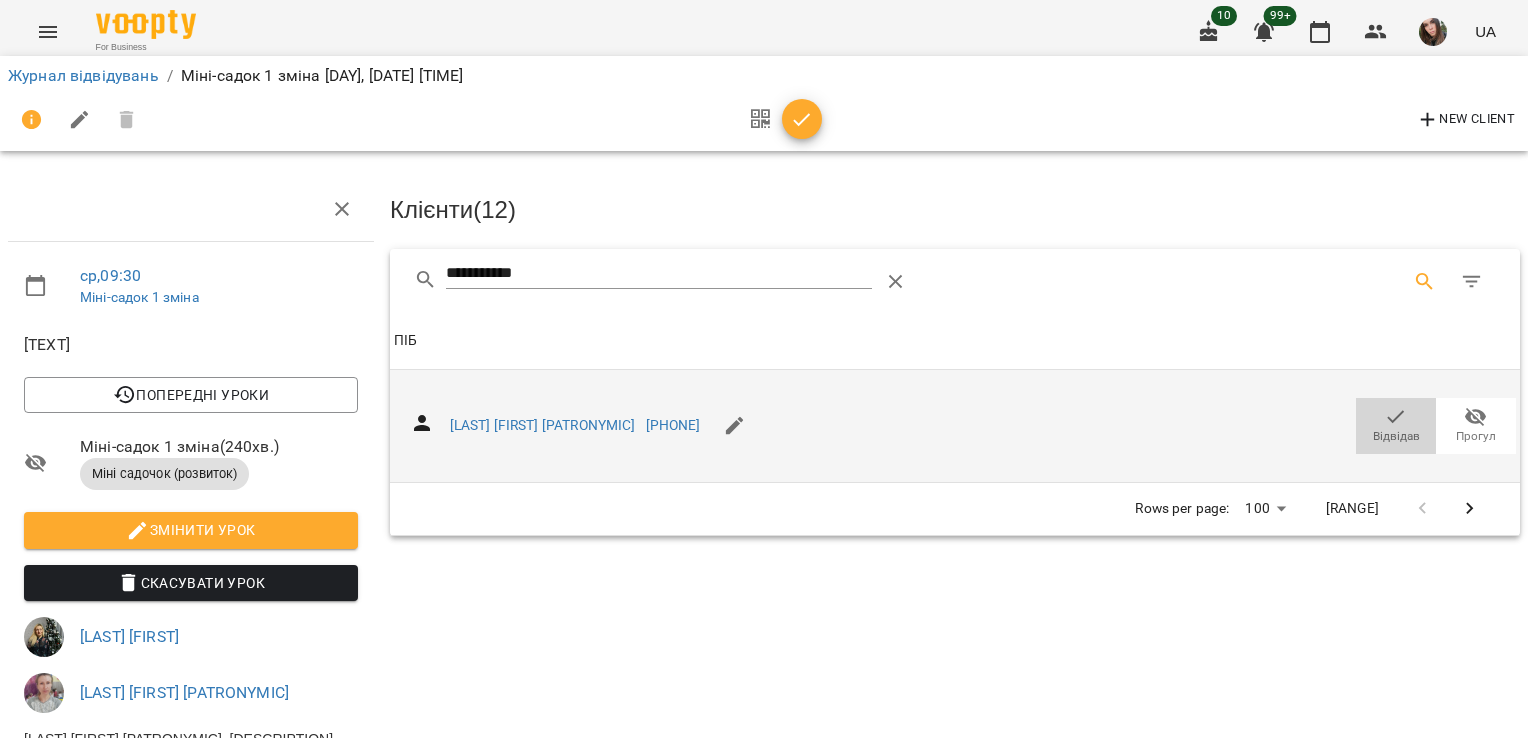 click on "Відвідав" at bounding box center [1396, 425] 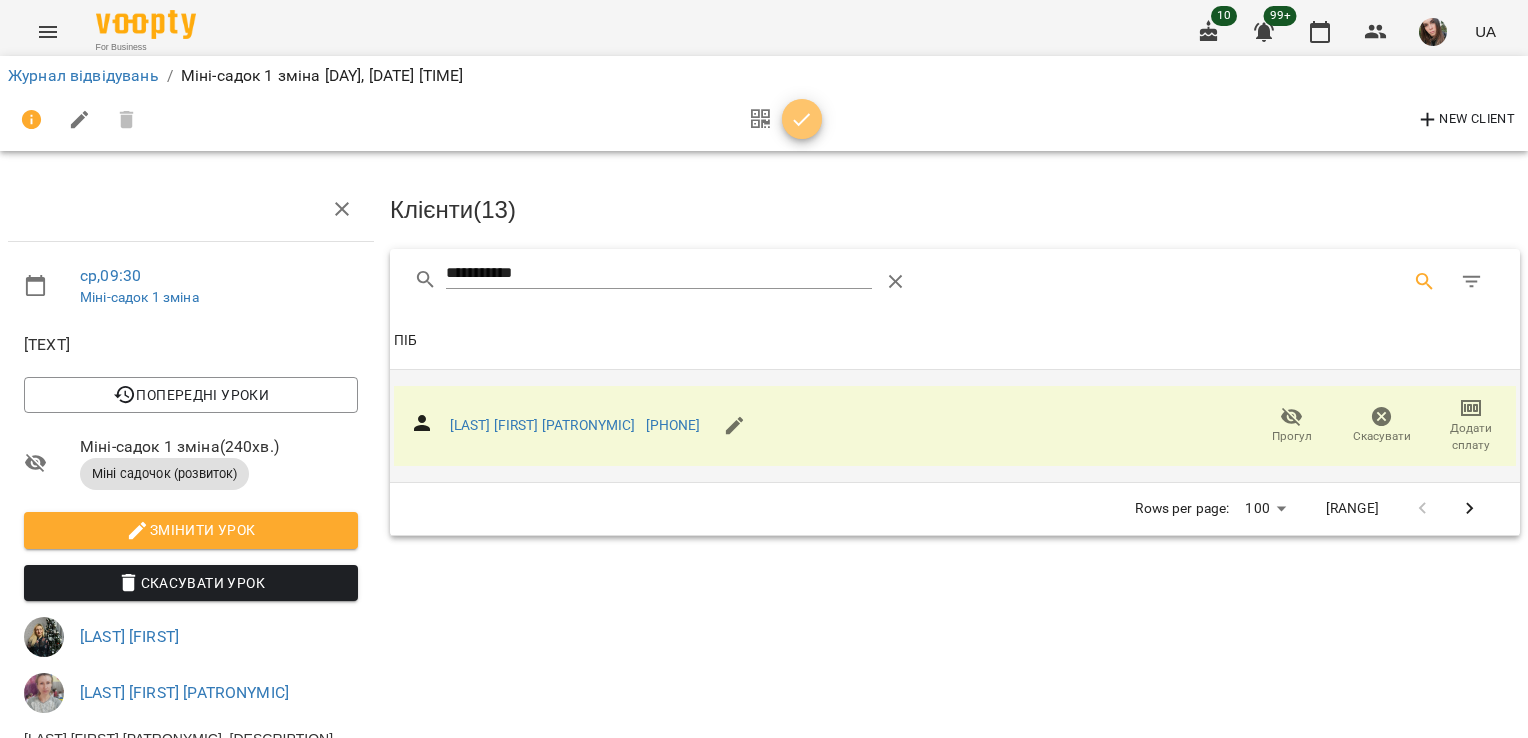 drag, startPoint x: 802, startPoint y: 118, endPoint x: 765, endPoint y: 112, distance: 37.48333 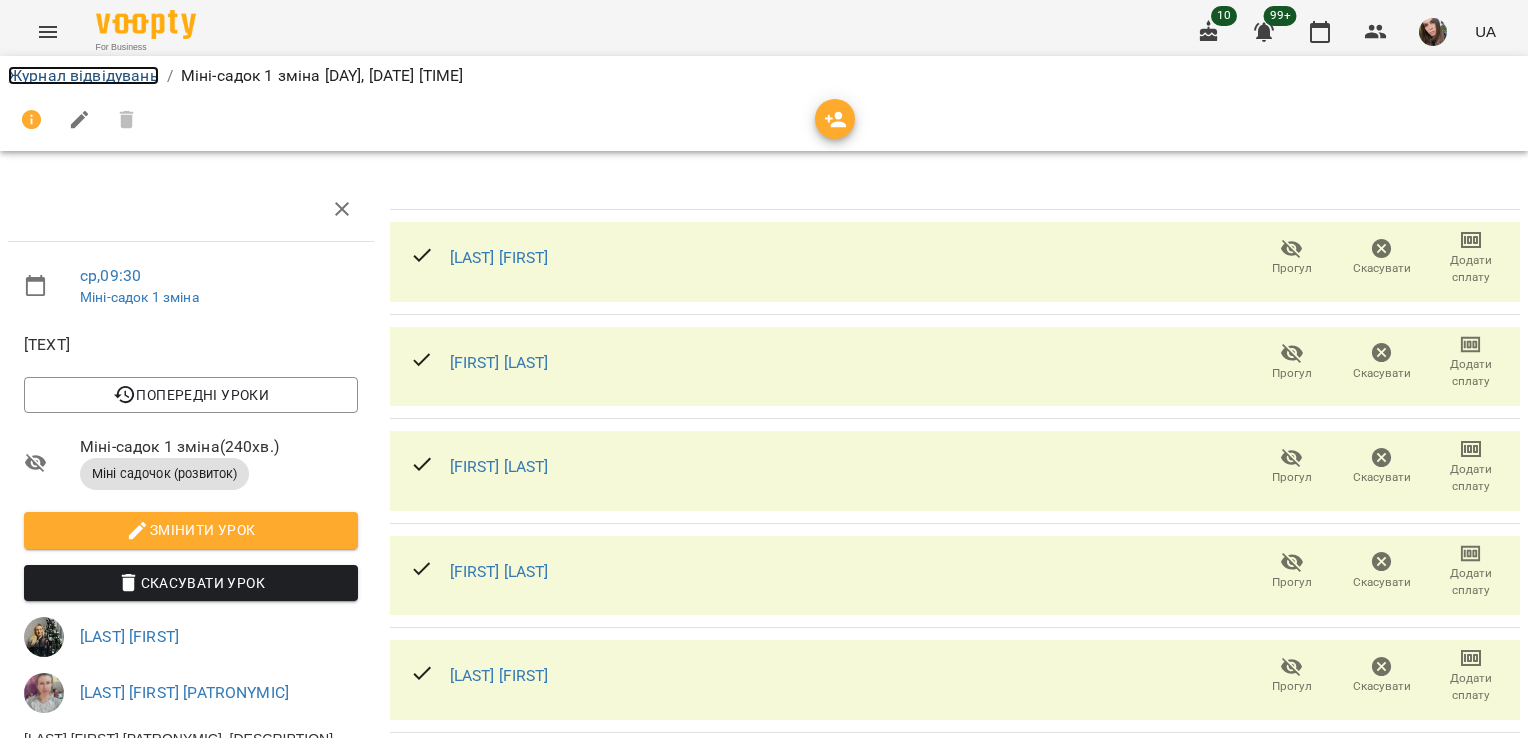 click on "Журнал відвідувань" at bounding box center [83, 75] 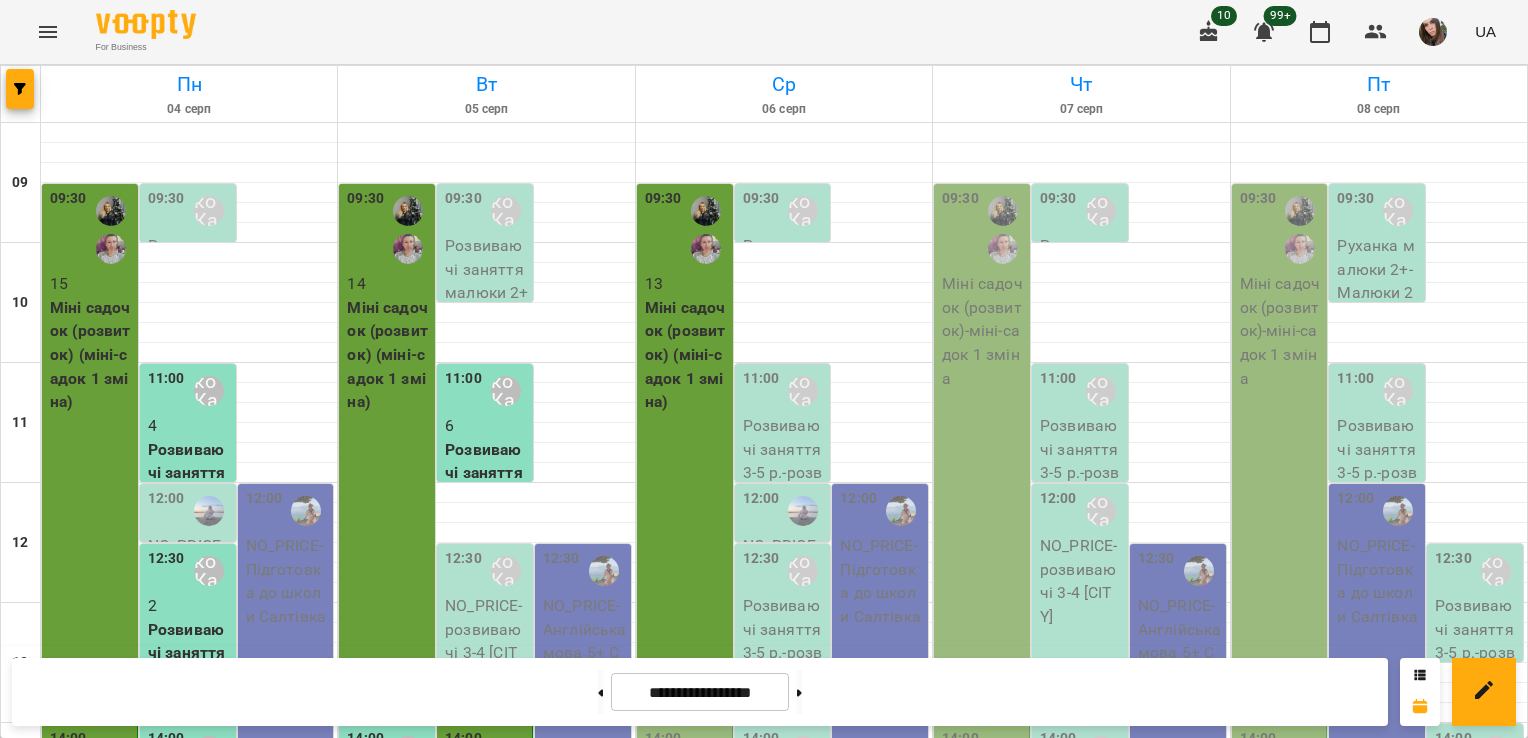 click on "09:30" at bounding box center [761, 211] 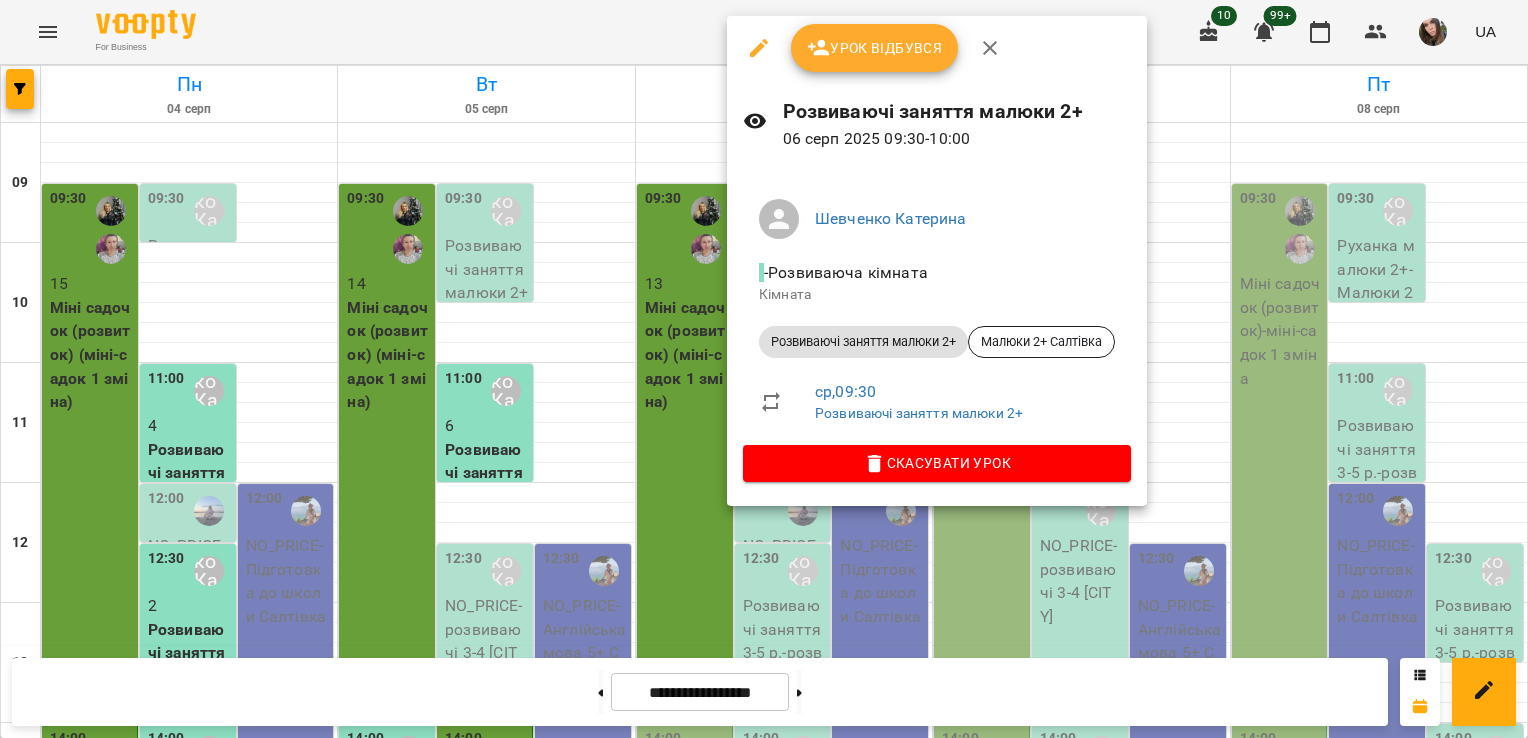 click on "Урок відбувся" at bounding box center (875, 48) 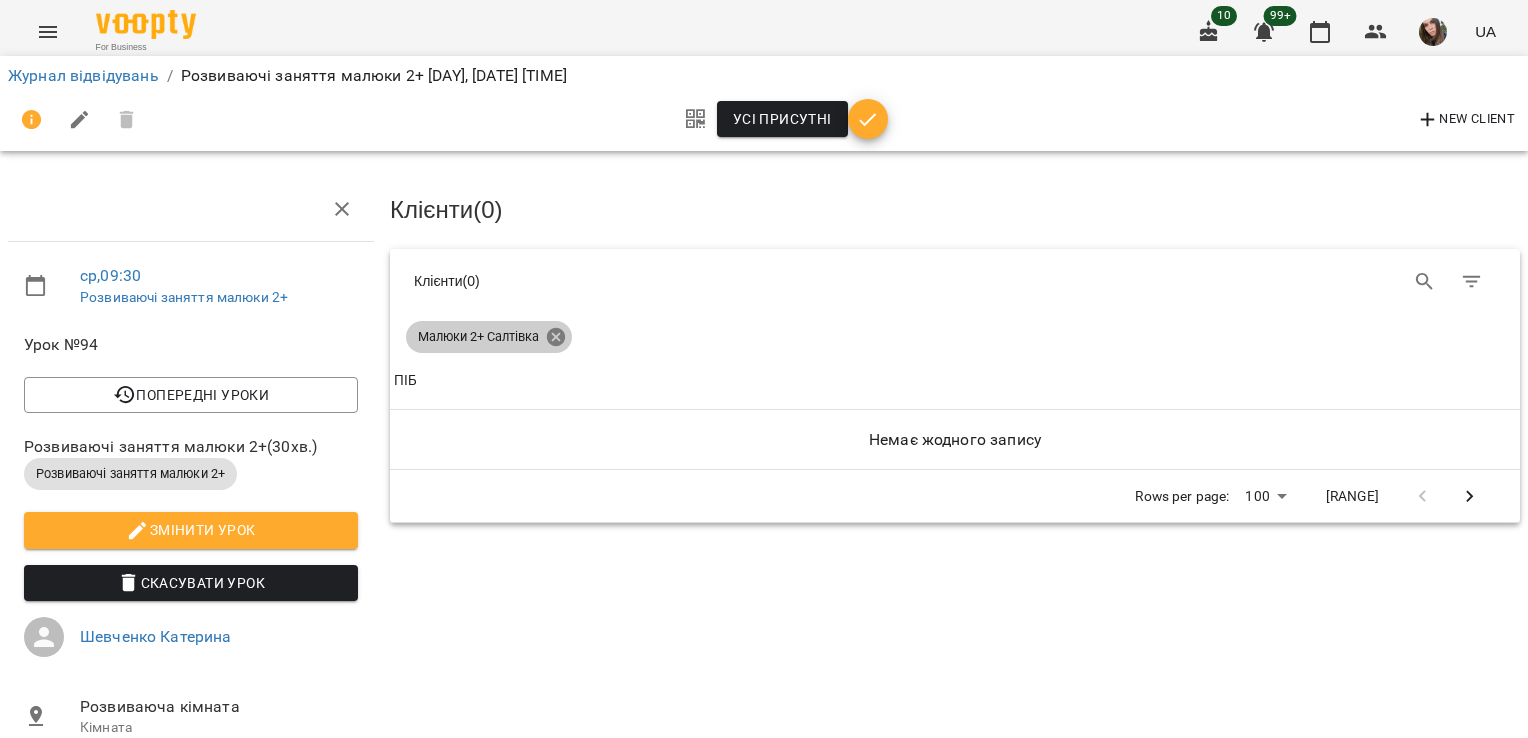 click 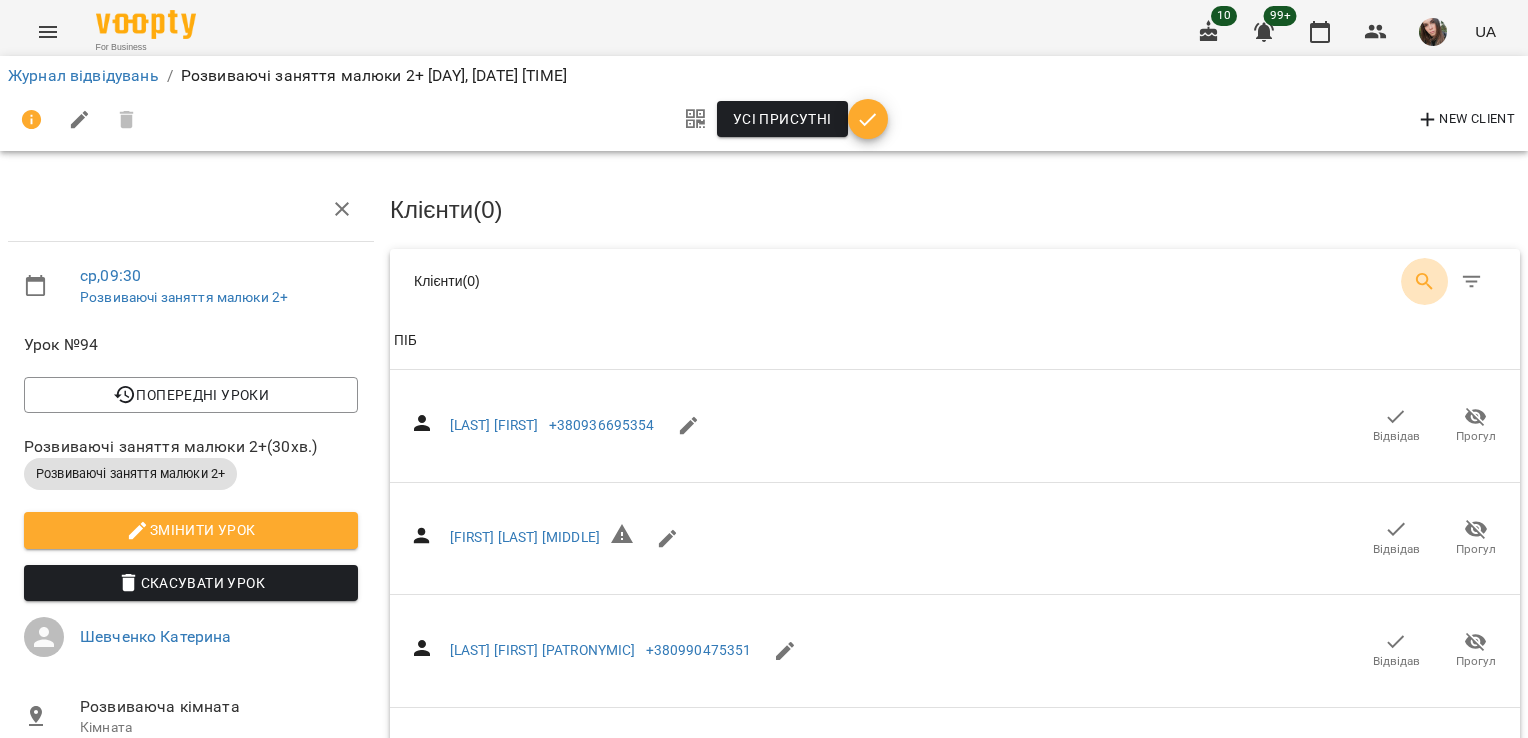 click 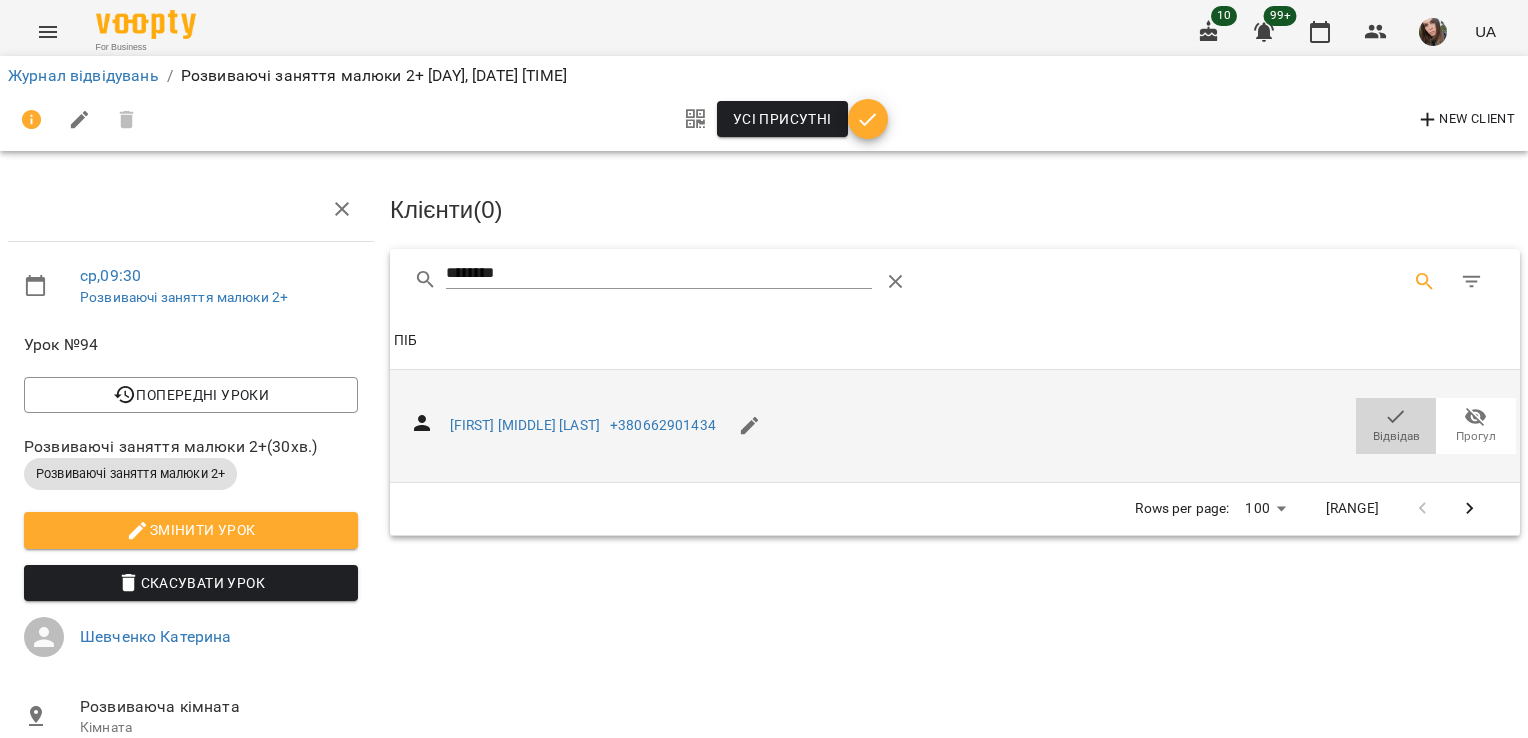 click 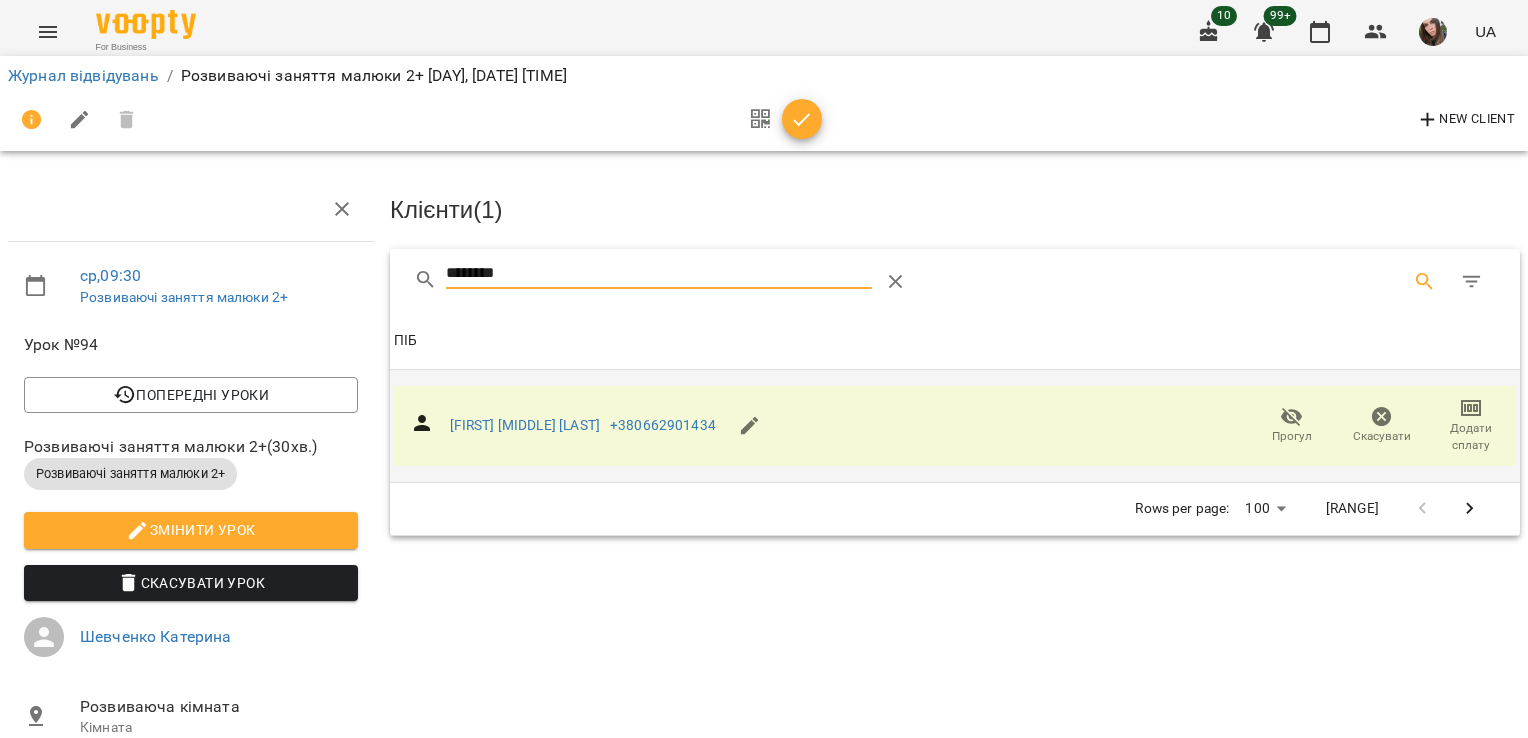 drag, startPoint x: 548, startPoint y: 270, endPoint x: 250, endPoint y: 238, distance: 299.7132 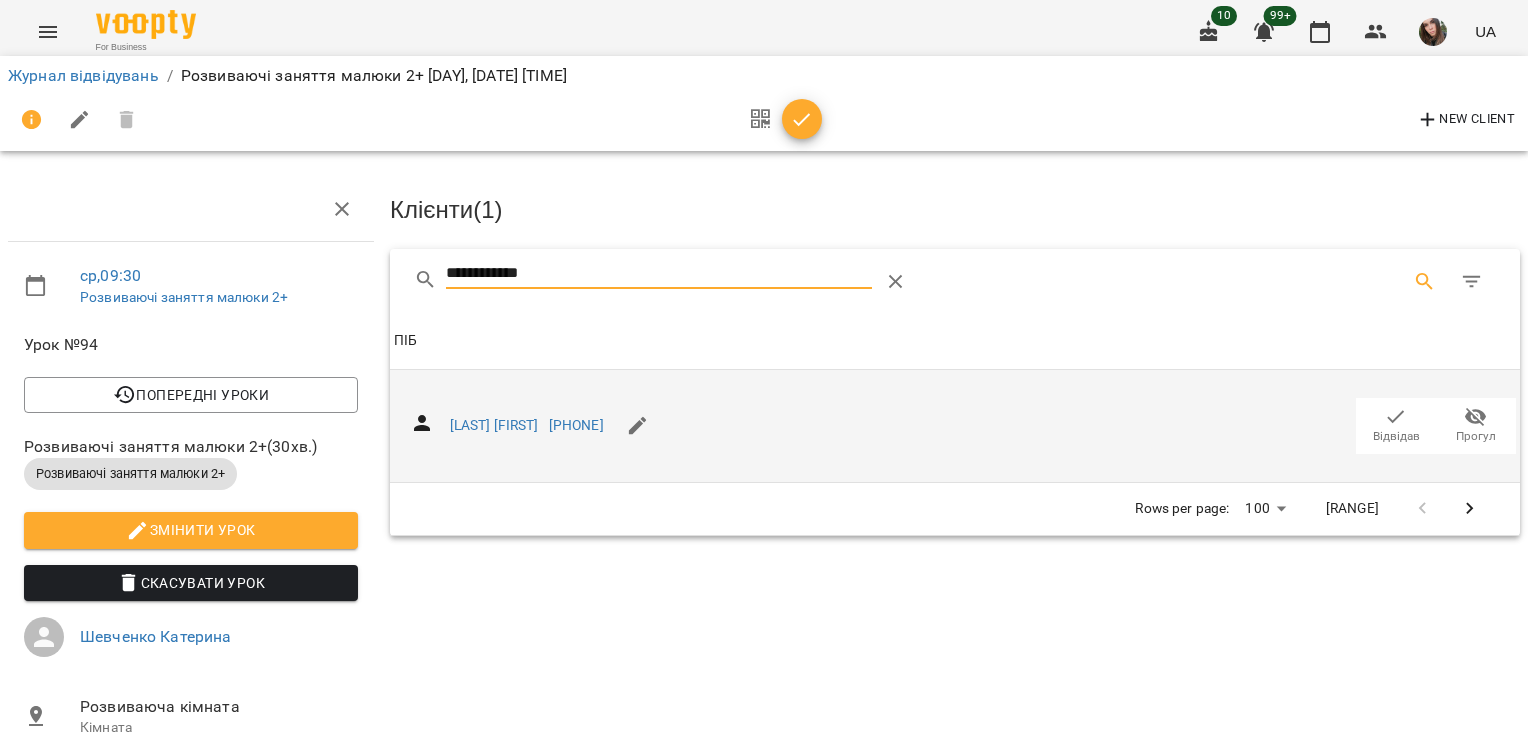 type on "**********" 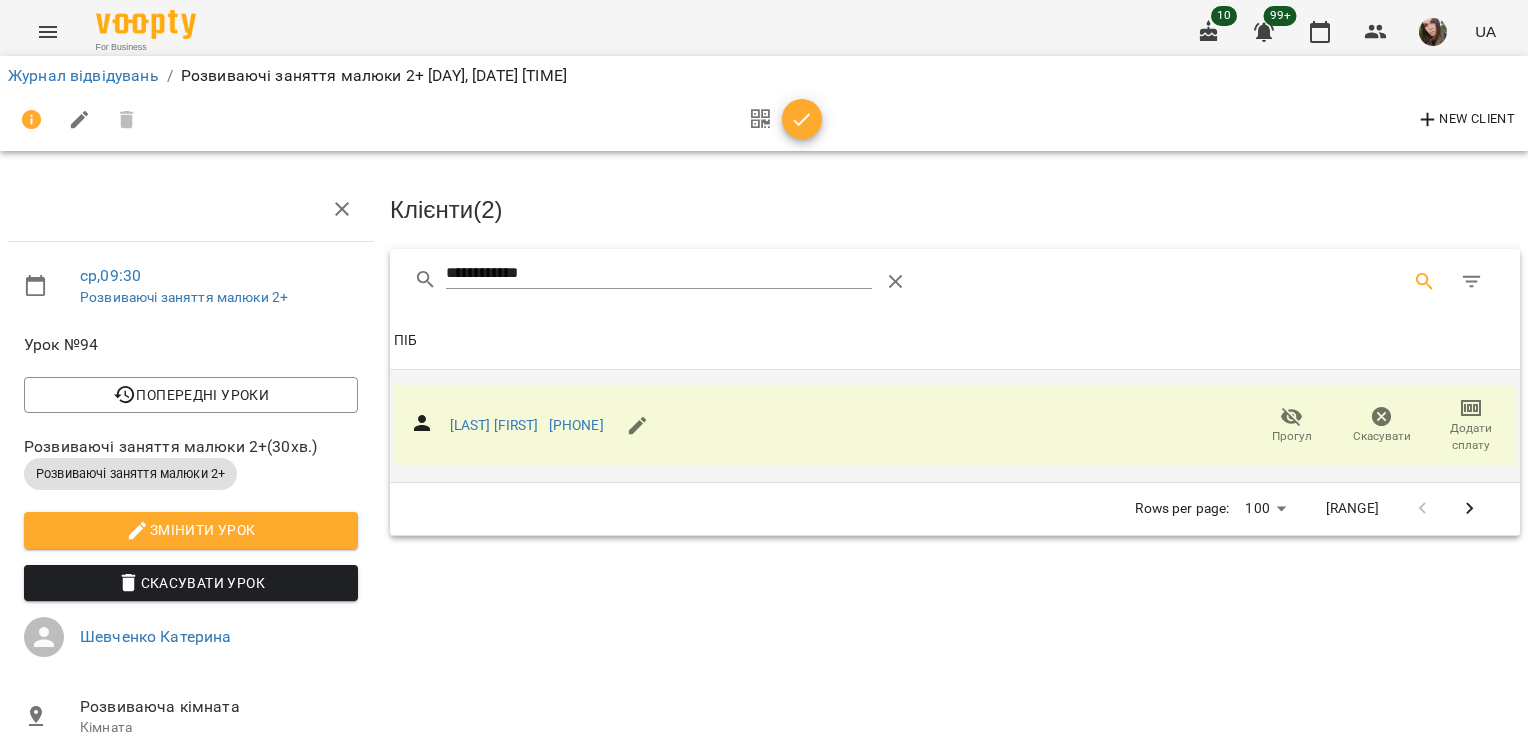 click at bounding box center [802, 120] 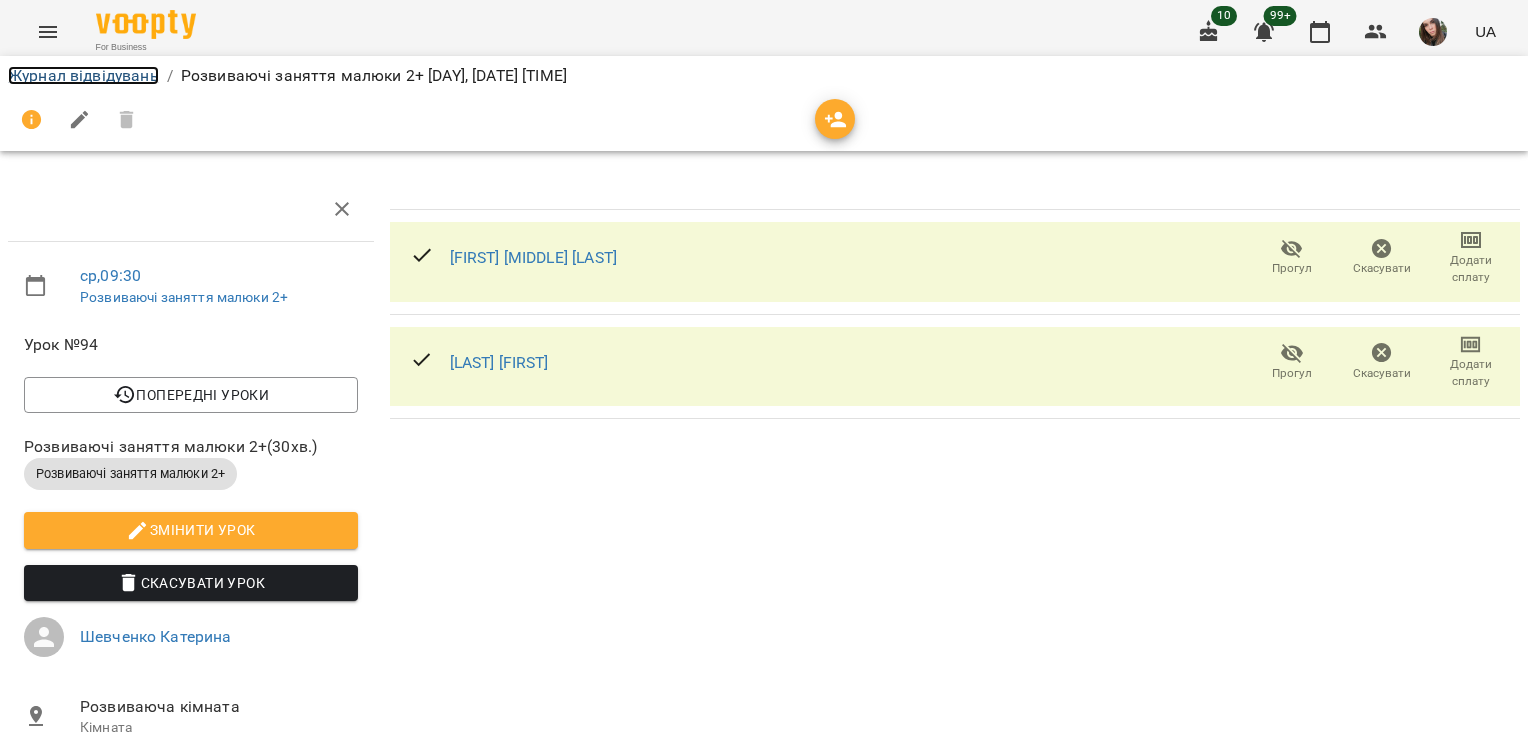 click on "Журнал відвідувань" at bounding box center [83, 75] 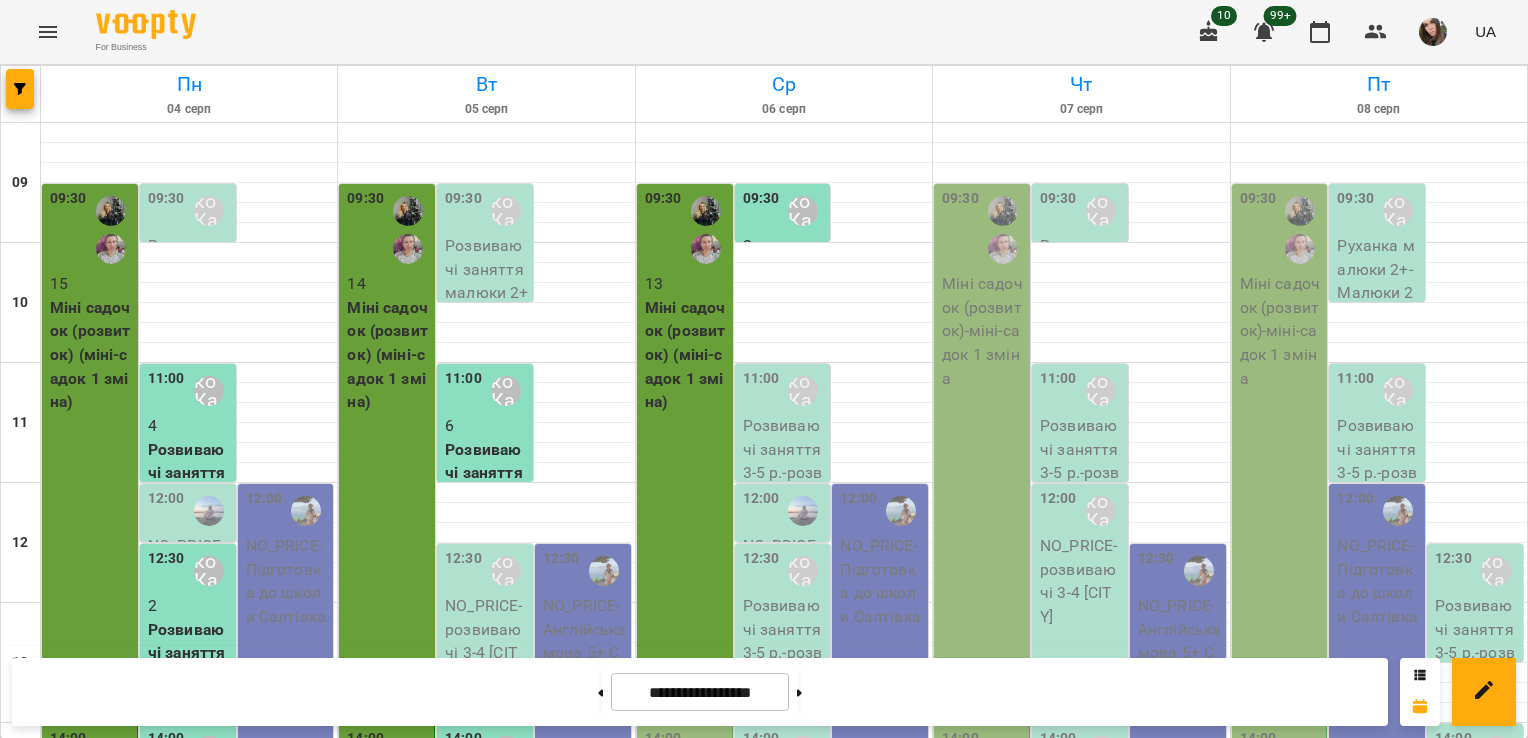 click on "11:00" at bounding box center (761, 391) 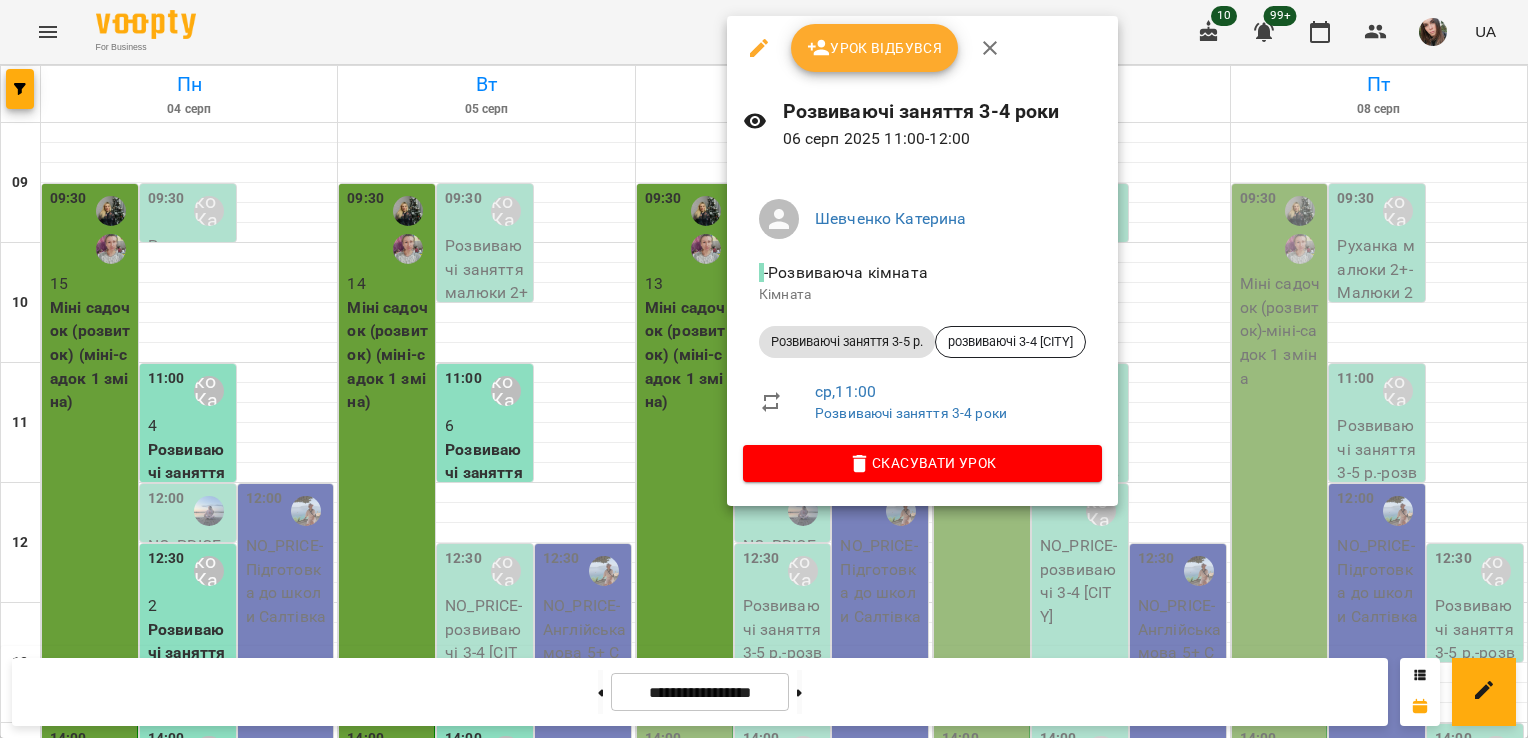 click 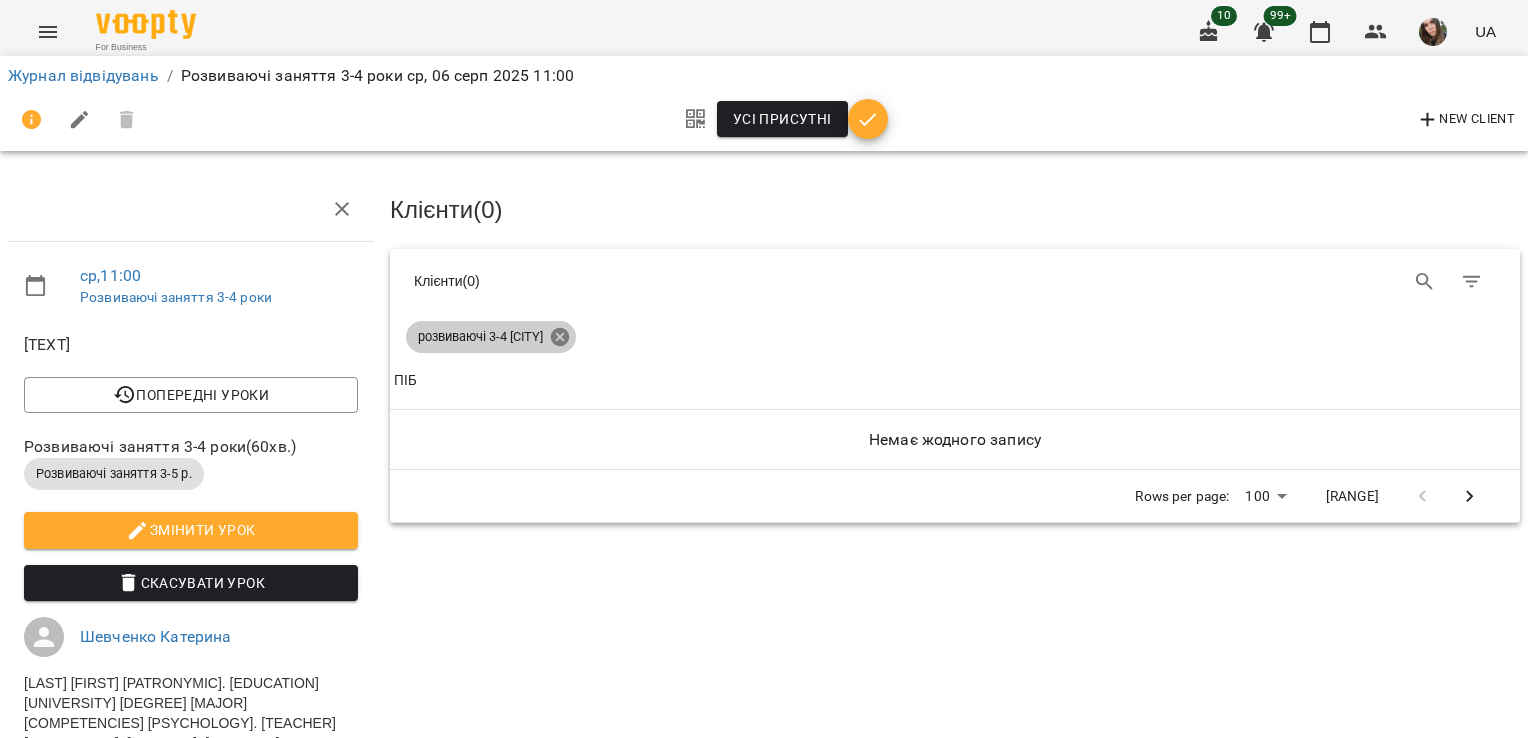 click 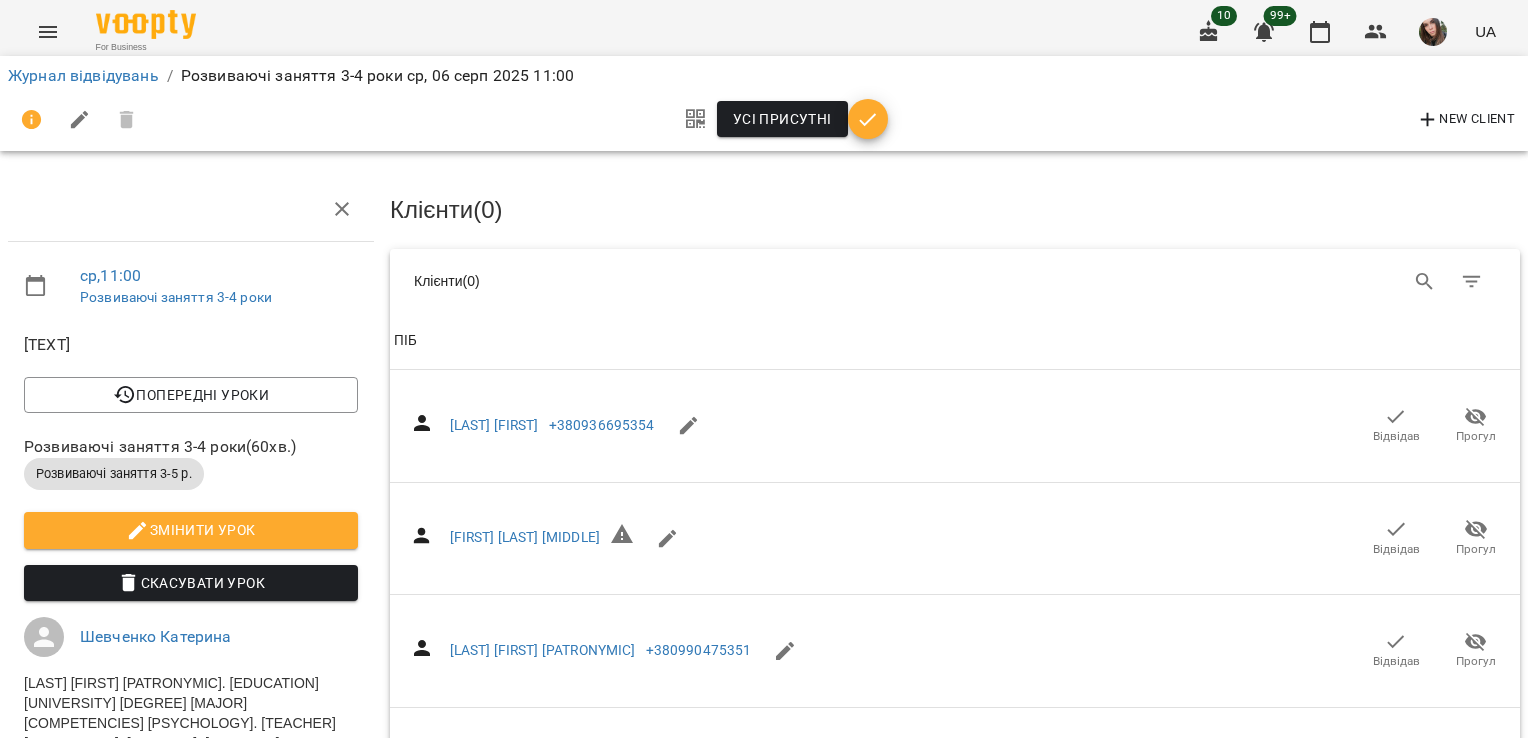 click at bounding box center [1218, 282] 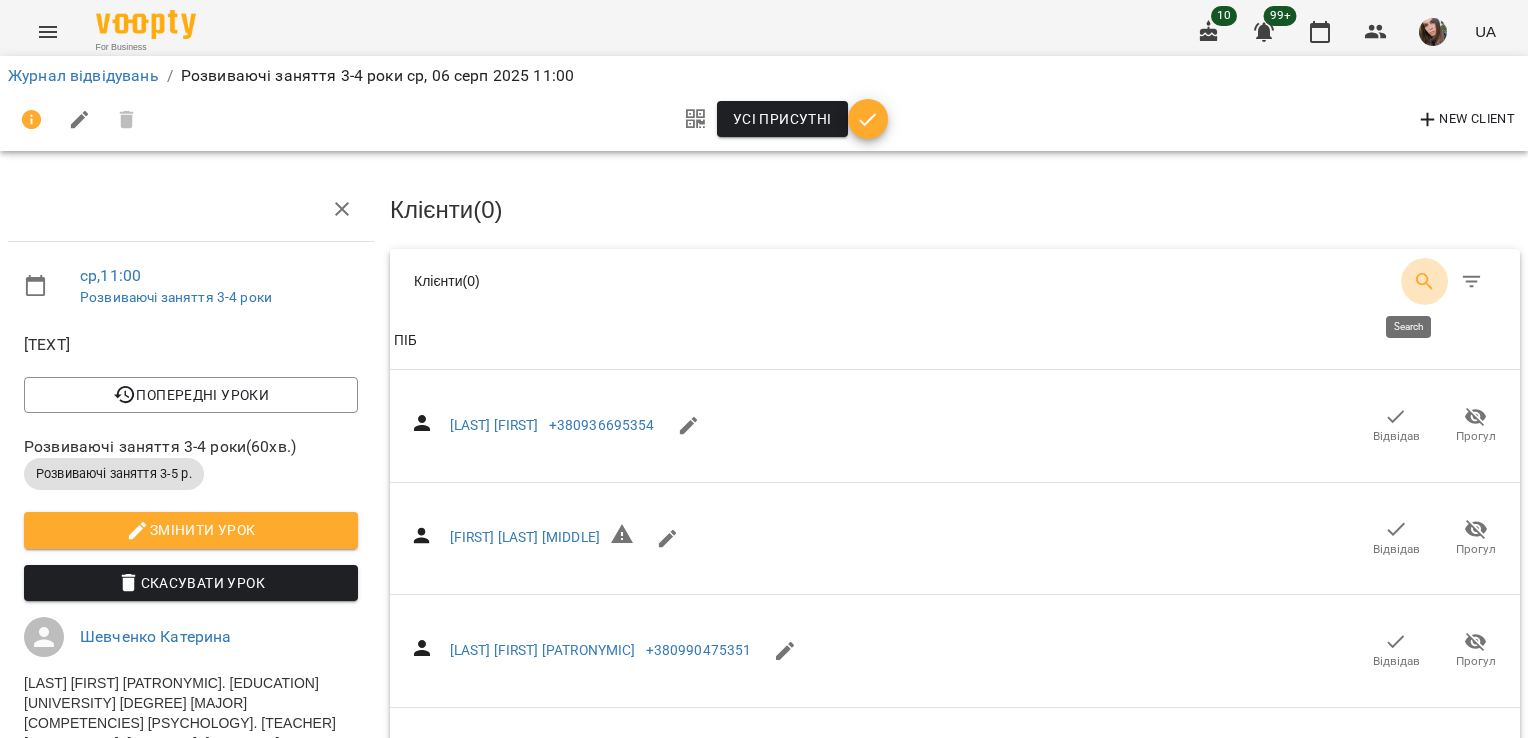 click at bounding box center (1425, 282) 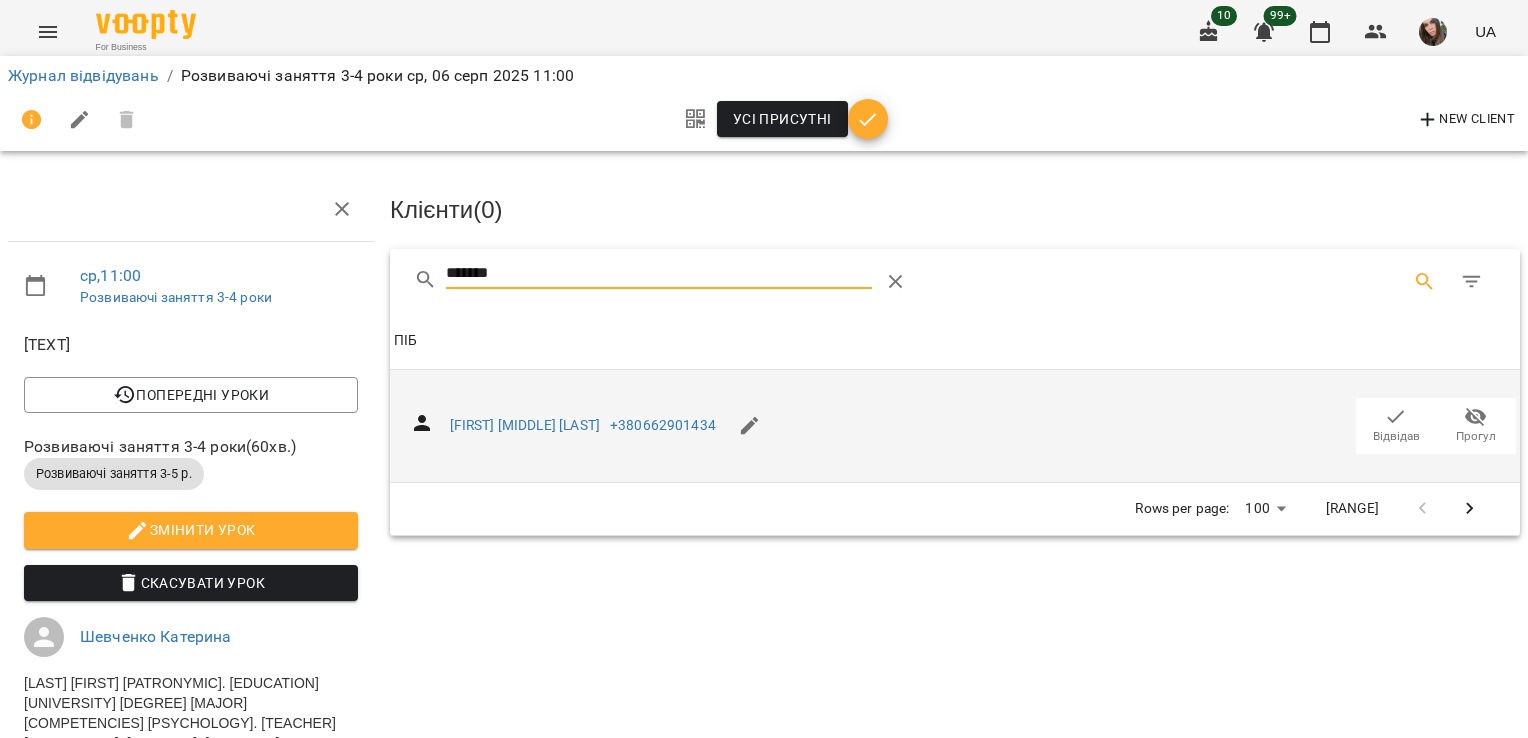 click on "Відвідав" at bounding box center (1396, 436) 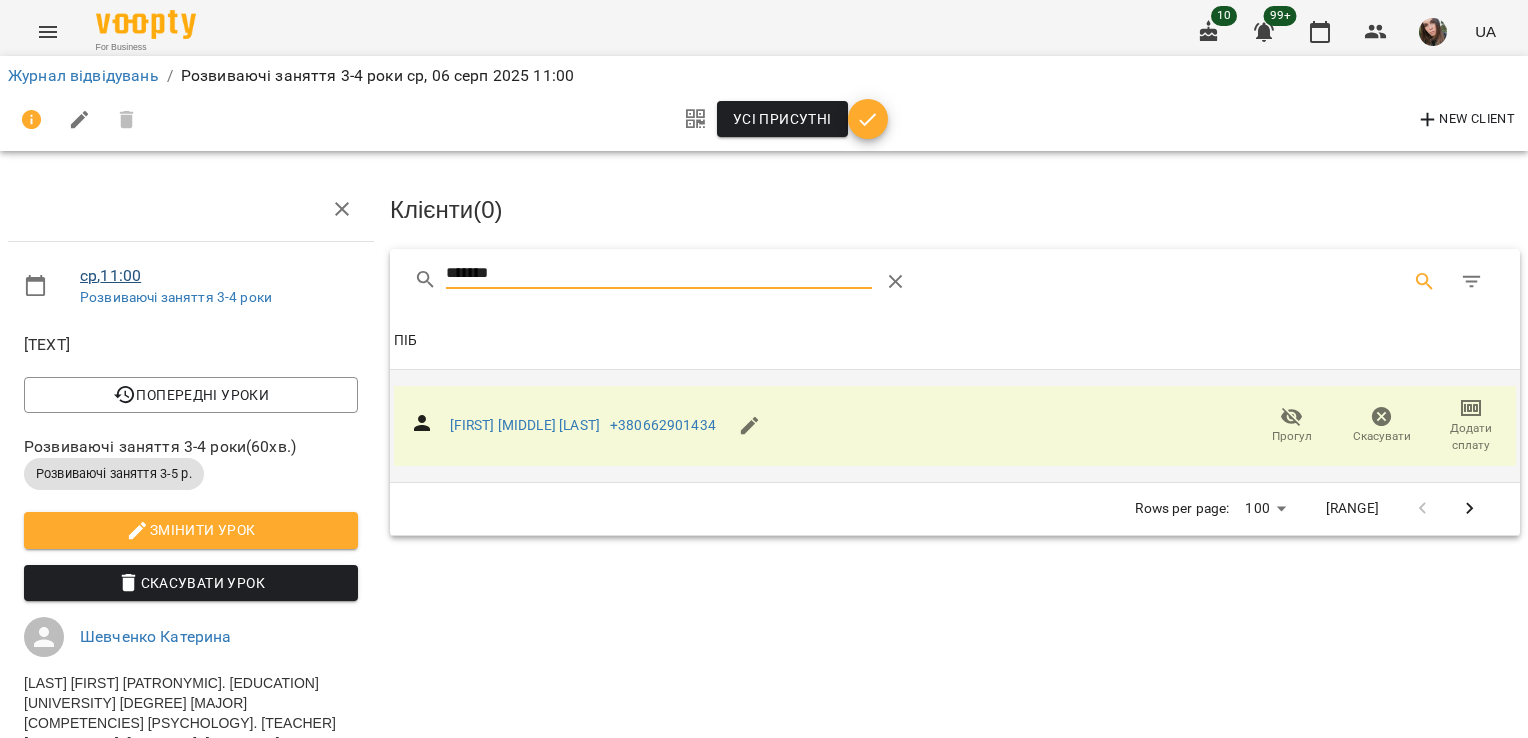 drag, startPoint x: 528, startPoint y: 270, endPoint x: 121, endPoint y: 269, distance: 407.00122 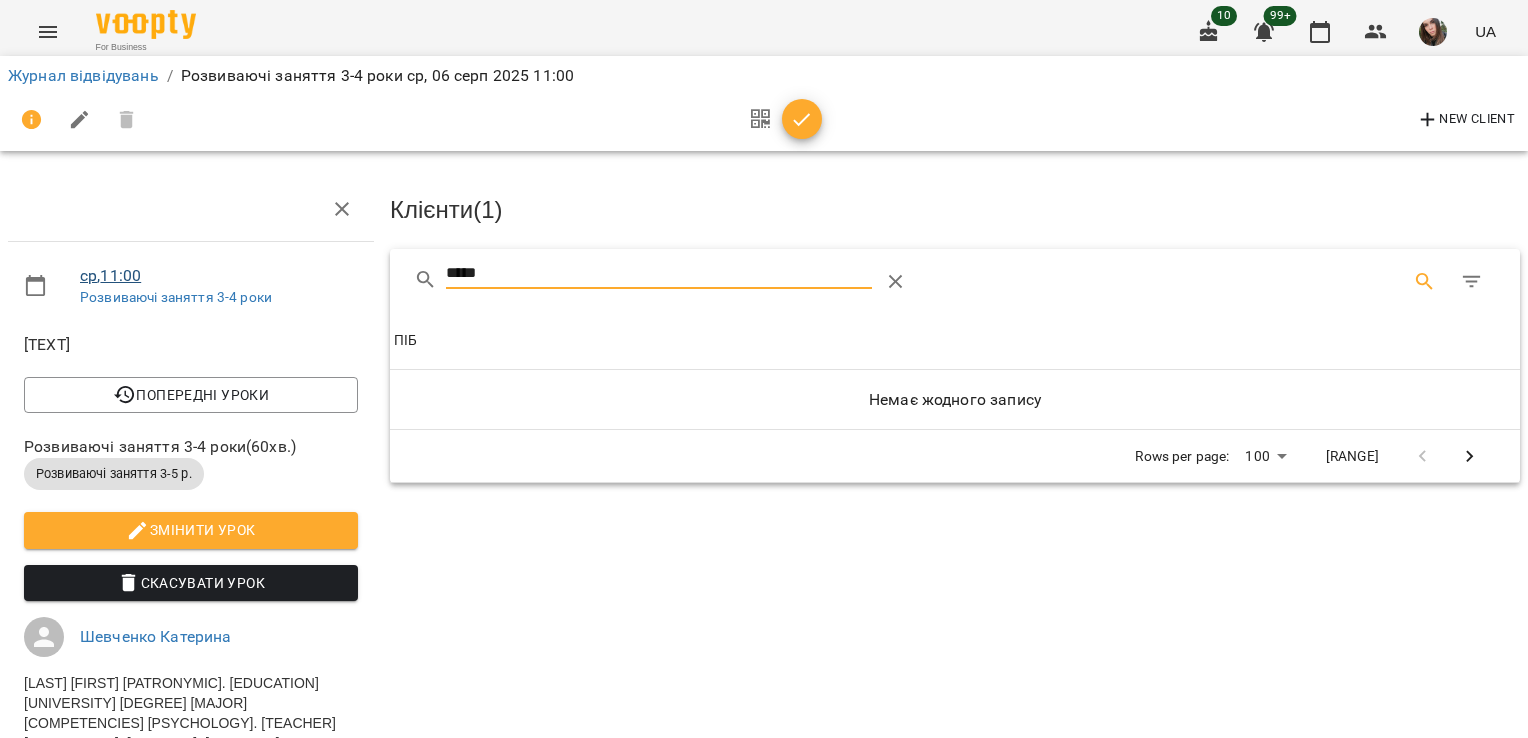 type on "******" 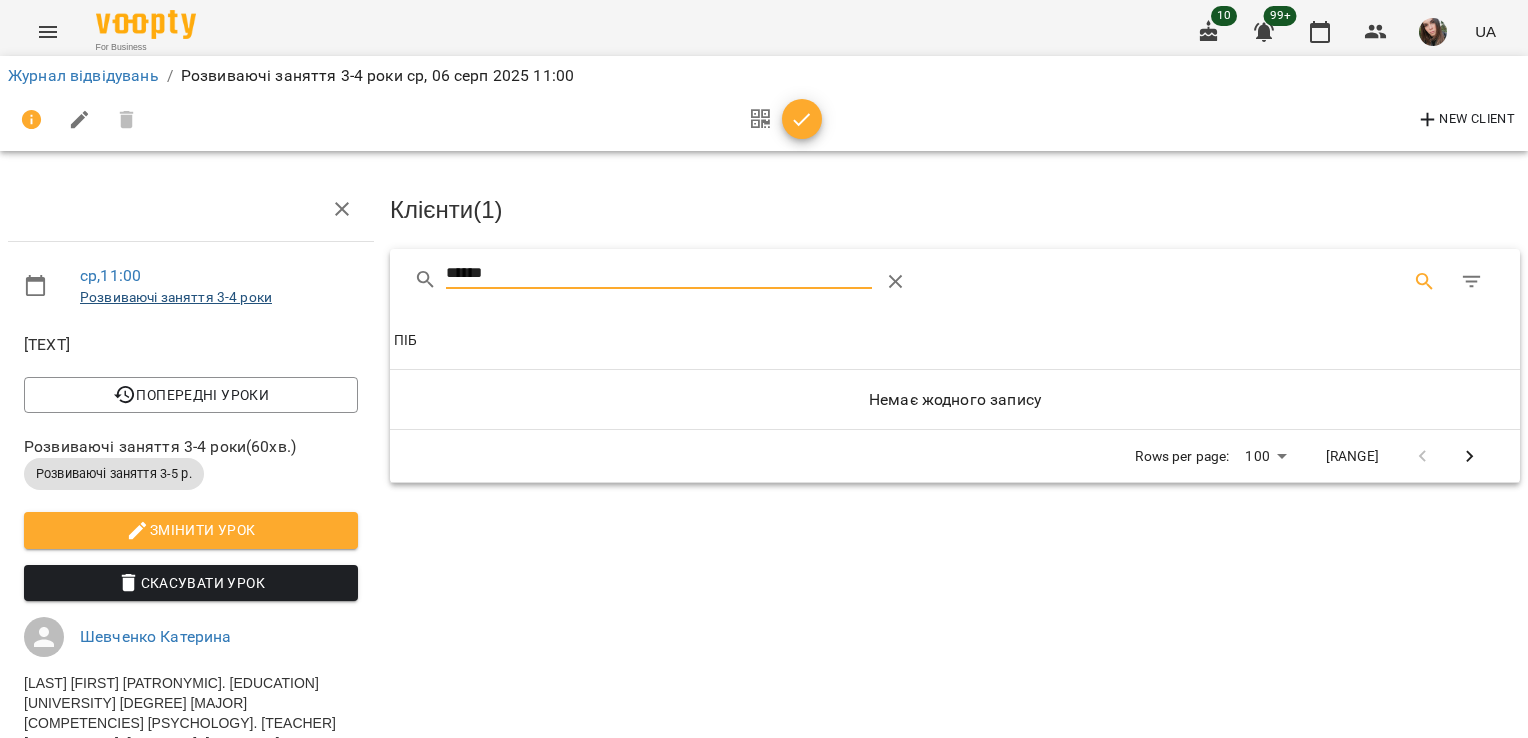 drag, startPoint x: 537, startPoint y: 278, endPoint x: 165, endPoint y: 302, distance: 372.77338 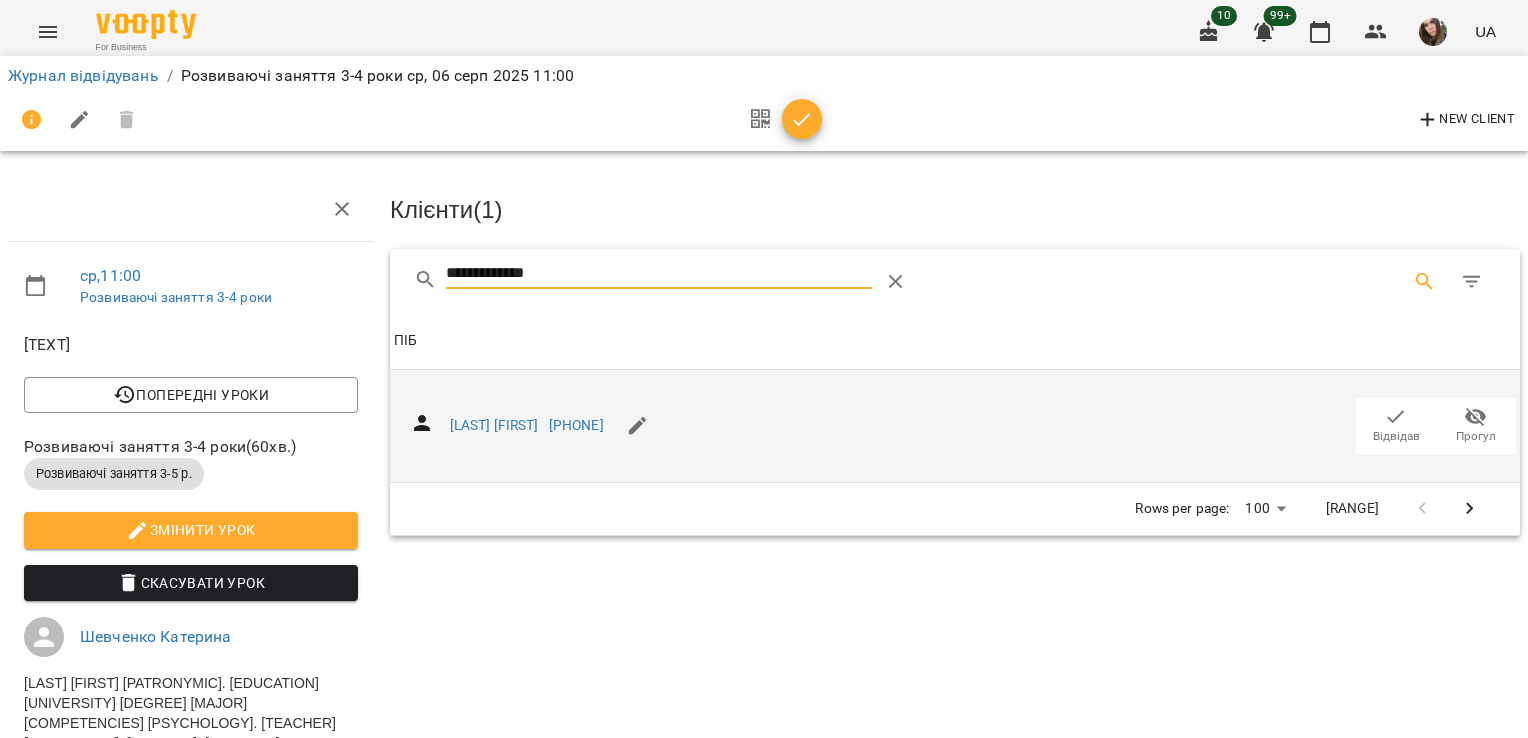 click on "Відвідав" at bounding box center (1396, 436) 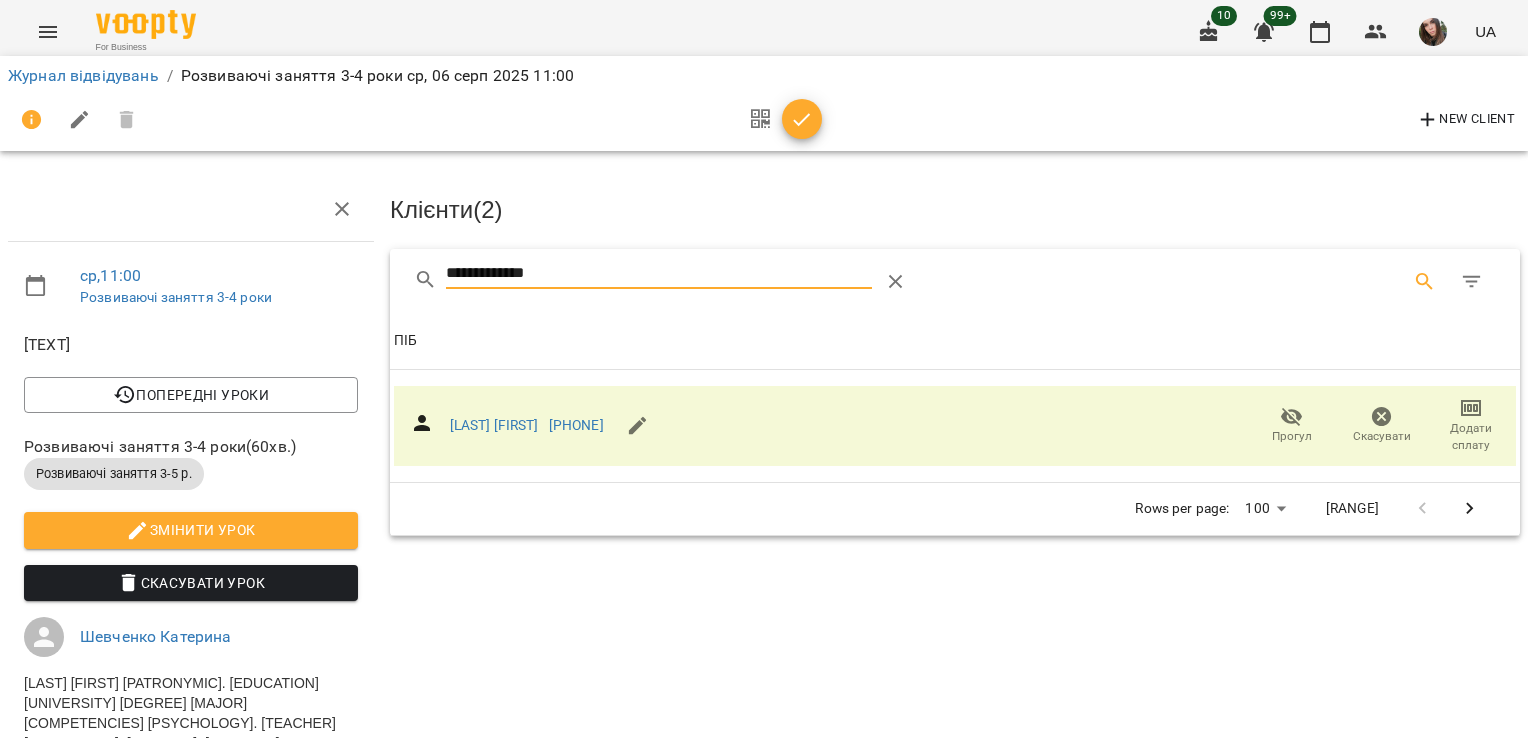 drag, startPoint x: 598, startPoint y: 281, endPoint x: 188, endPoint y: 279, distance: 410.00488 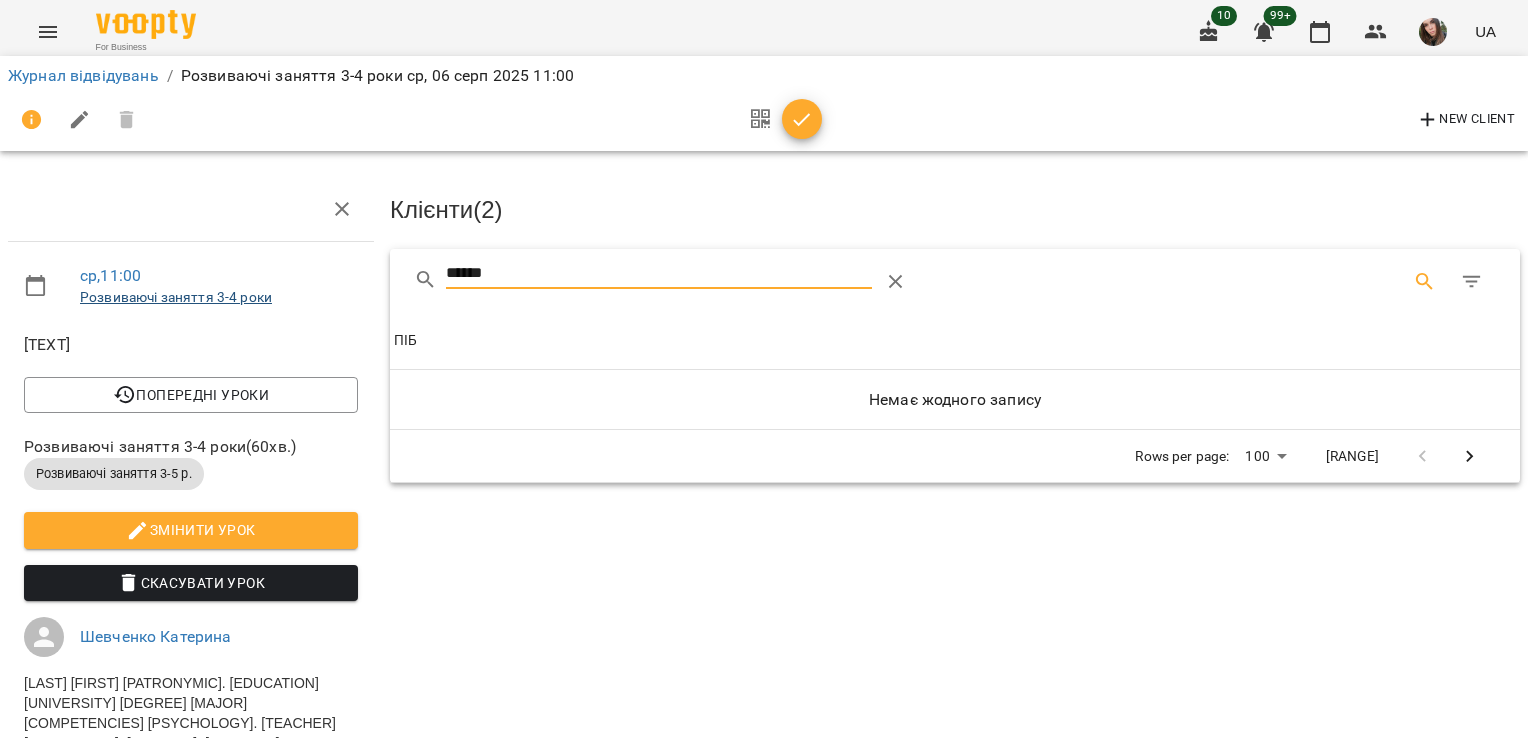 type on "*******" 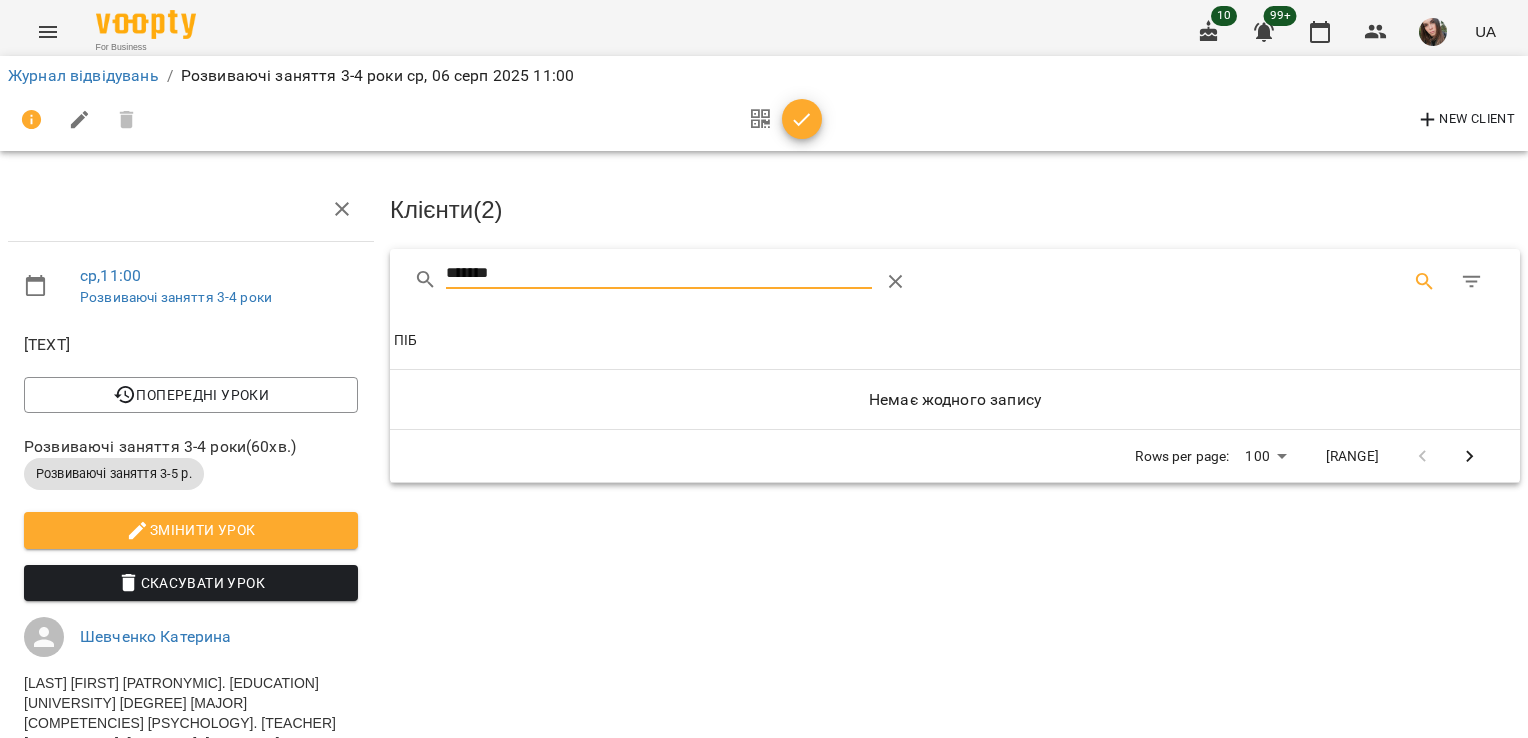 drag, startPoint x: 664, startPoint y: 286, endPoint x: 147, endPoint y: 261, distance: 517.6041 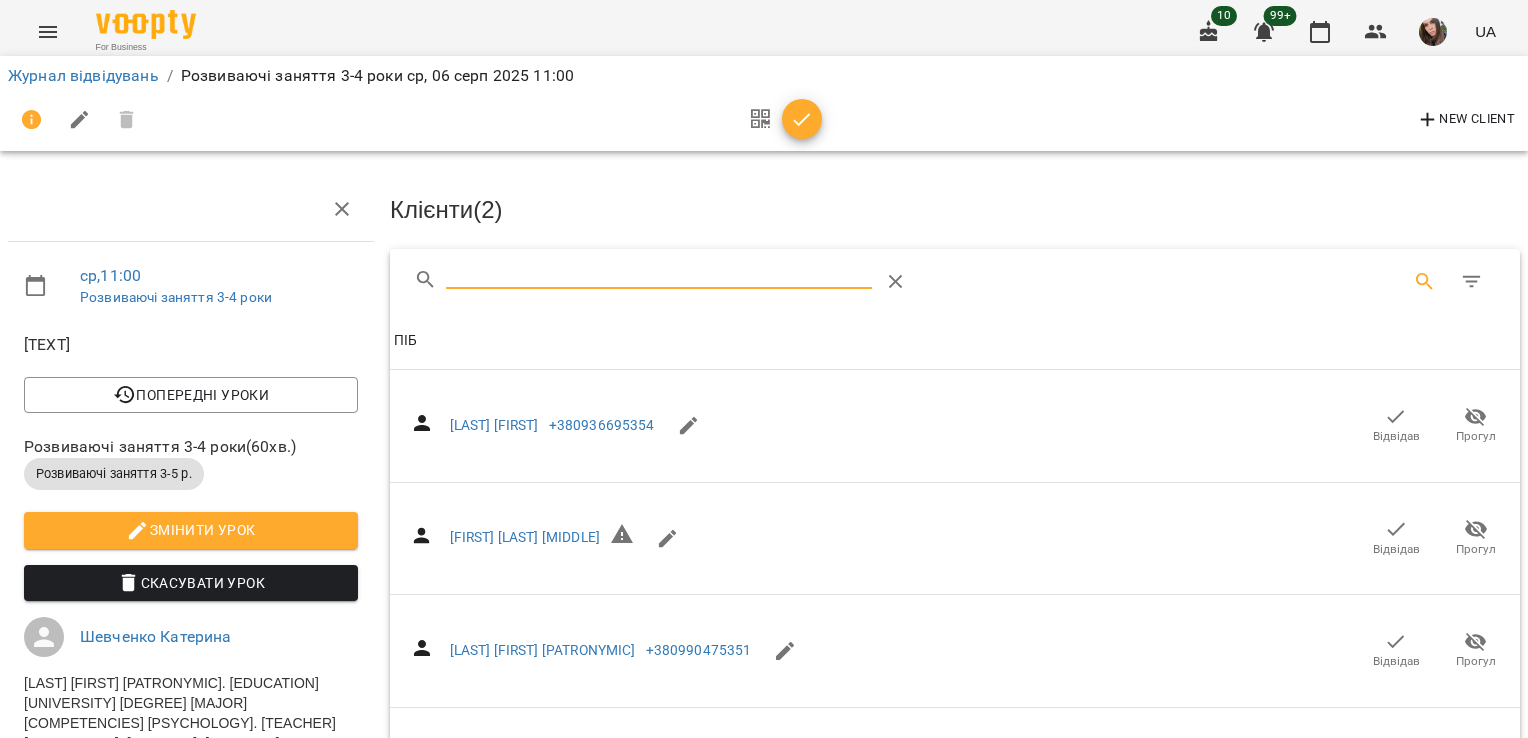 type 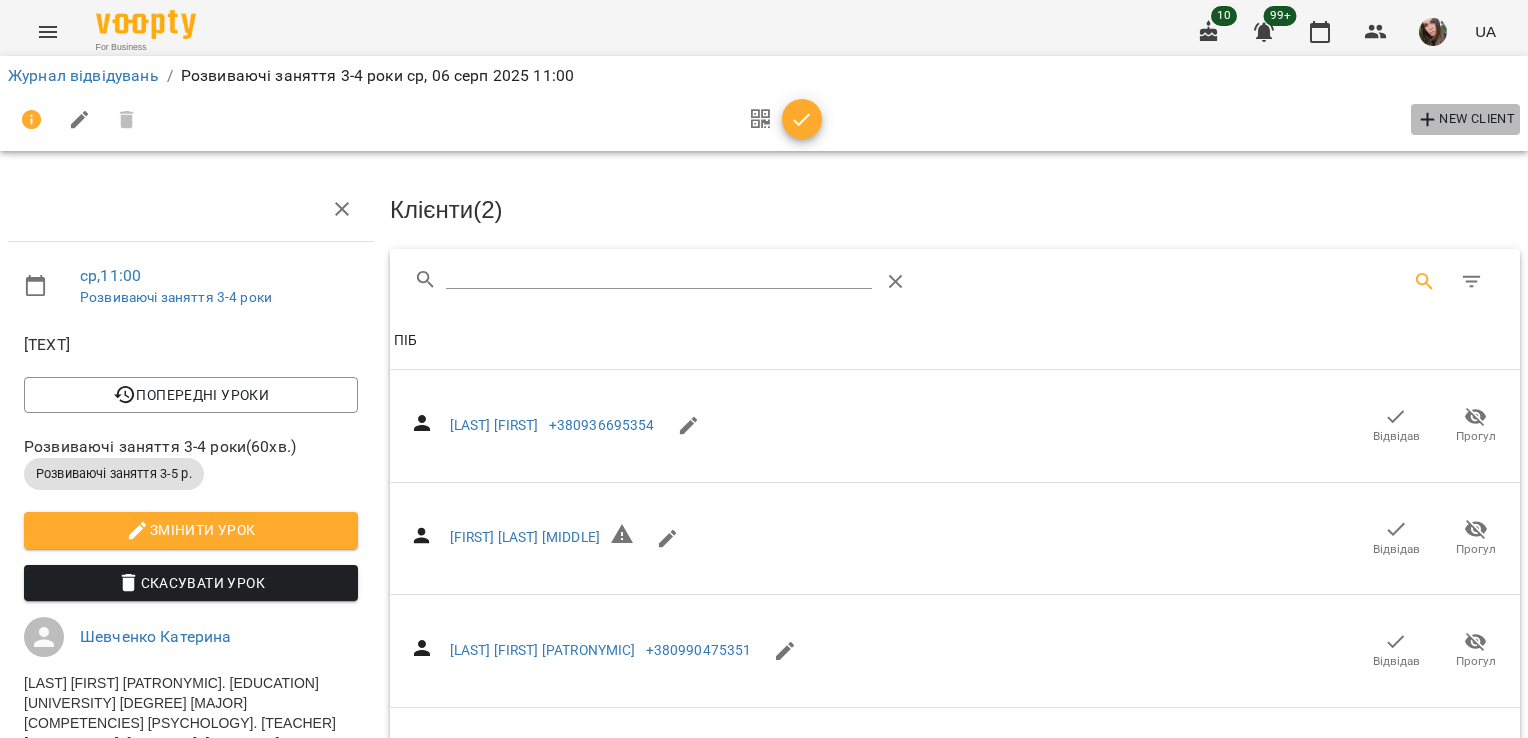 click on "New Client" at bounding box center (1465, 120) 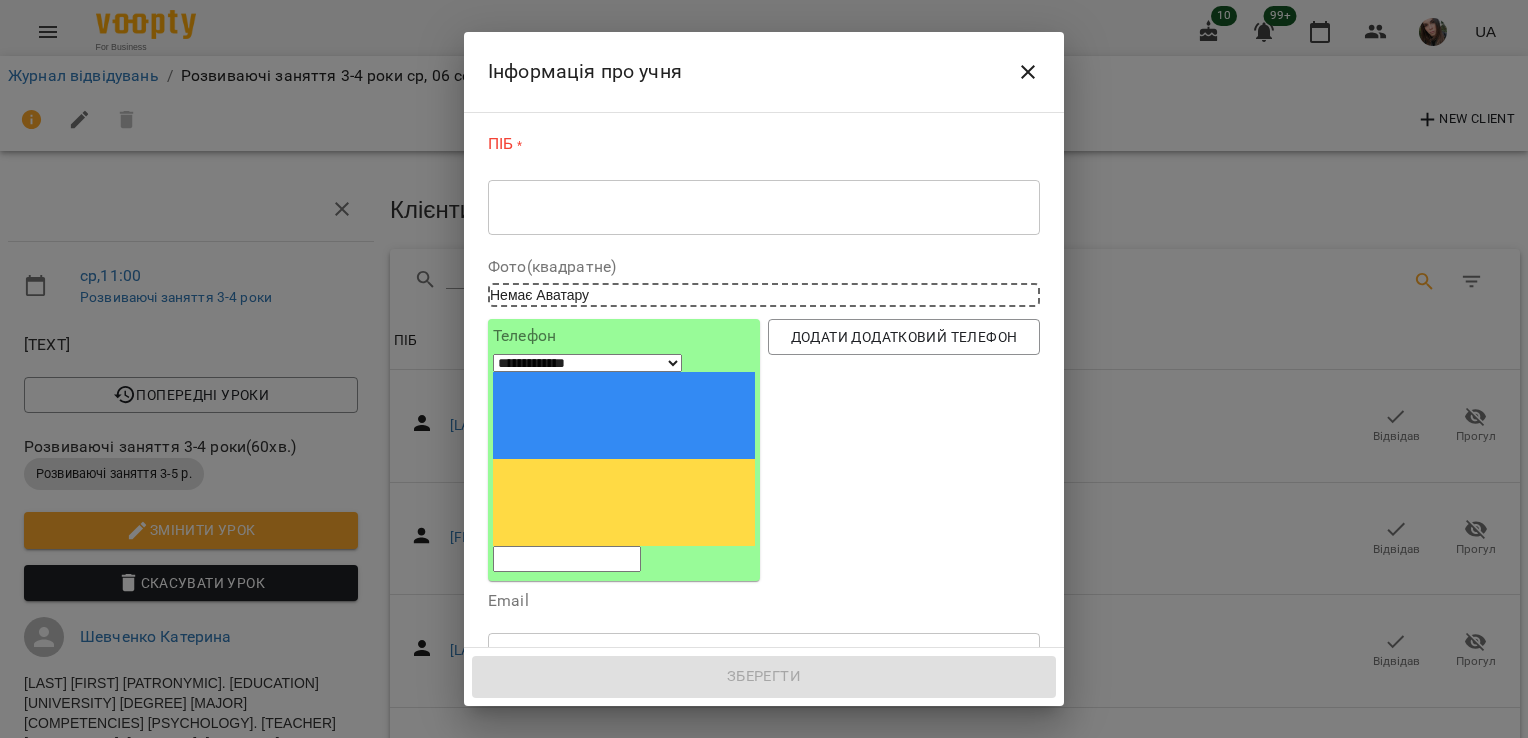 click 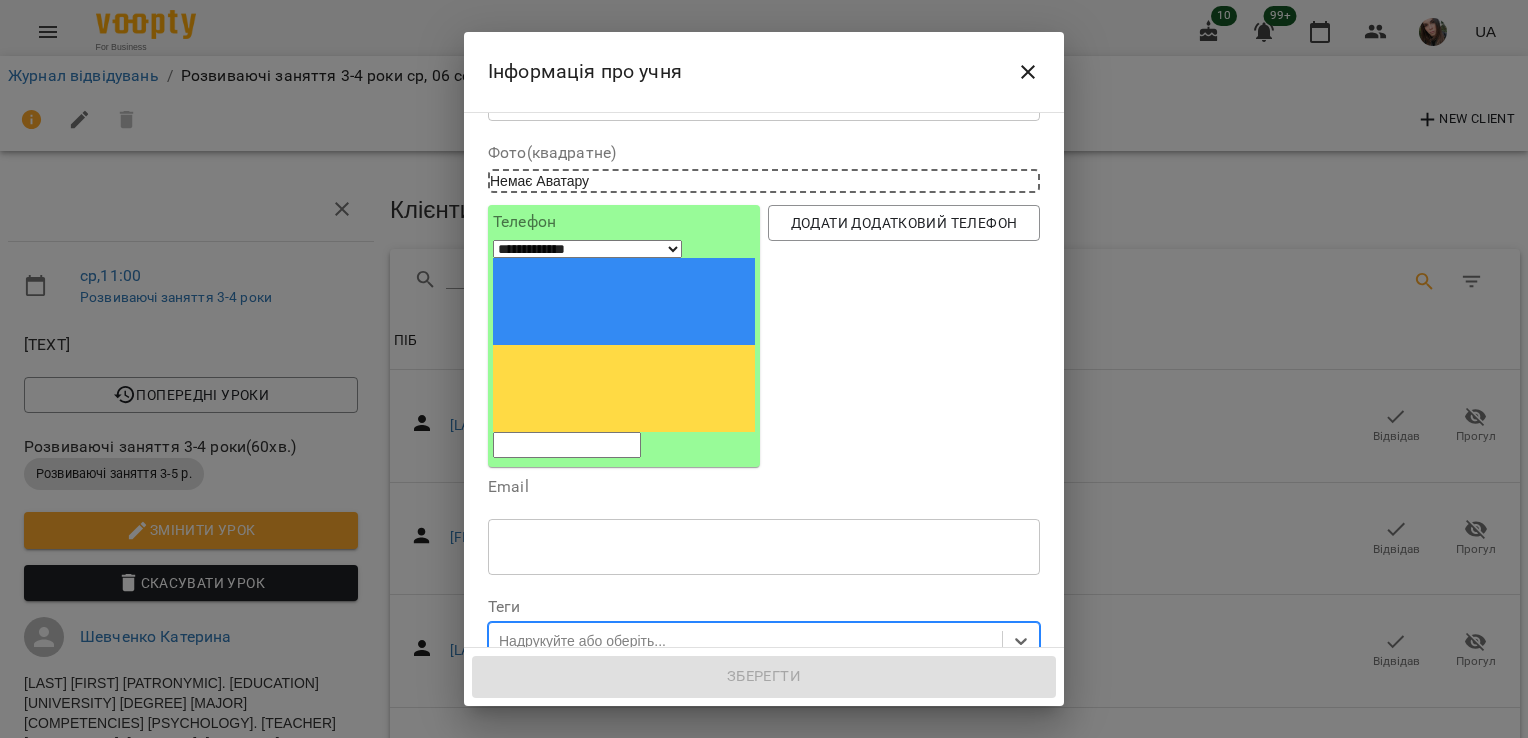 scroll, scrollTop: 200, scrollLeft: 0, axis: vertical 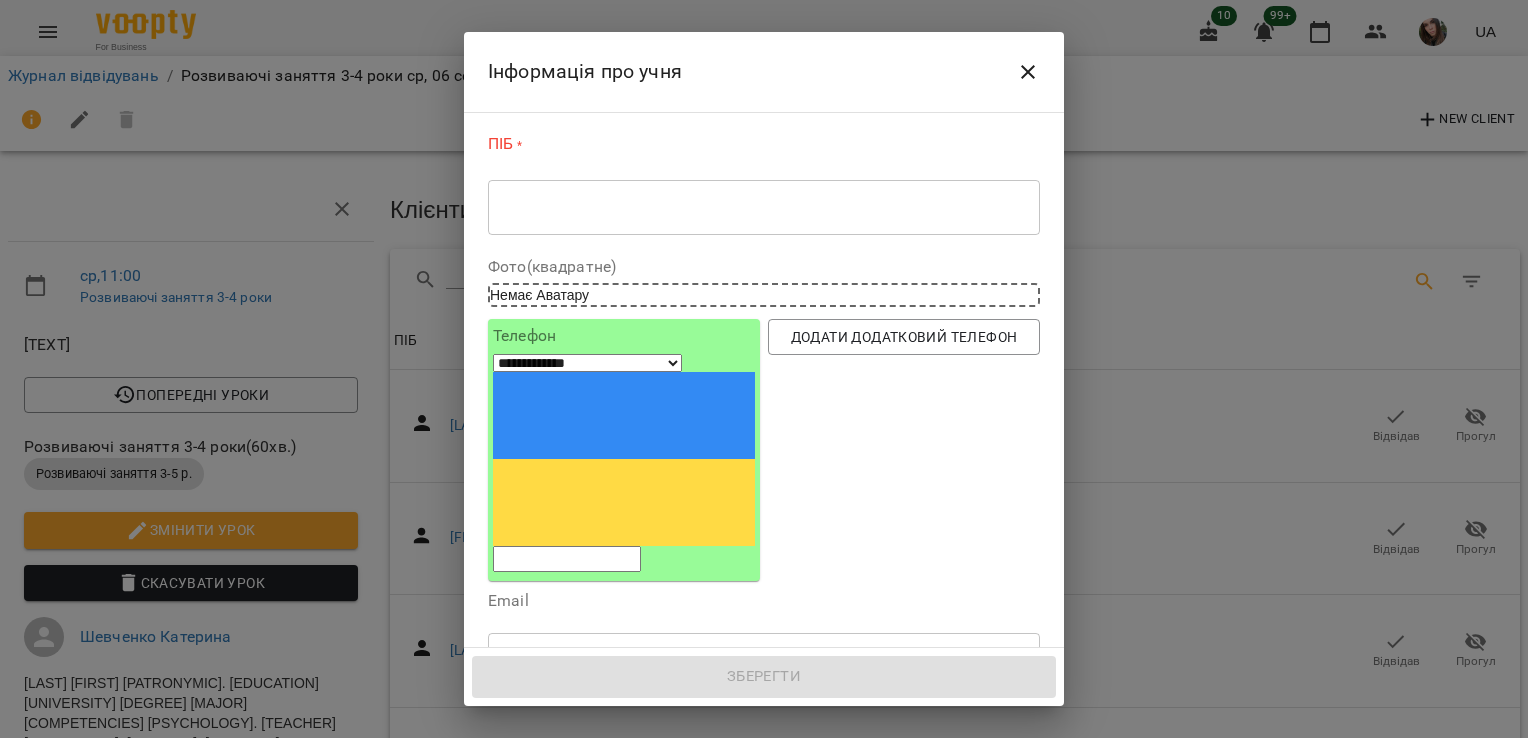 click at bounding box center [764, 207] 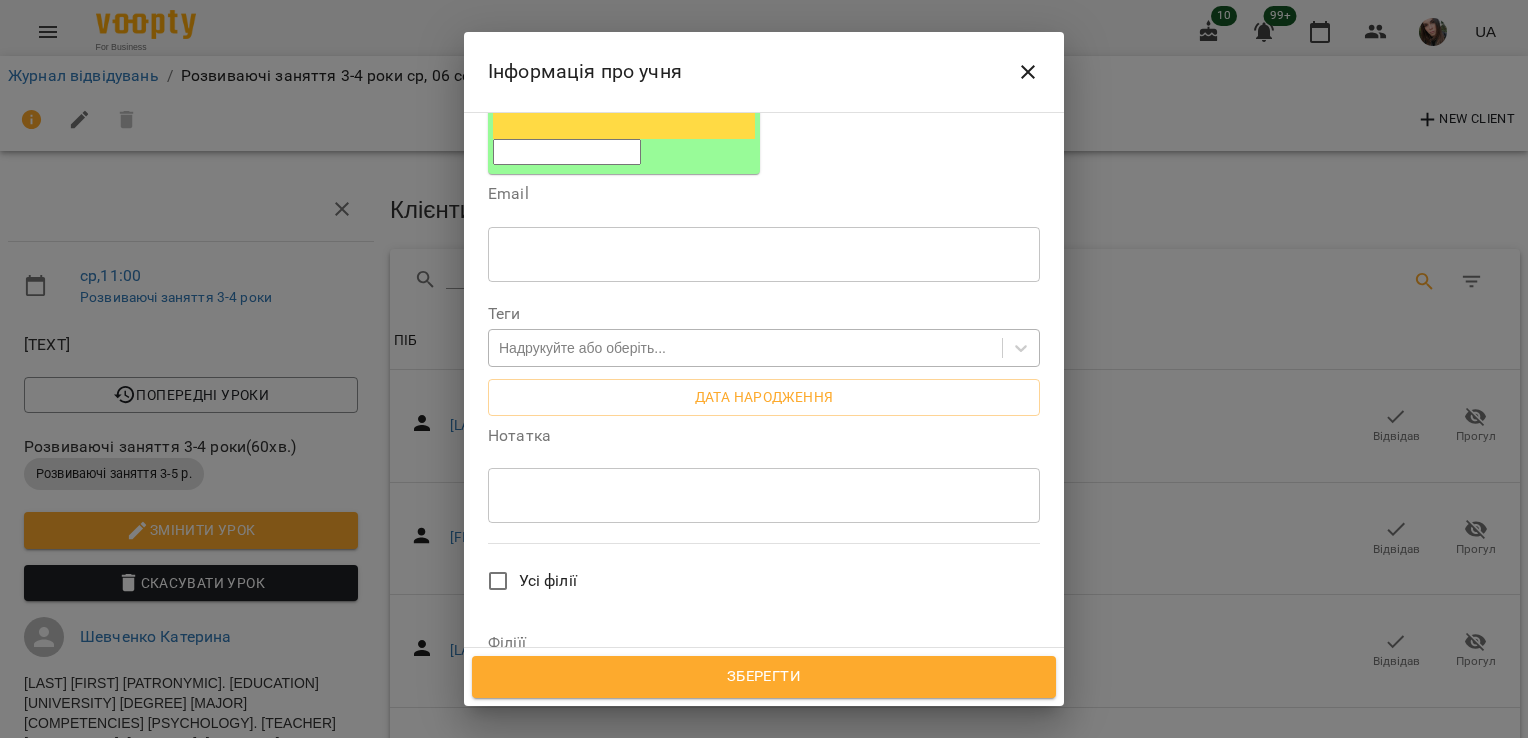 scroll, scrollTop: 572, scrollLeft: 0, axis: vertical 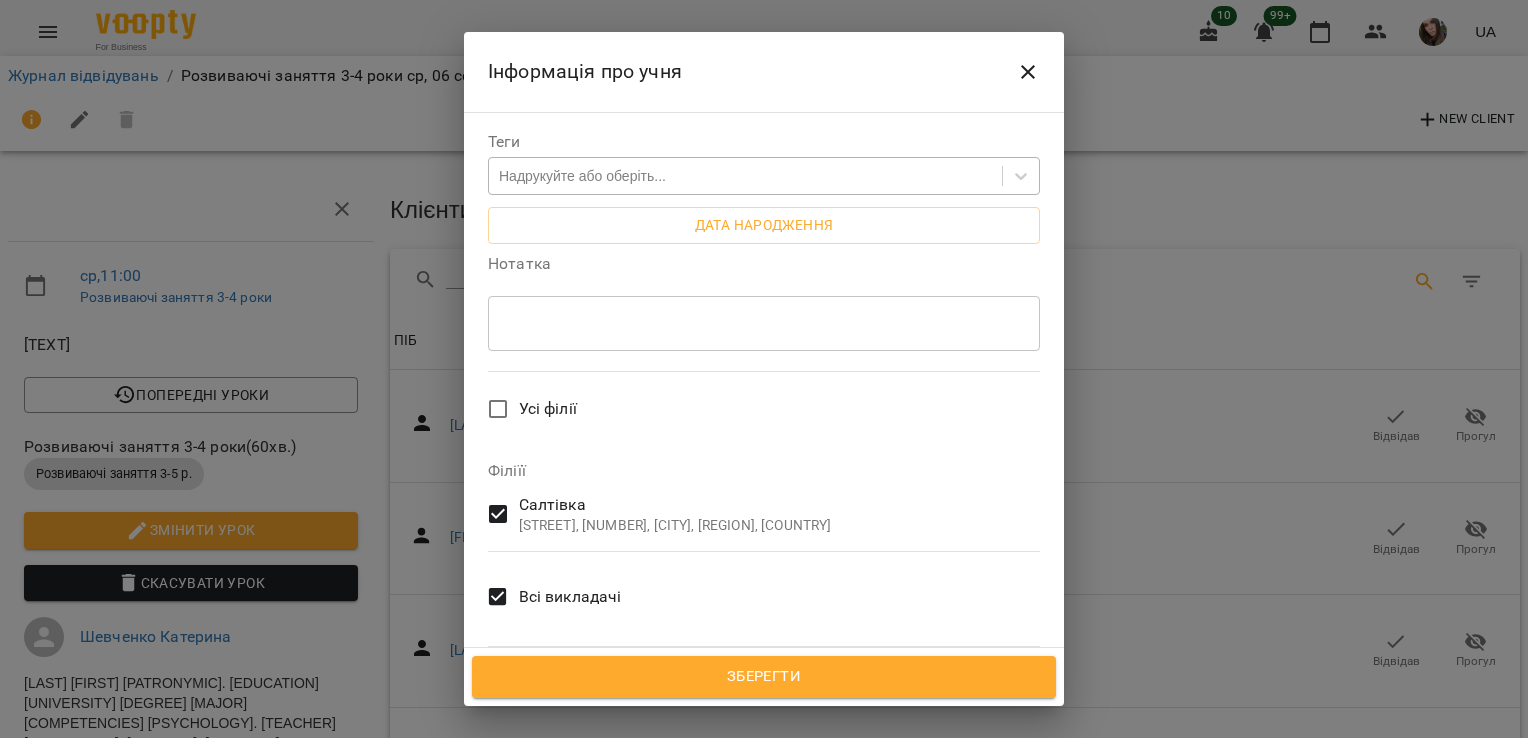 type on "**********" 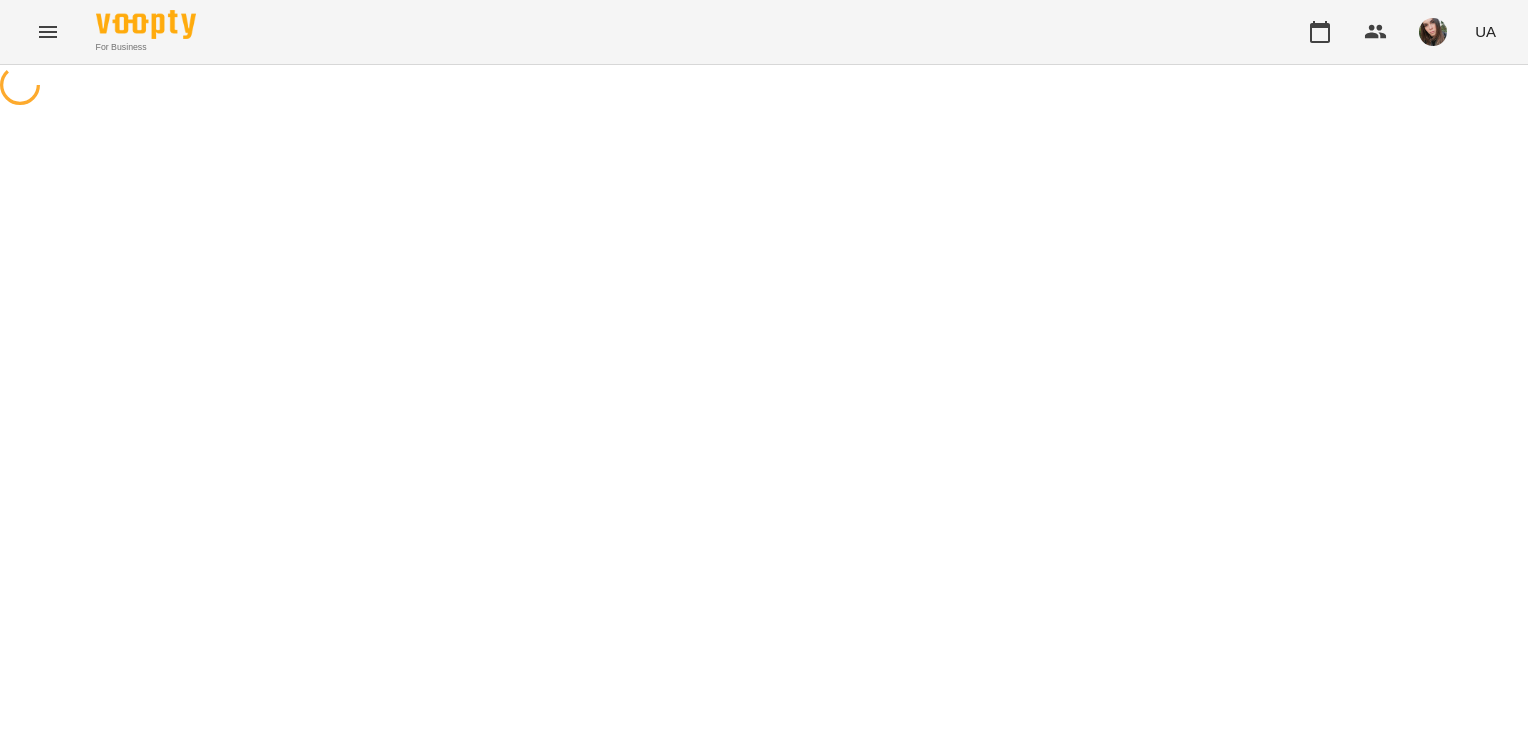 scroll, scrollTop: 0, scrollLeft: 0, axis: both 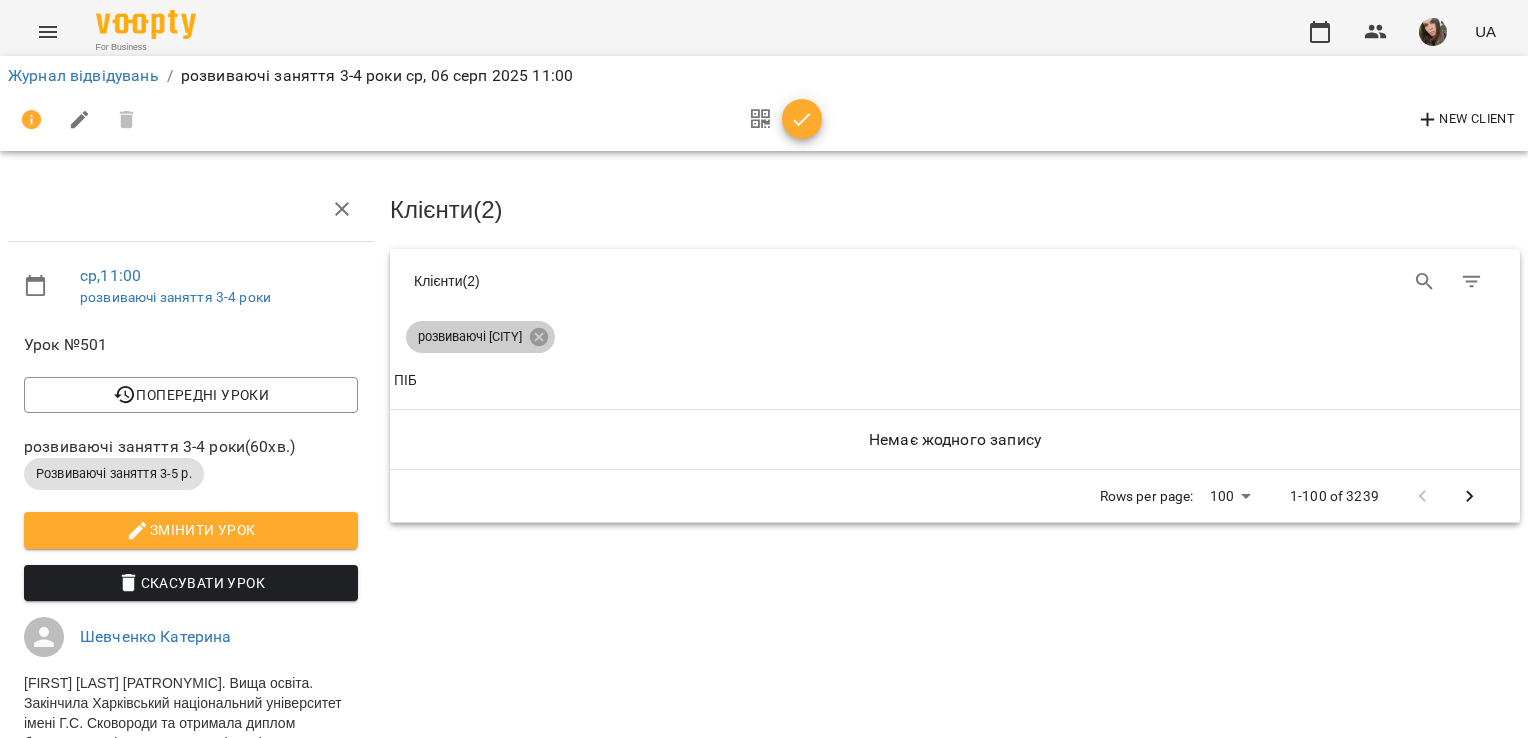 click on "розвиваючі 3-4 салтівка" at bounding box center (470, 337) 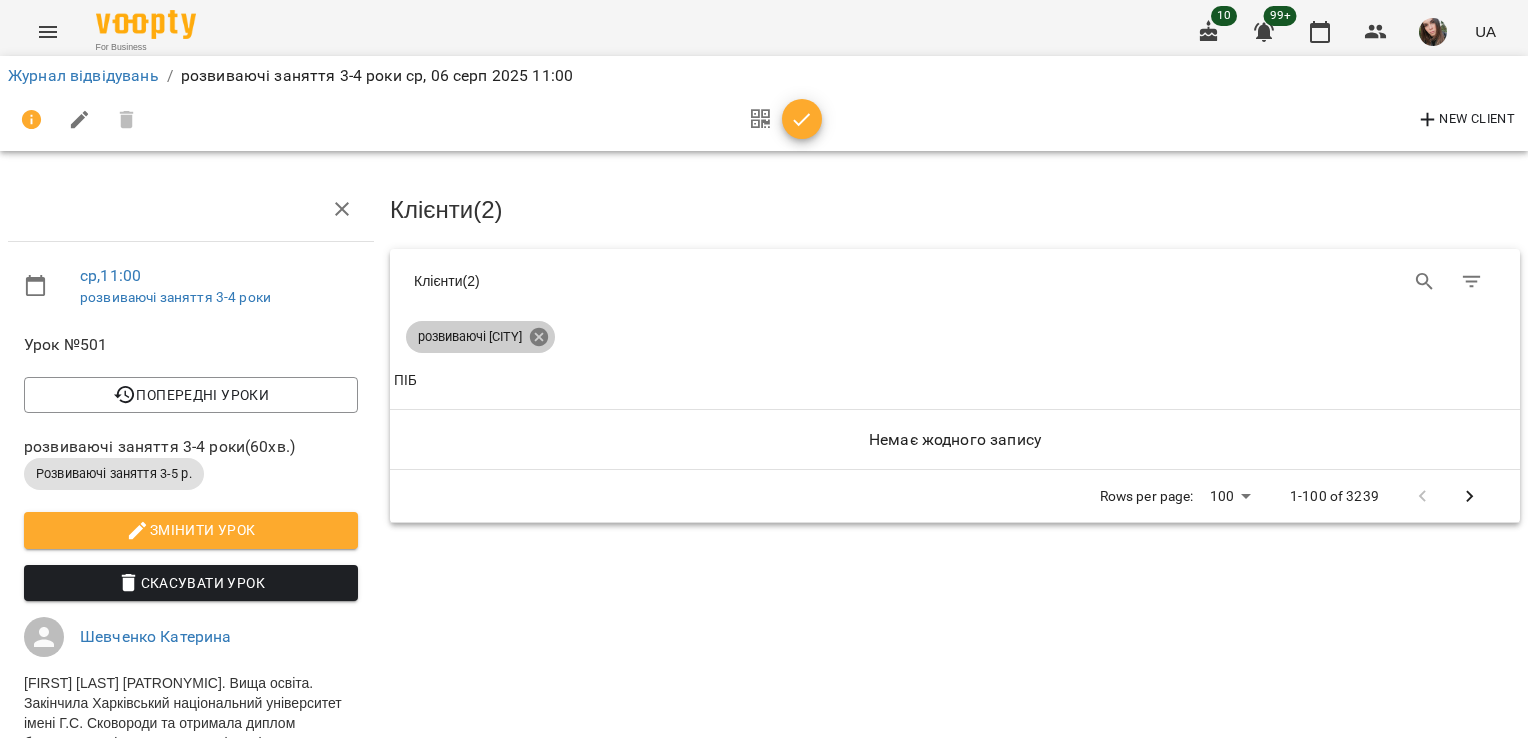 click 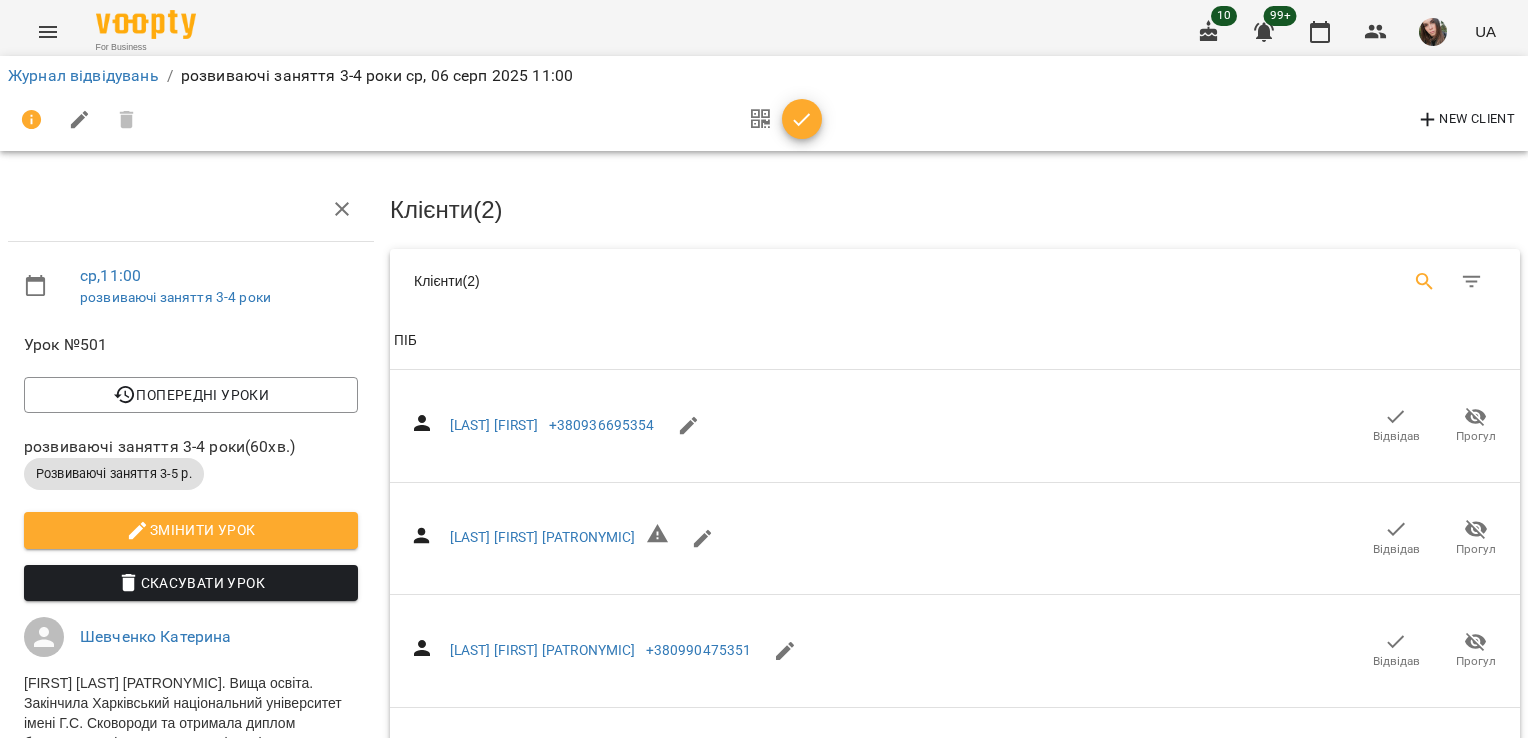 click at bounding box center [1425, 282] 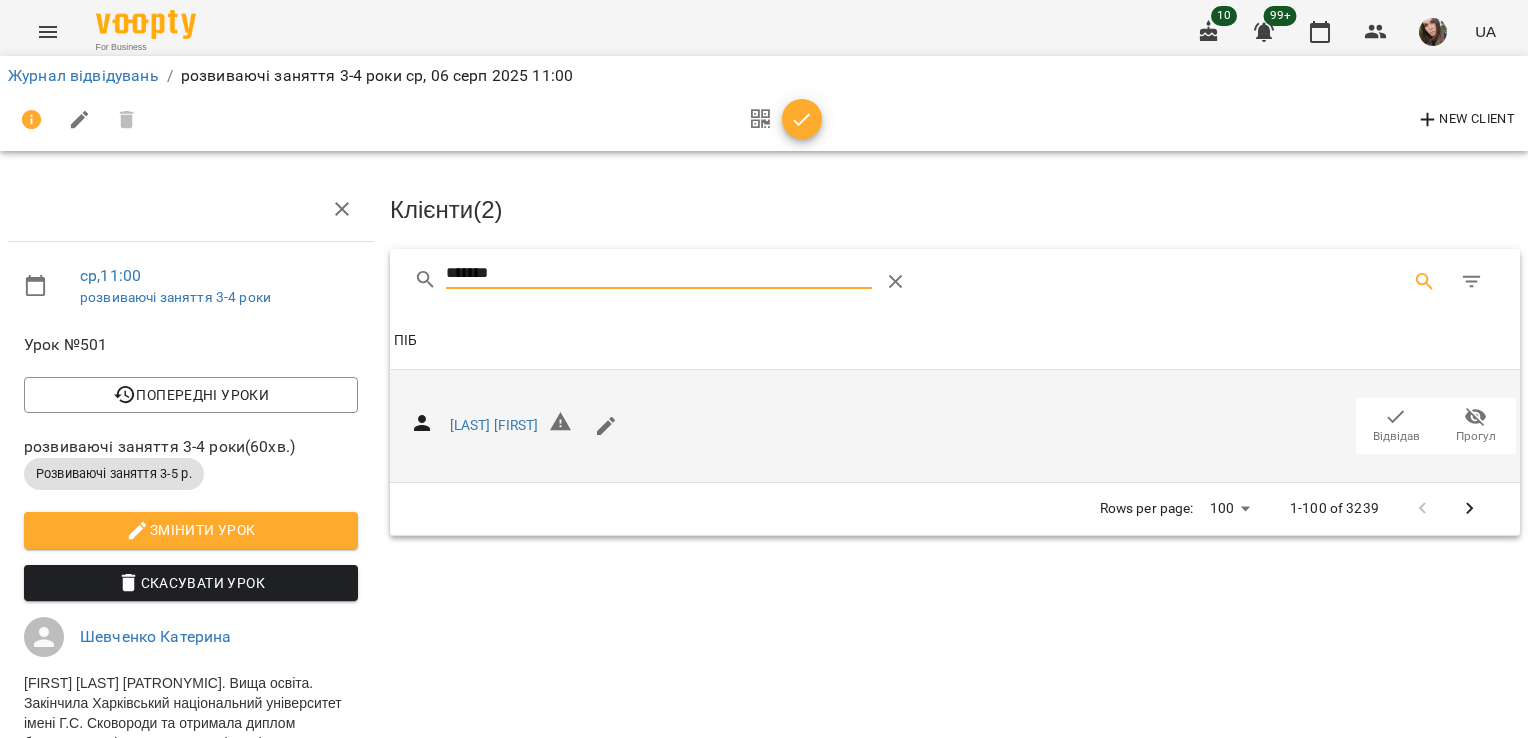 click 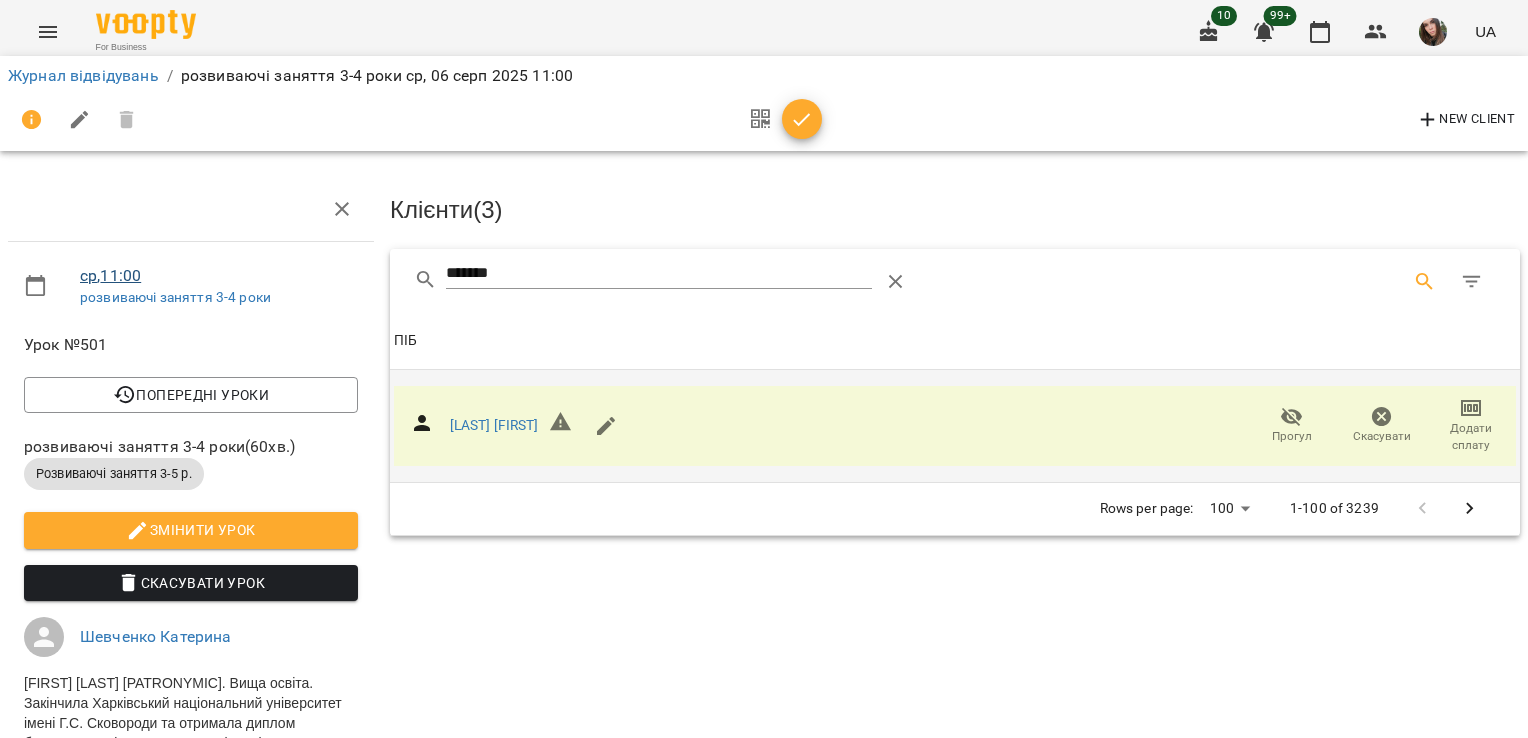 drag, startPoint x: 632, startPoint y: 272, endPoint x: 136, endPoint y: 281, distance: 496.08163 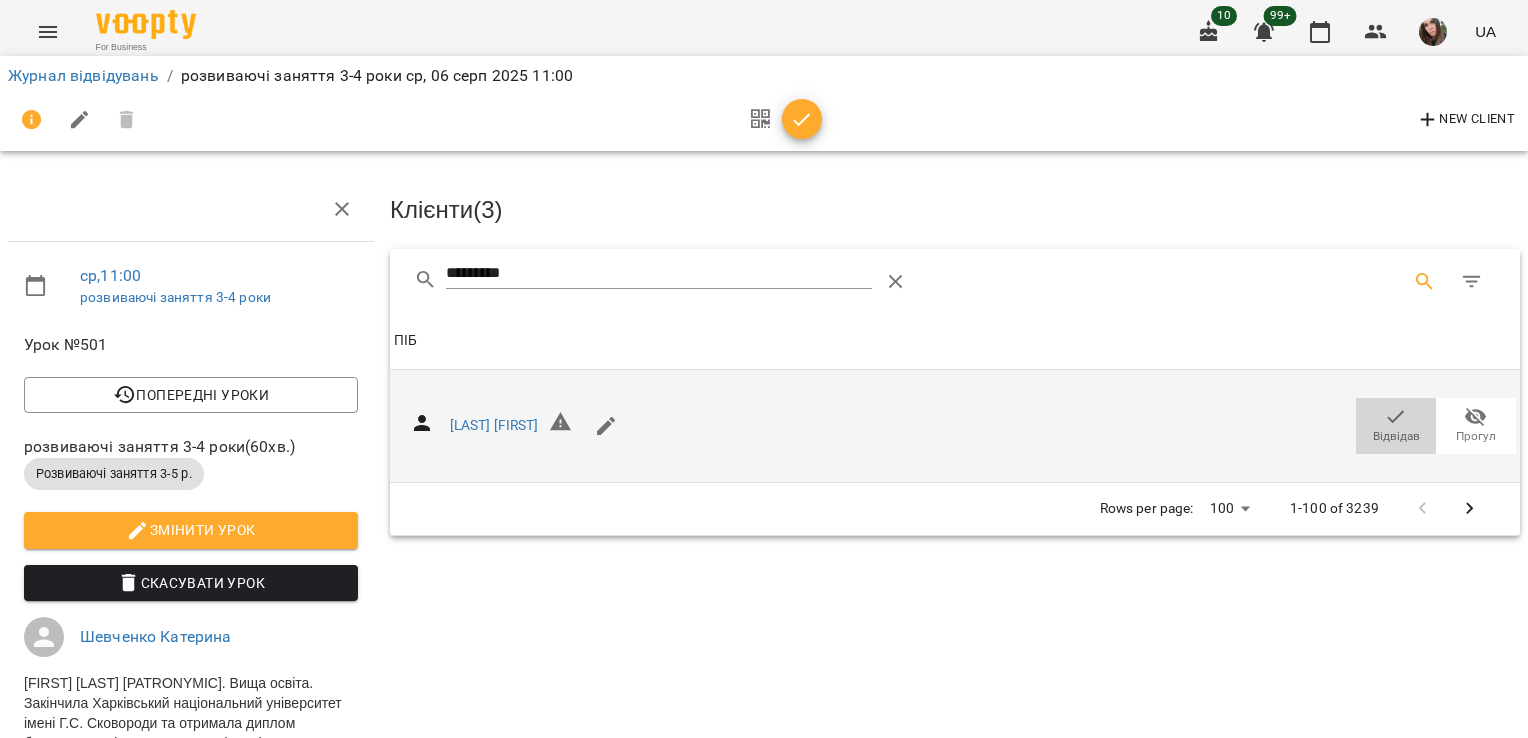 click on "Відвідав" at bounding box center (1396, 426) 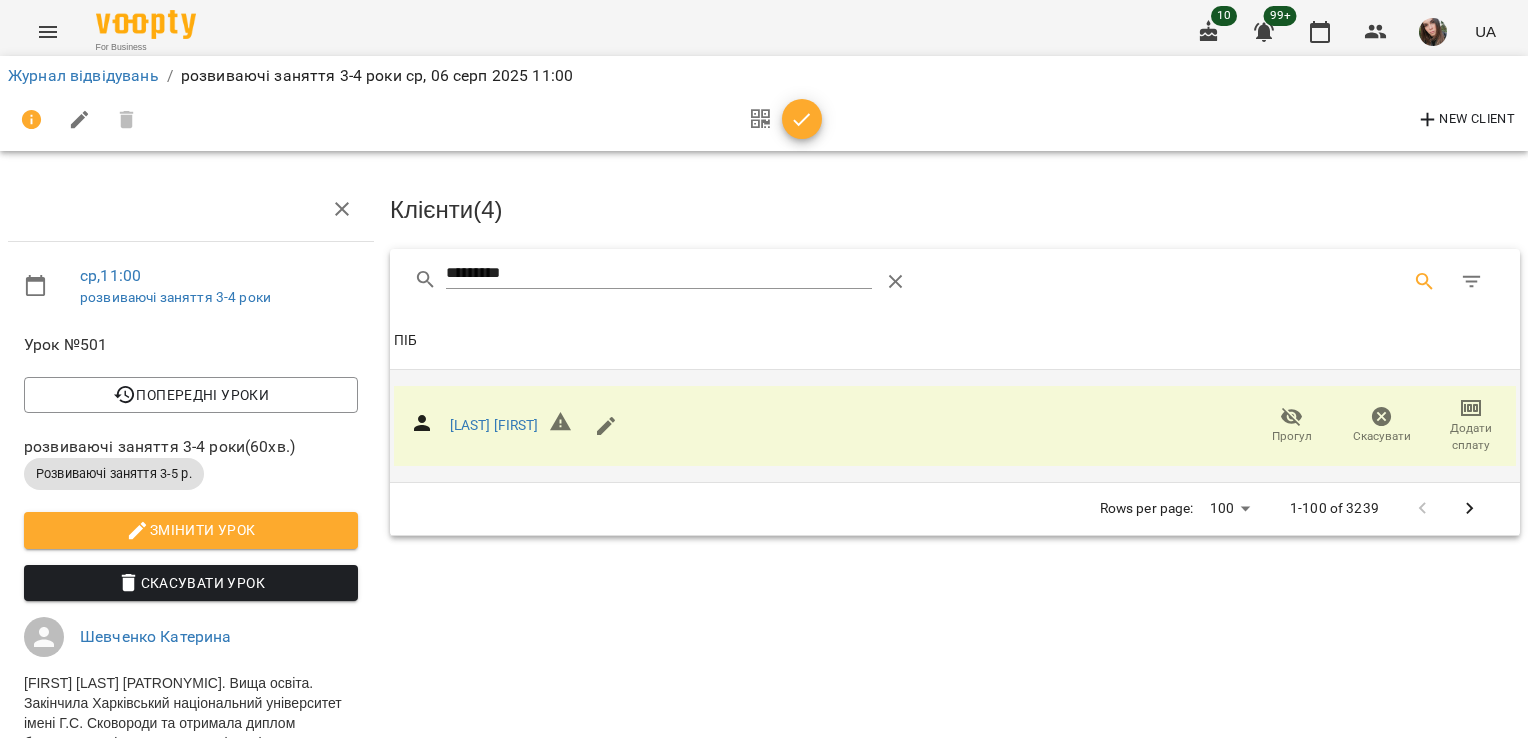 drag, startPoint x: -4, startPoint y: 253, endPoint x: 0, endPoint y: 238, distance: 15.524175 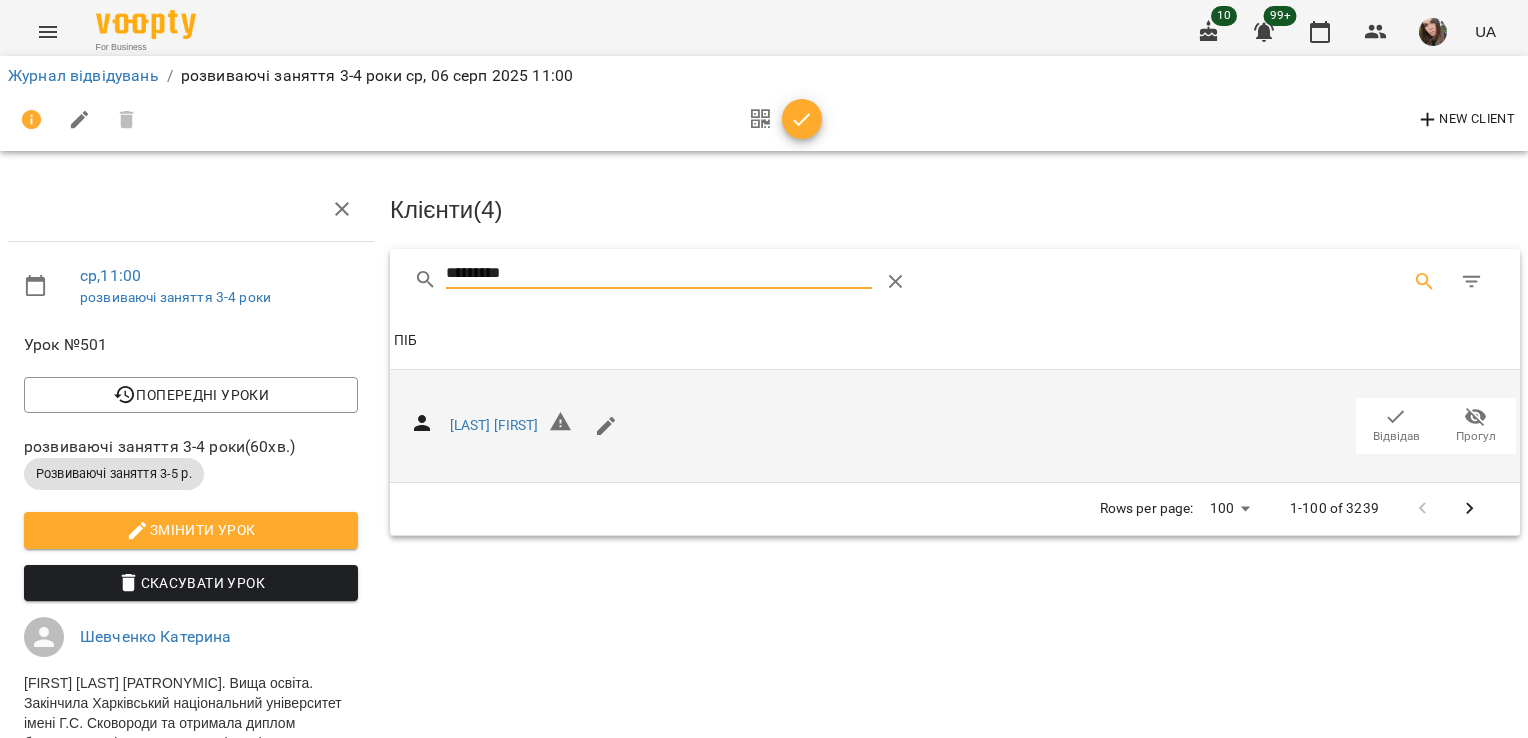 type on "*********" 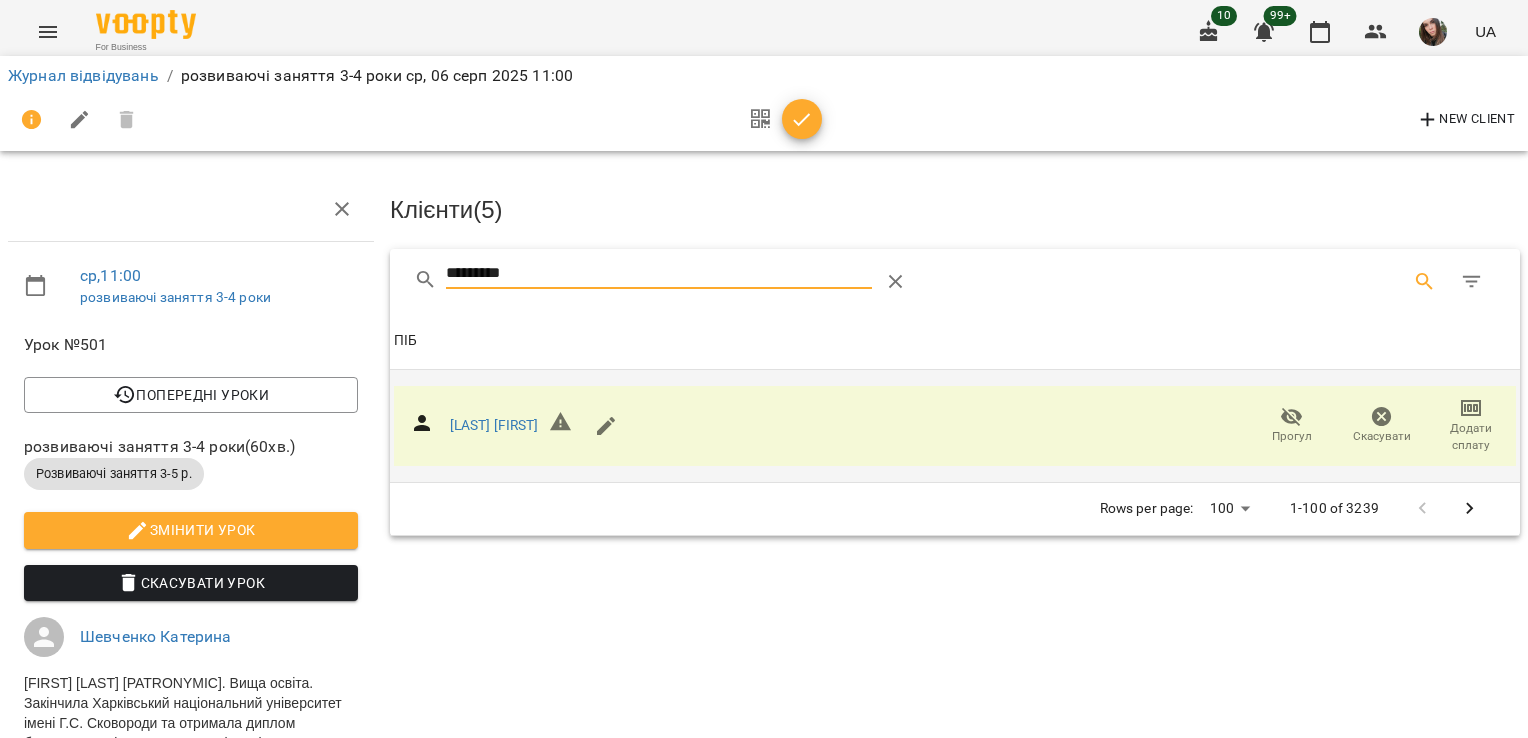 drag, startPoint x: 536, startPoint y: 266, endPoint x: 59, endPoint y: 276, distance: 477.1048 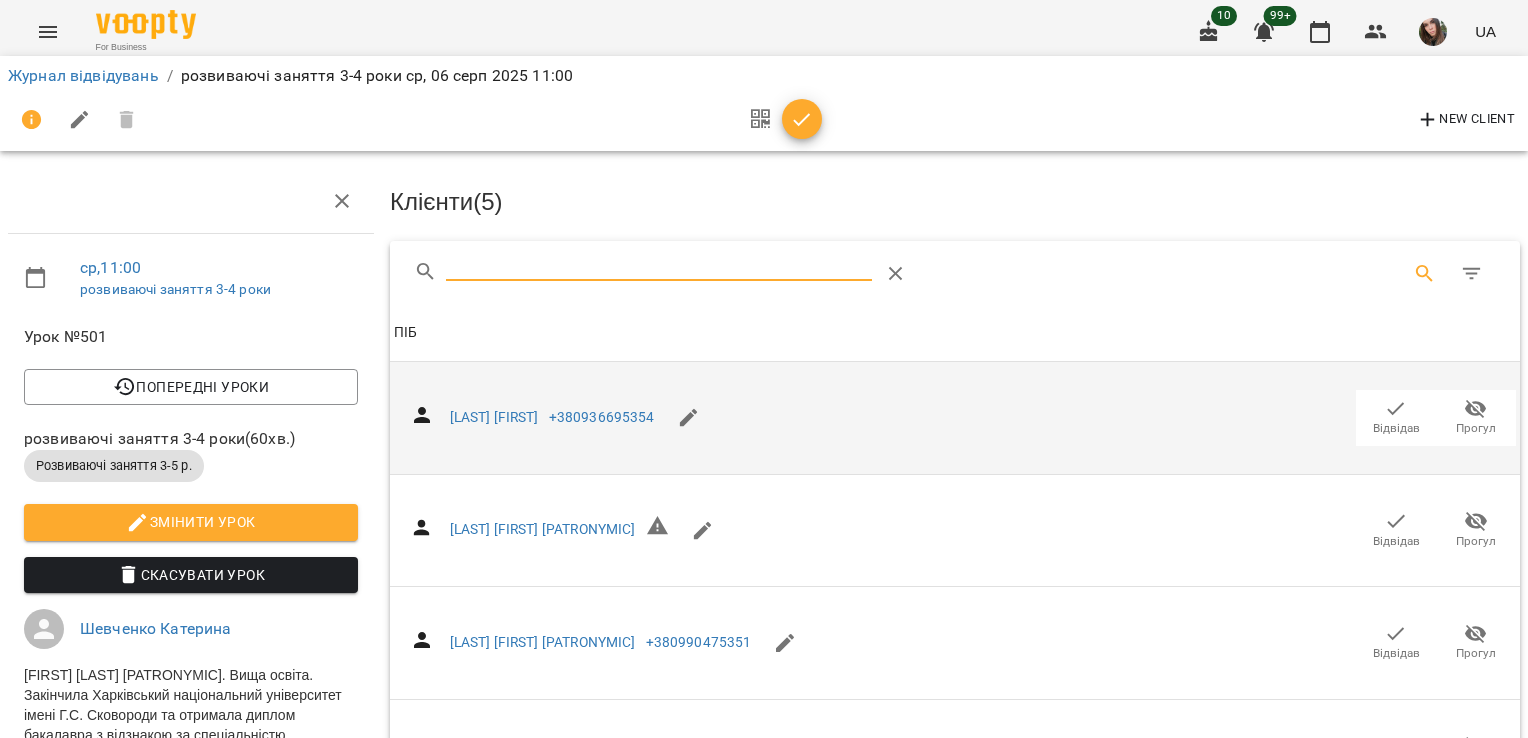 scroll, scrollTop: 0, scrollLeft: 0, axis: both 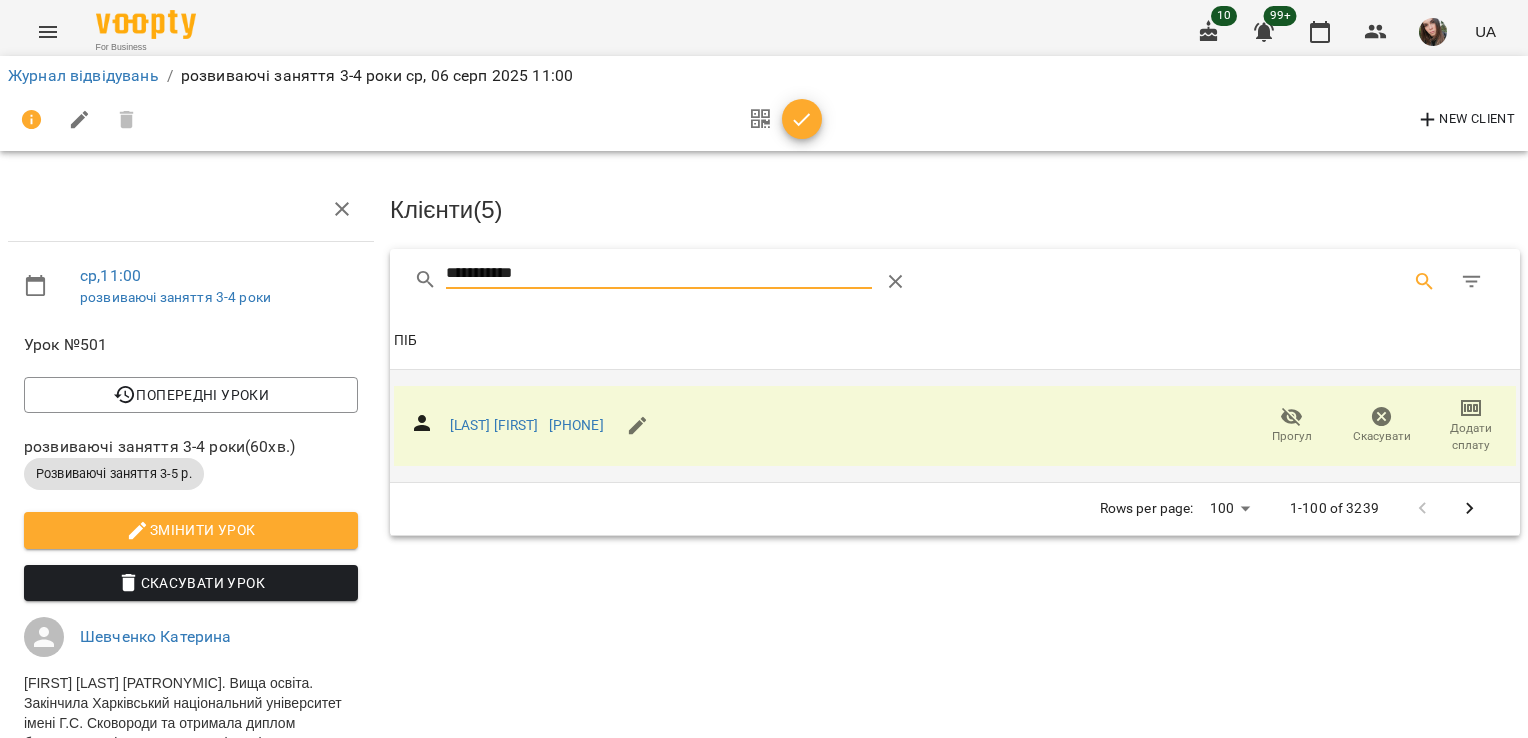 type on "**********" 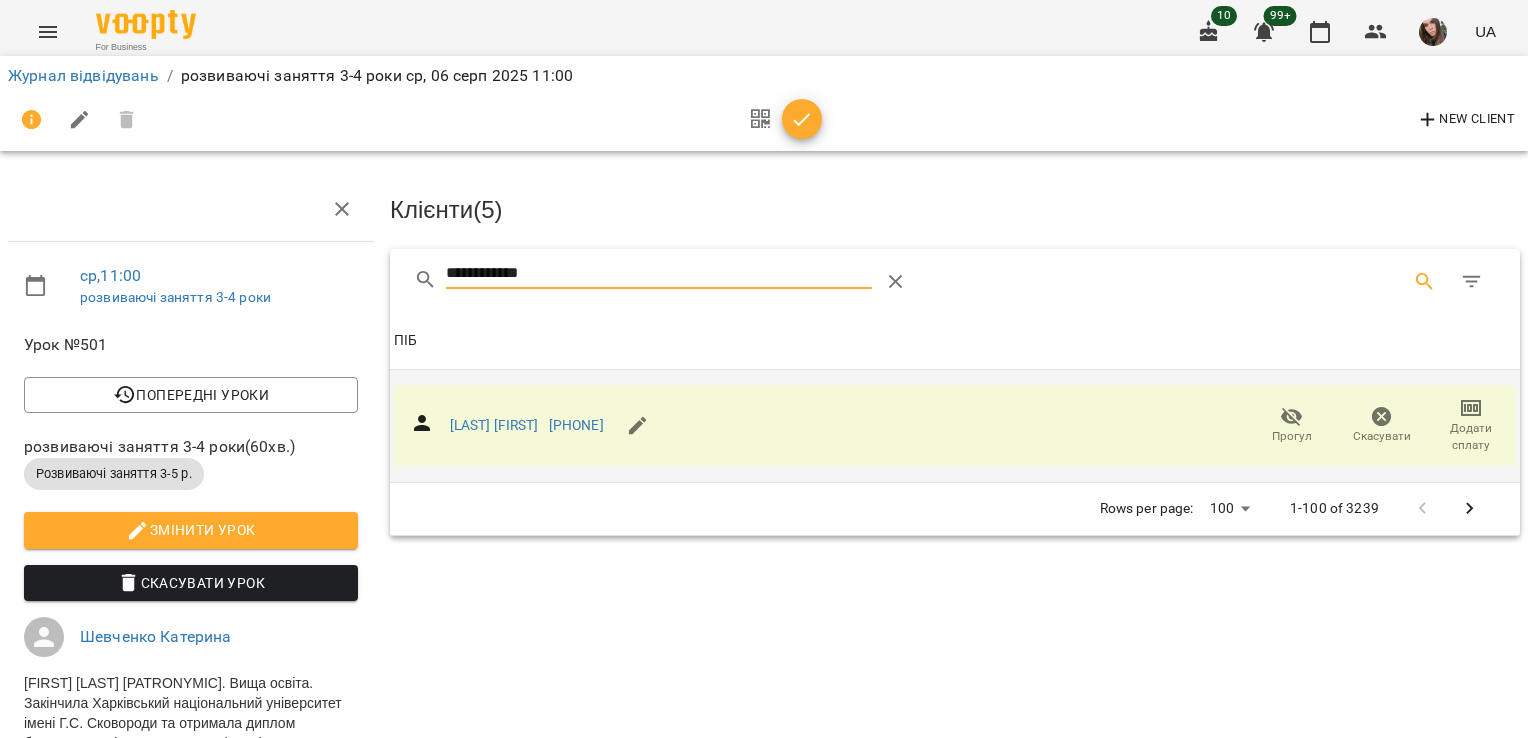 drag, startPoint x: 614, startPoint y: 284, endPoint x: 0, endPoint y: 300, distance: 614.20844 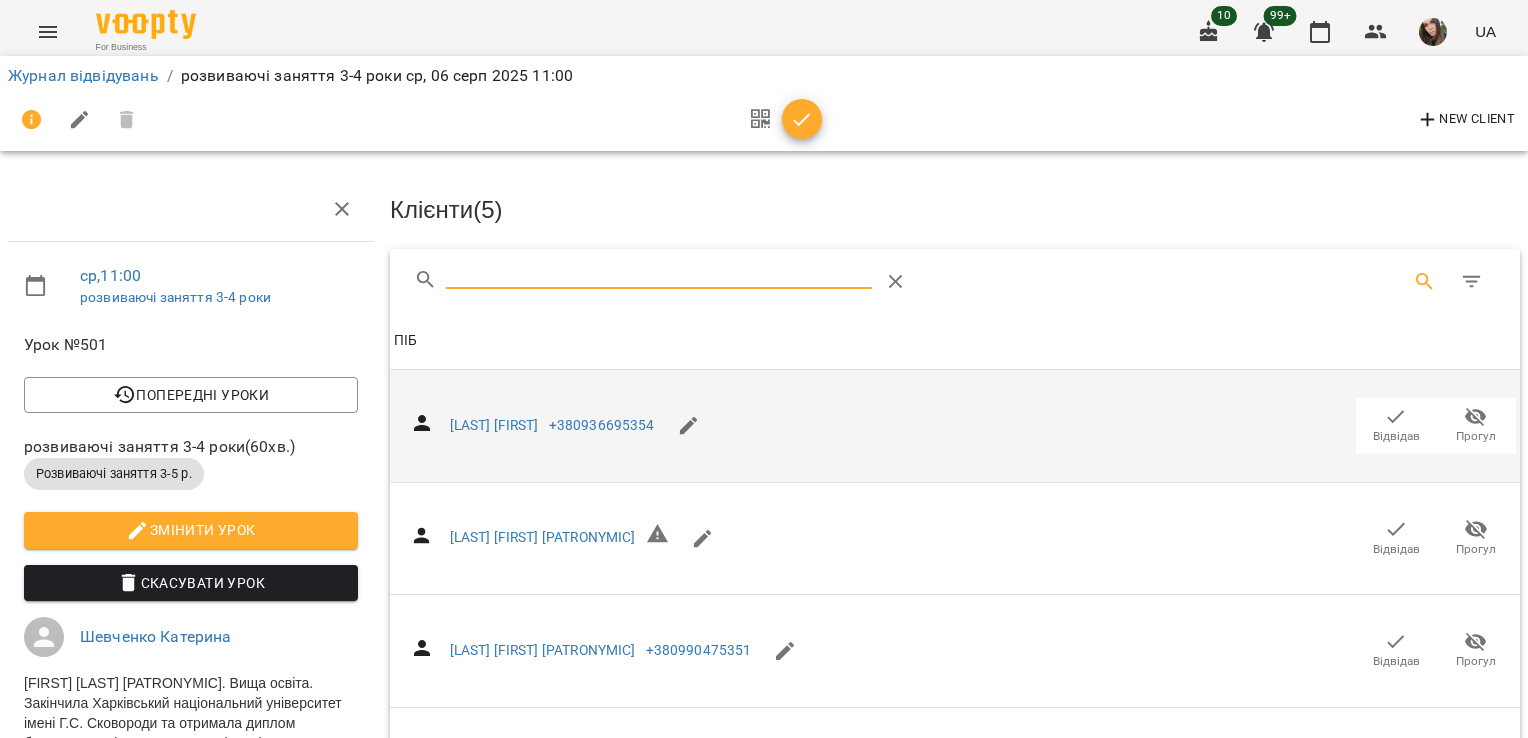 type 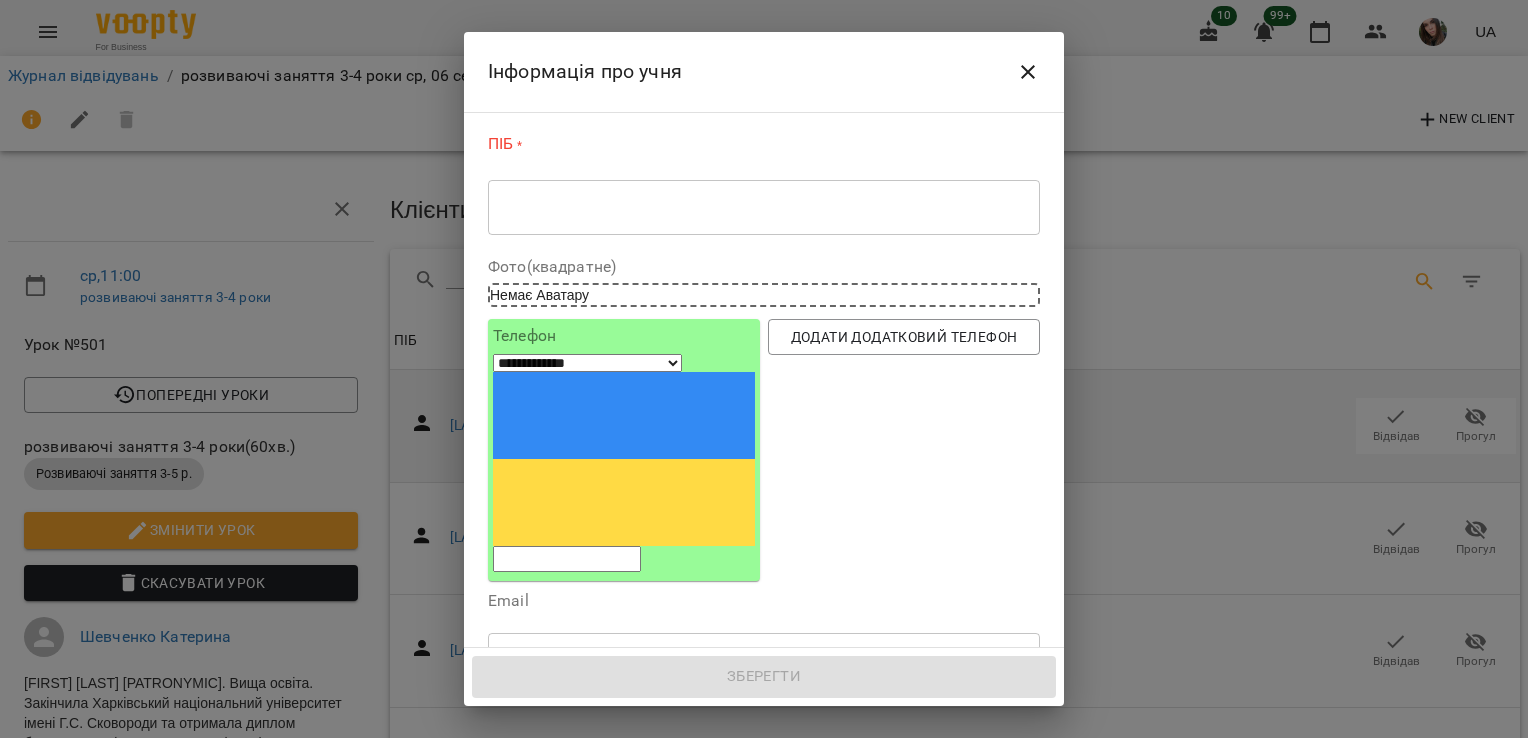 click at bounding box center (764, 207) 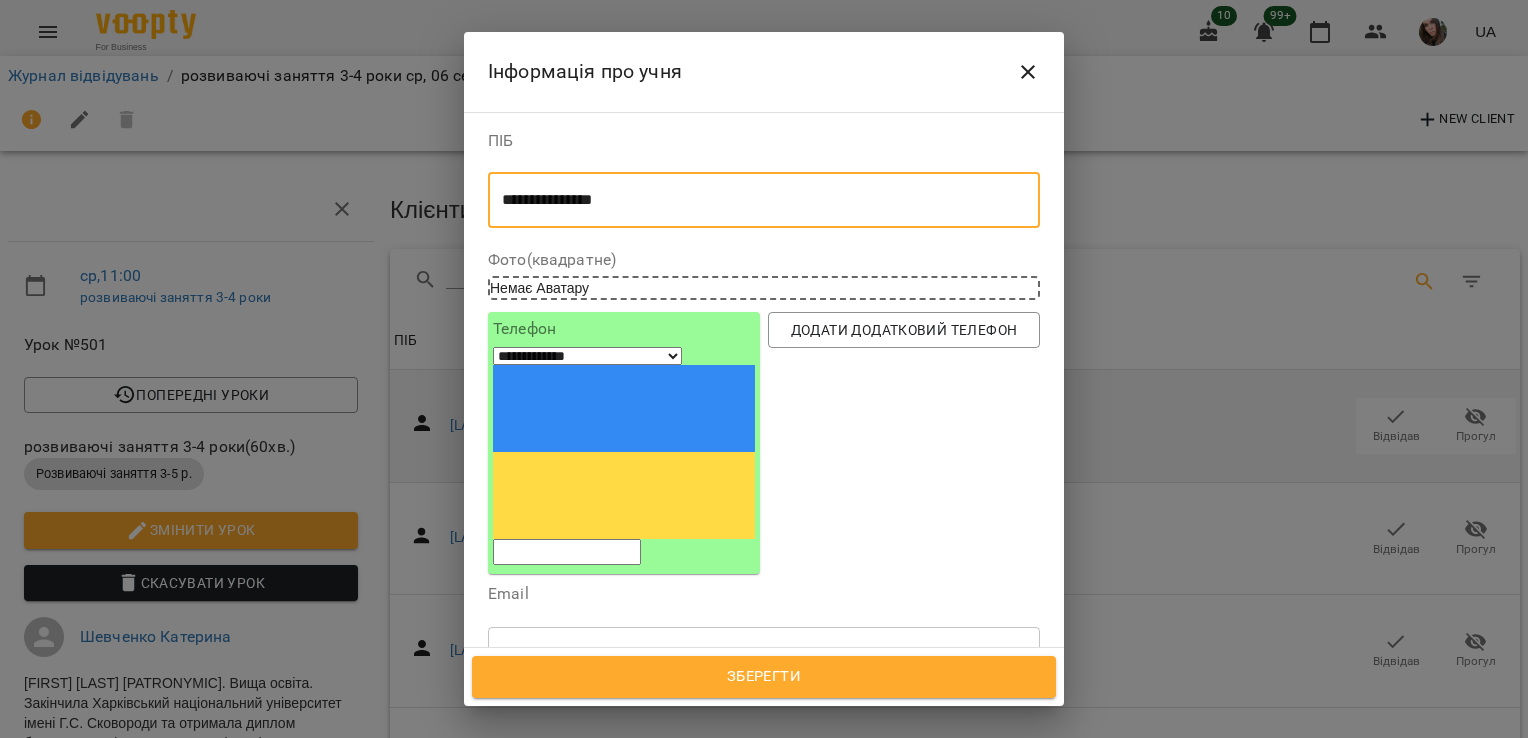 click on "**********" at bounding box center [756, 200] 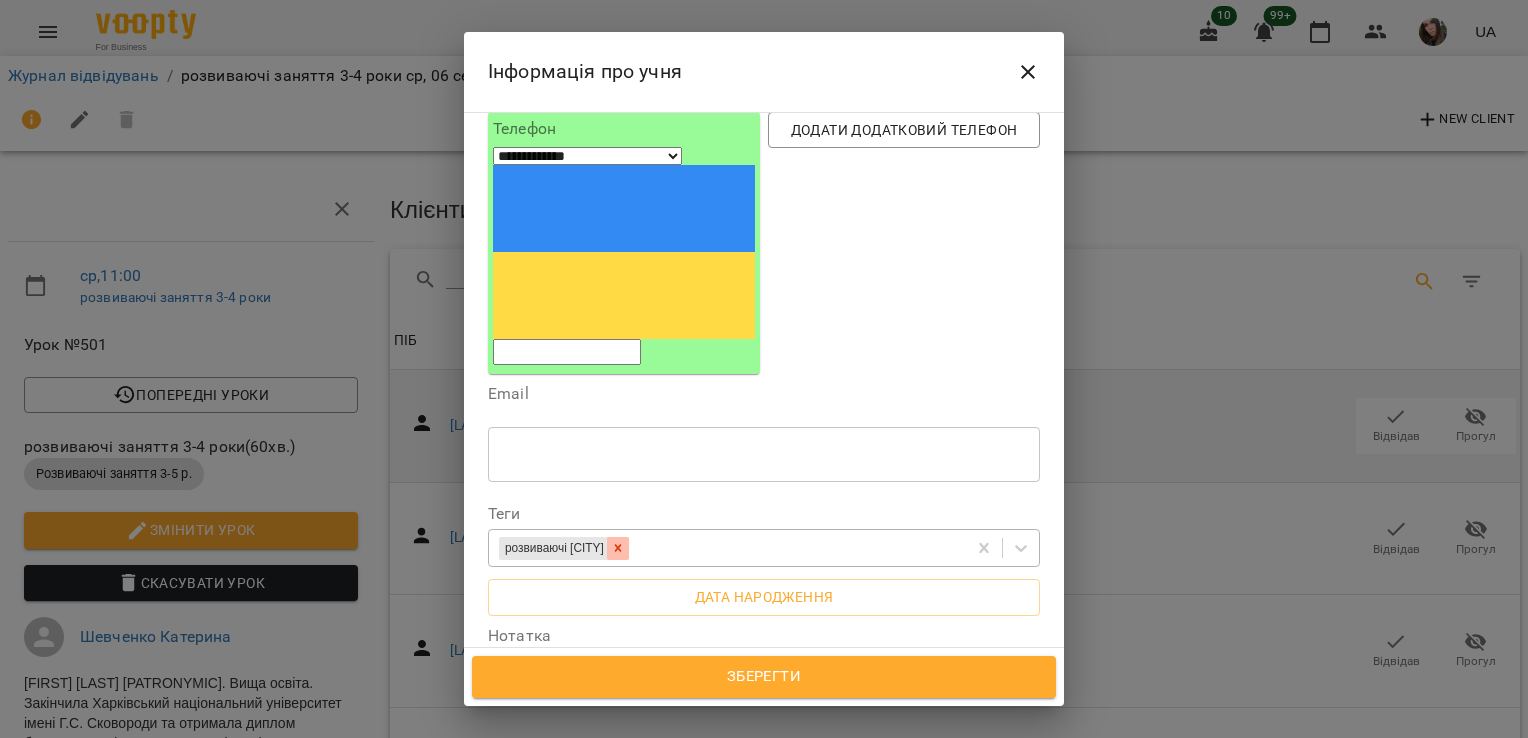 click 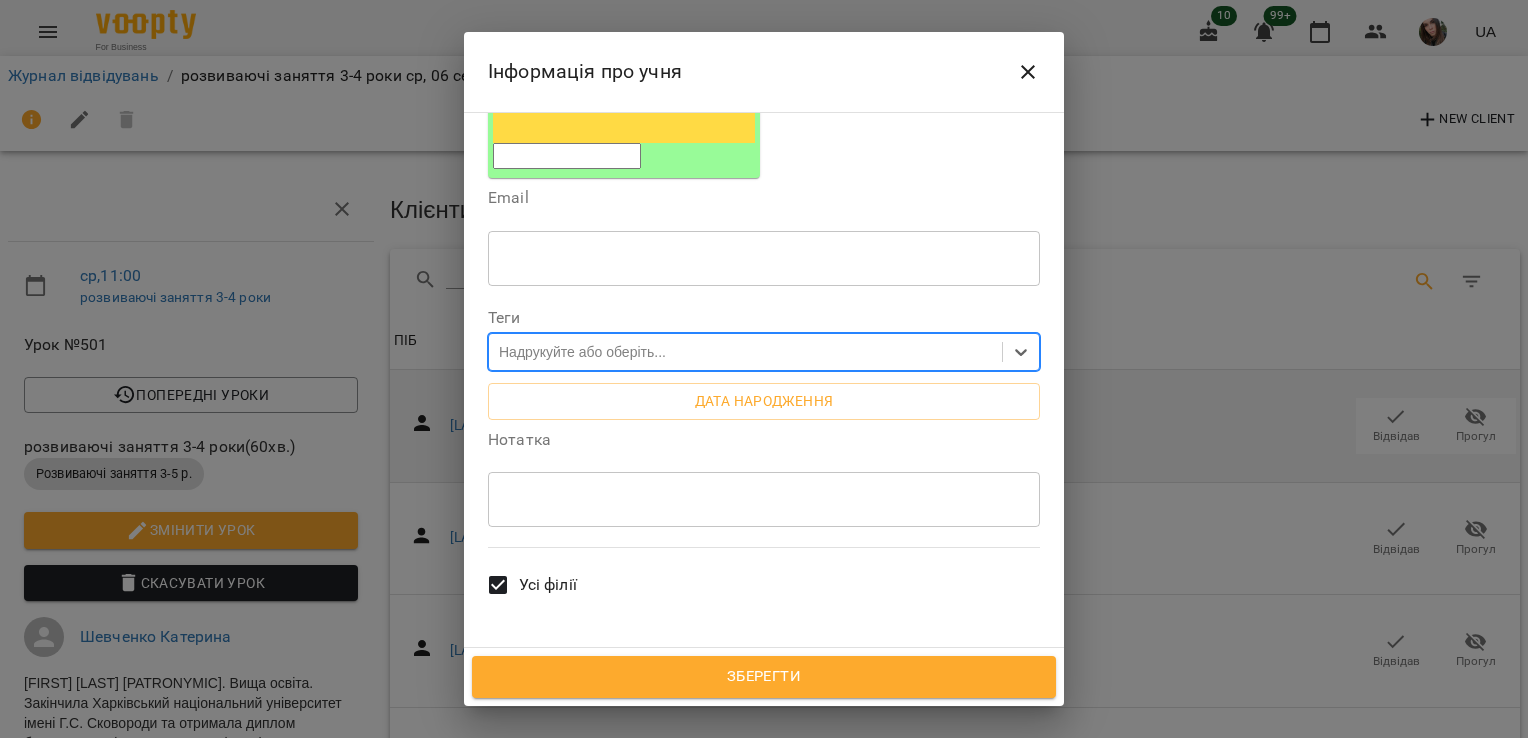scroll, scrollTop: 400, scrollLeft: 0, axis: vertical 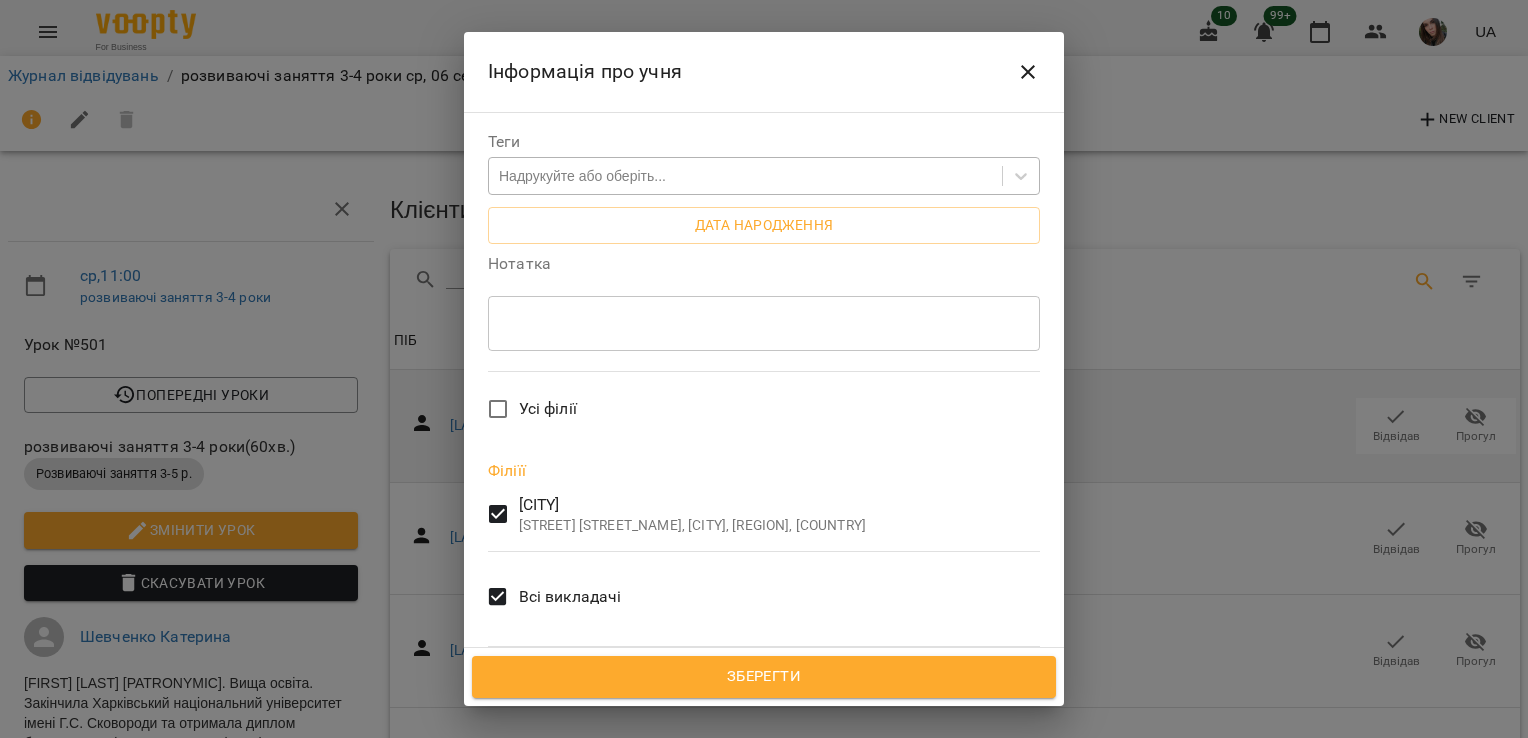click on "Зберегти" at bounding box center (764, 677) 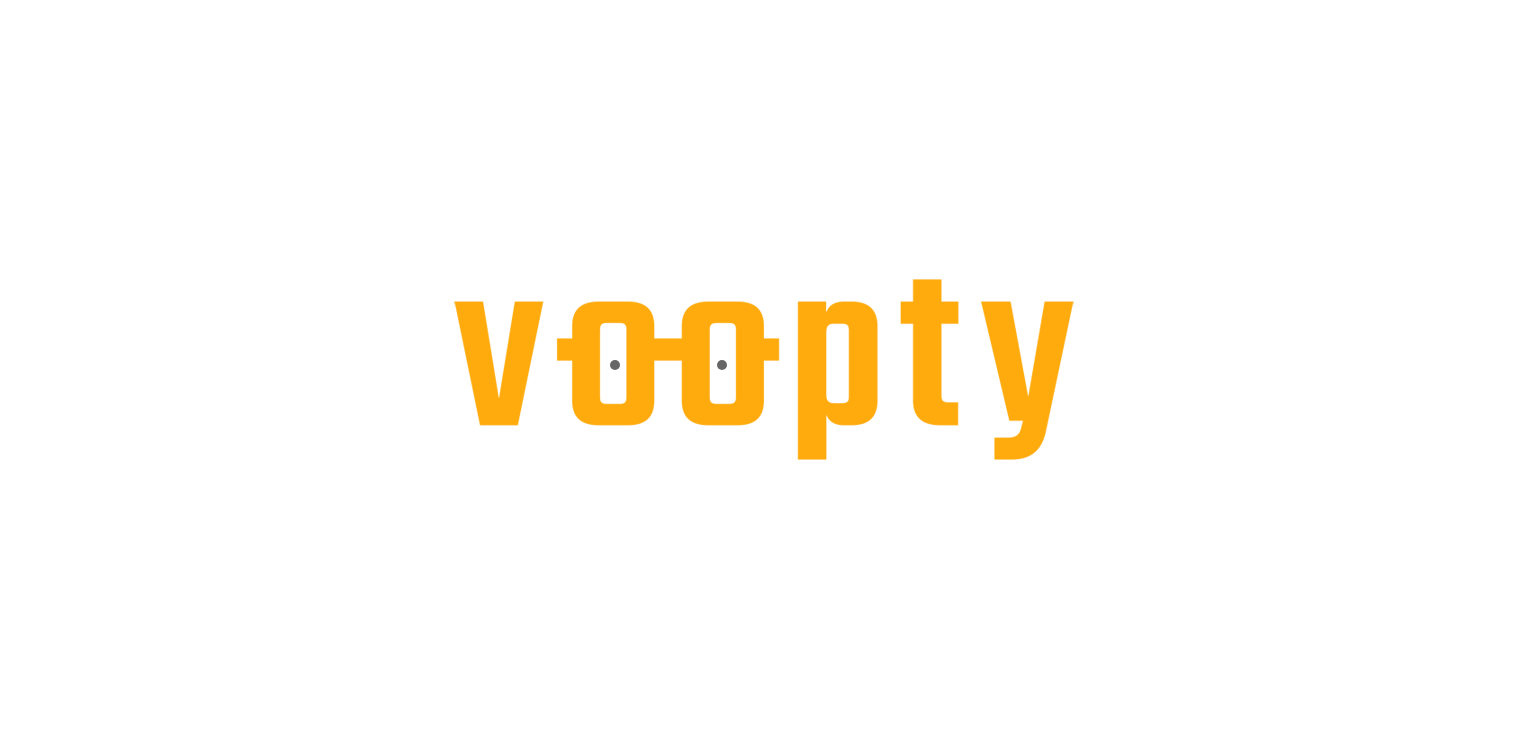 scroll, scrollTop: 0, scrollLeft: 0, axis: both 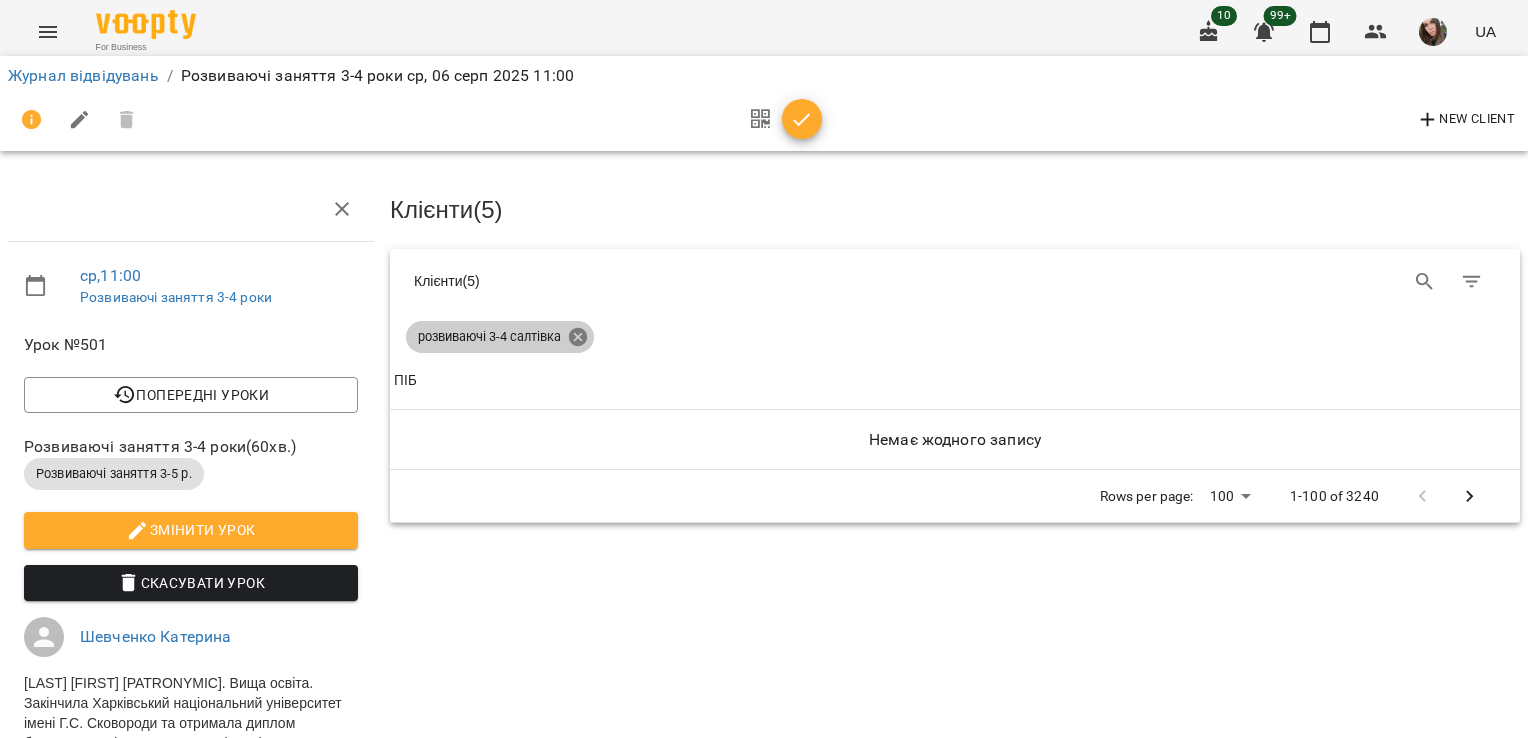 click 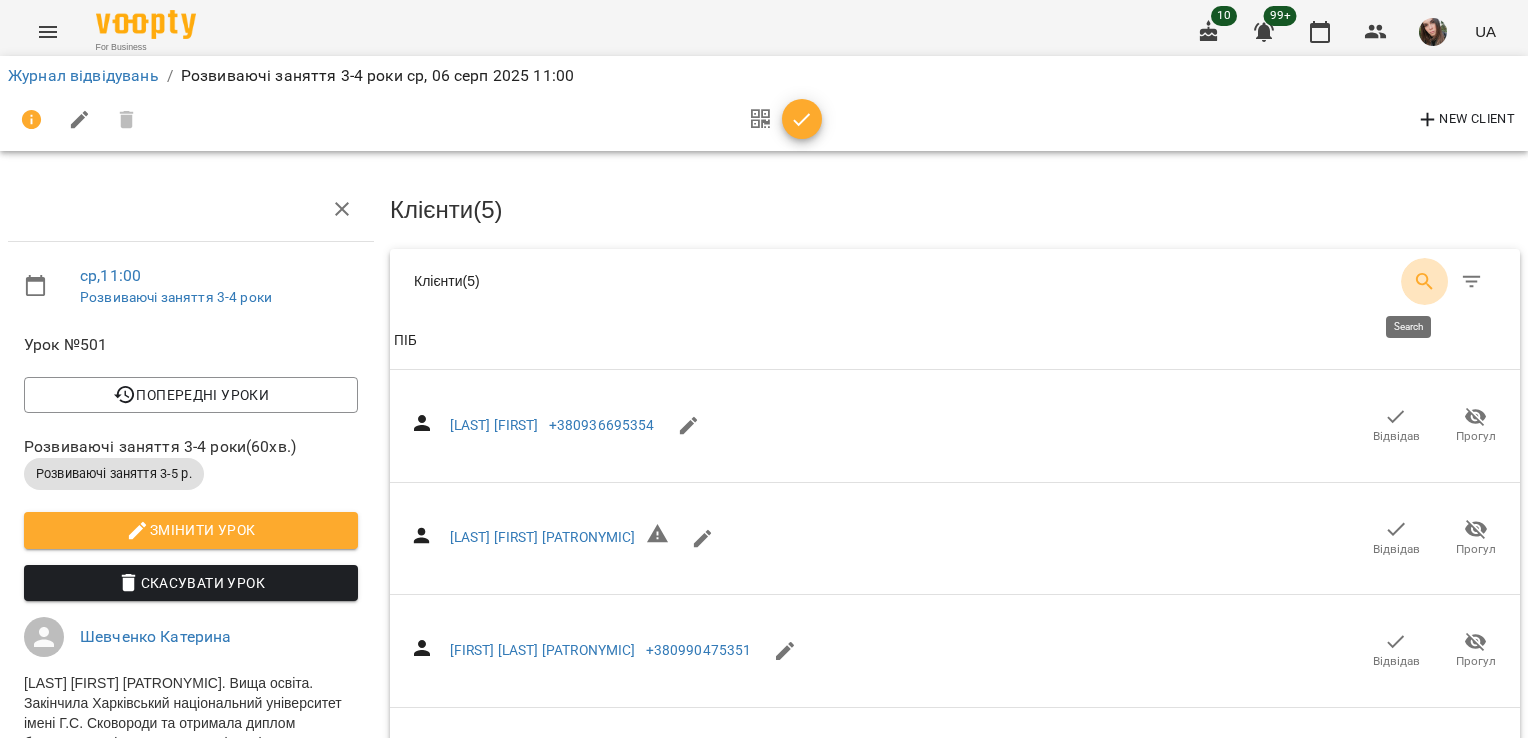 click 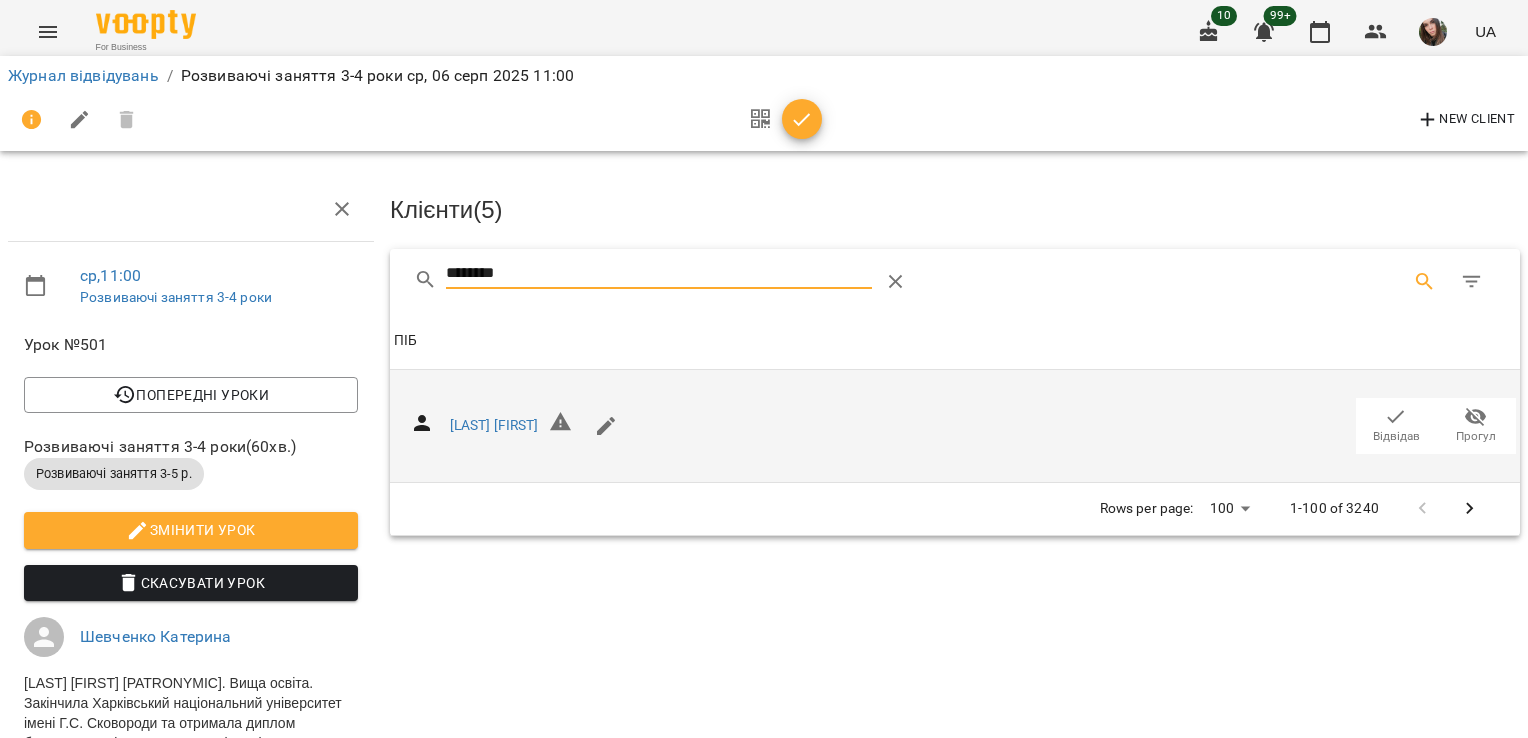 type on "********" 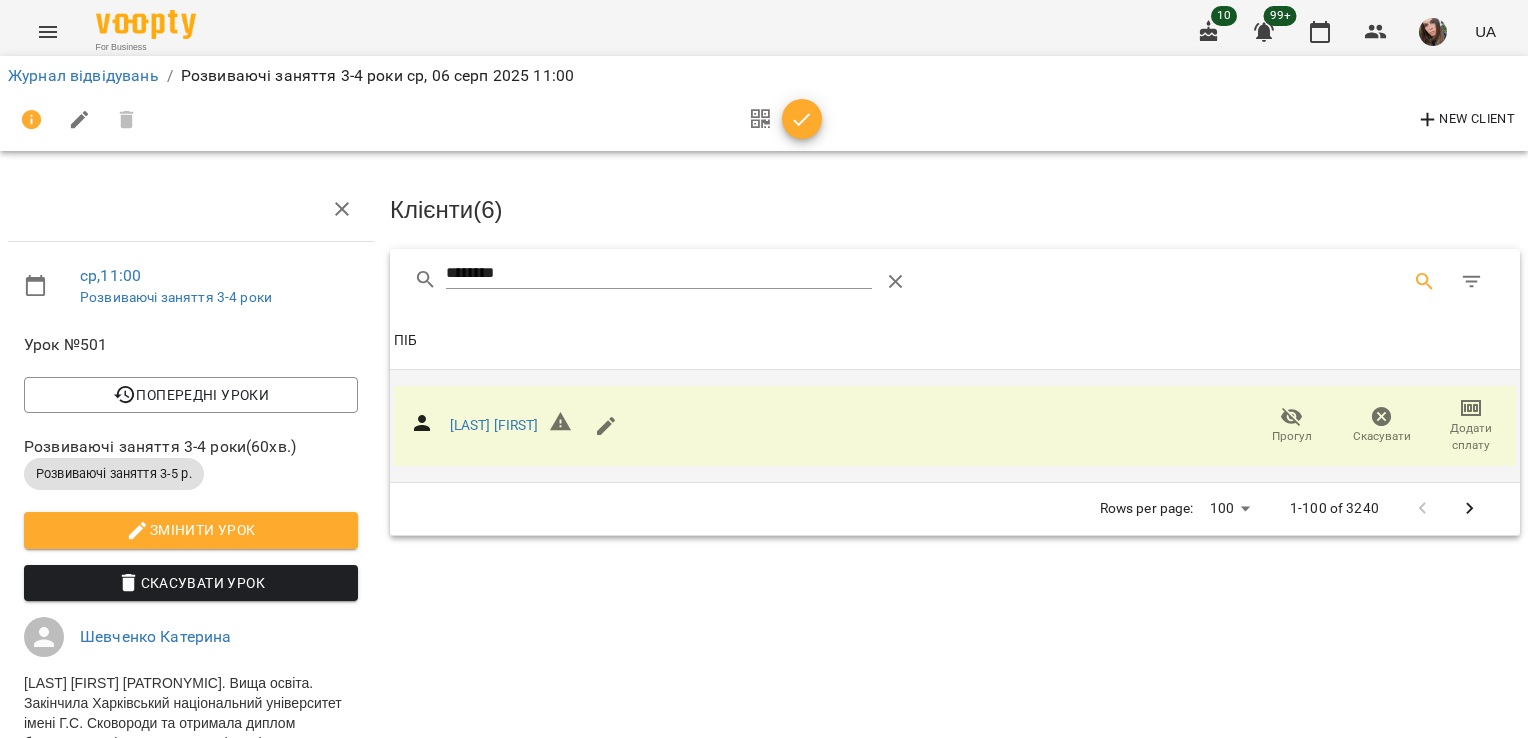 click 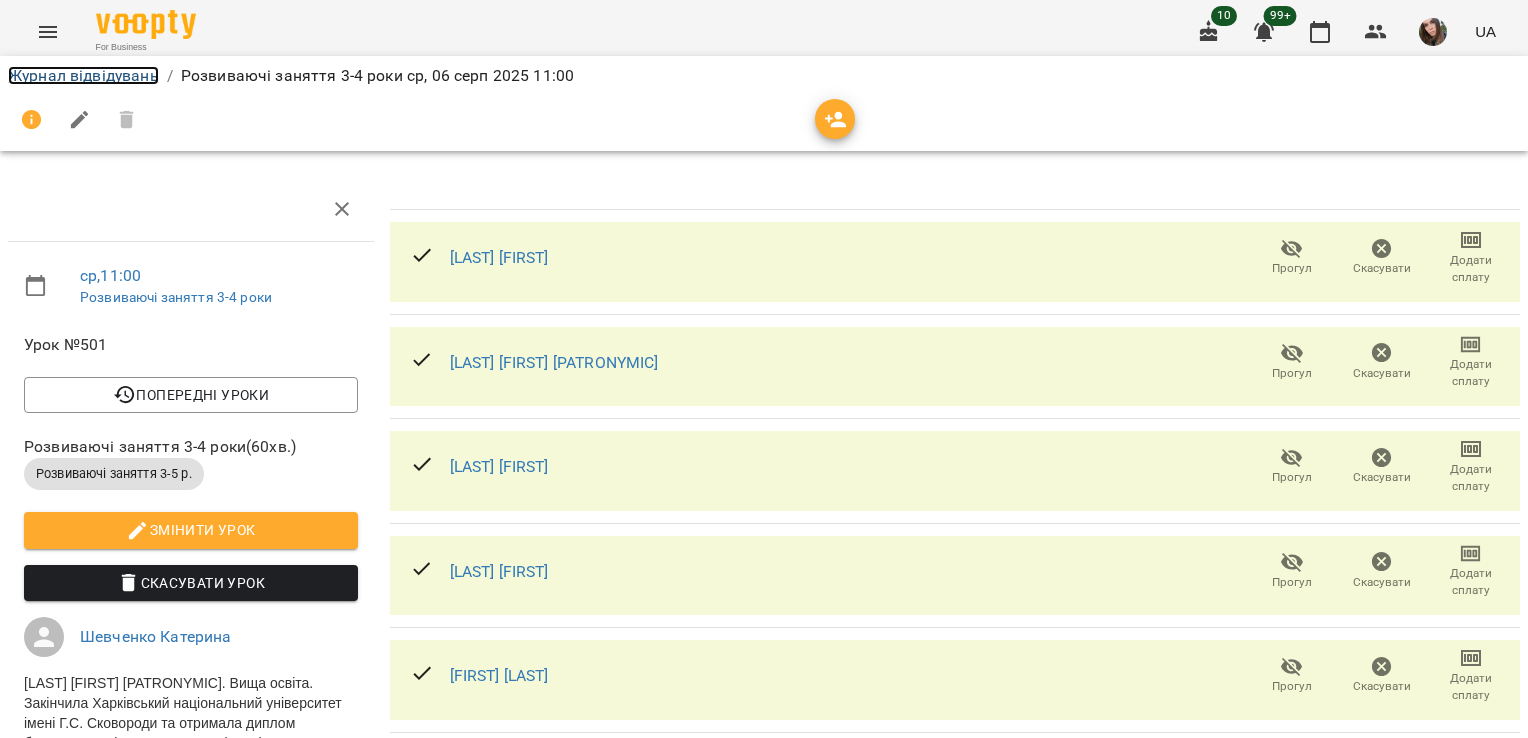 click on "Журнал відвідувань" at bounding box center (83, 75) 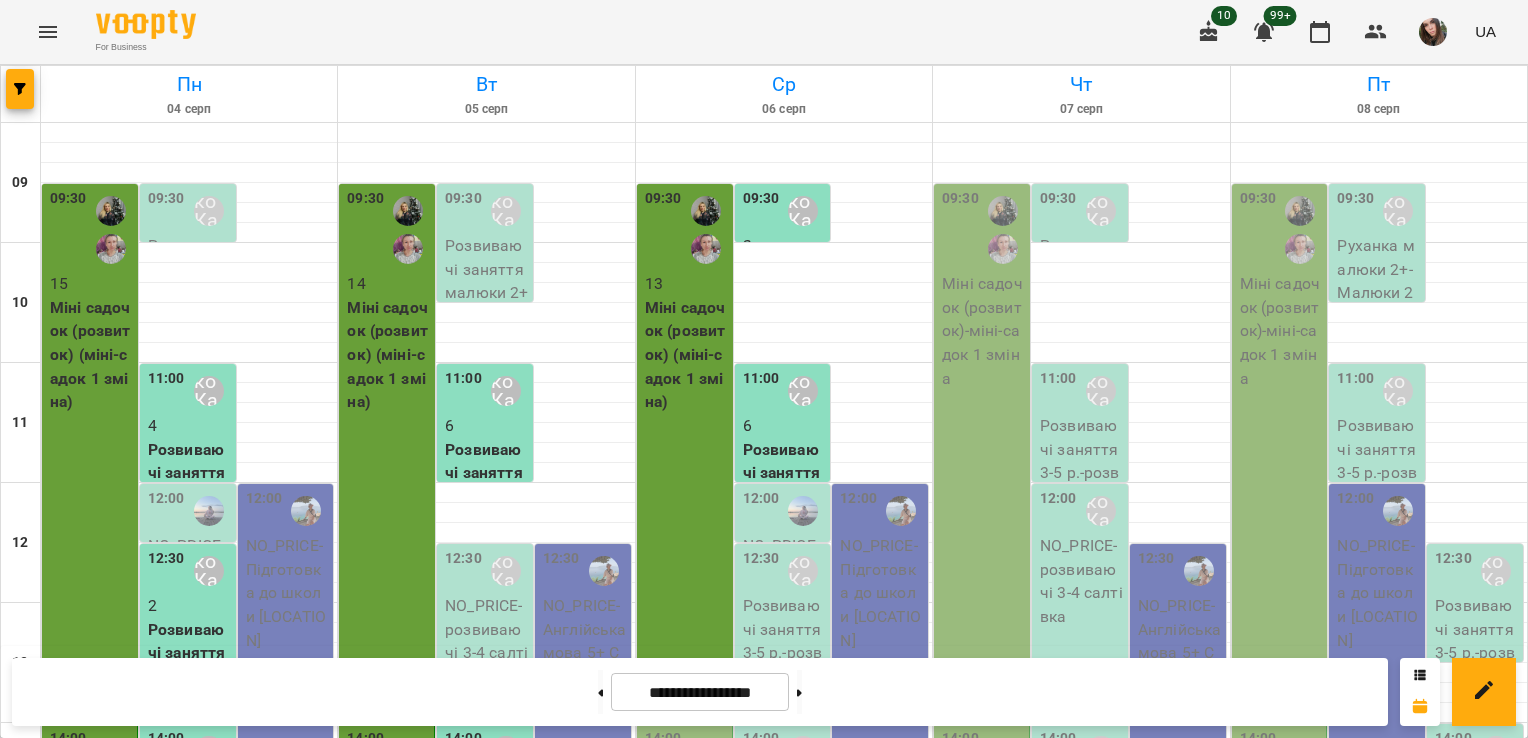 scroll, scrollTop: 500, scrollLeft: 0, axis: vertical 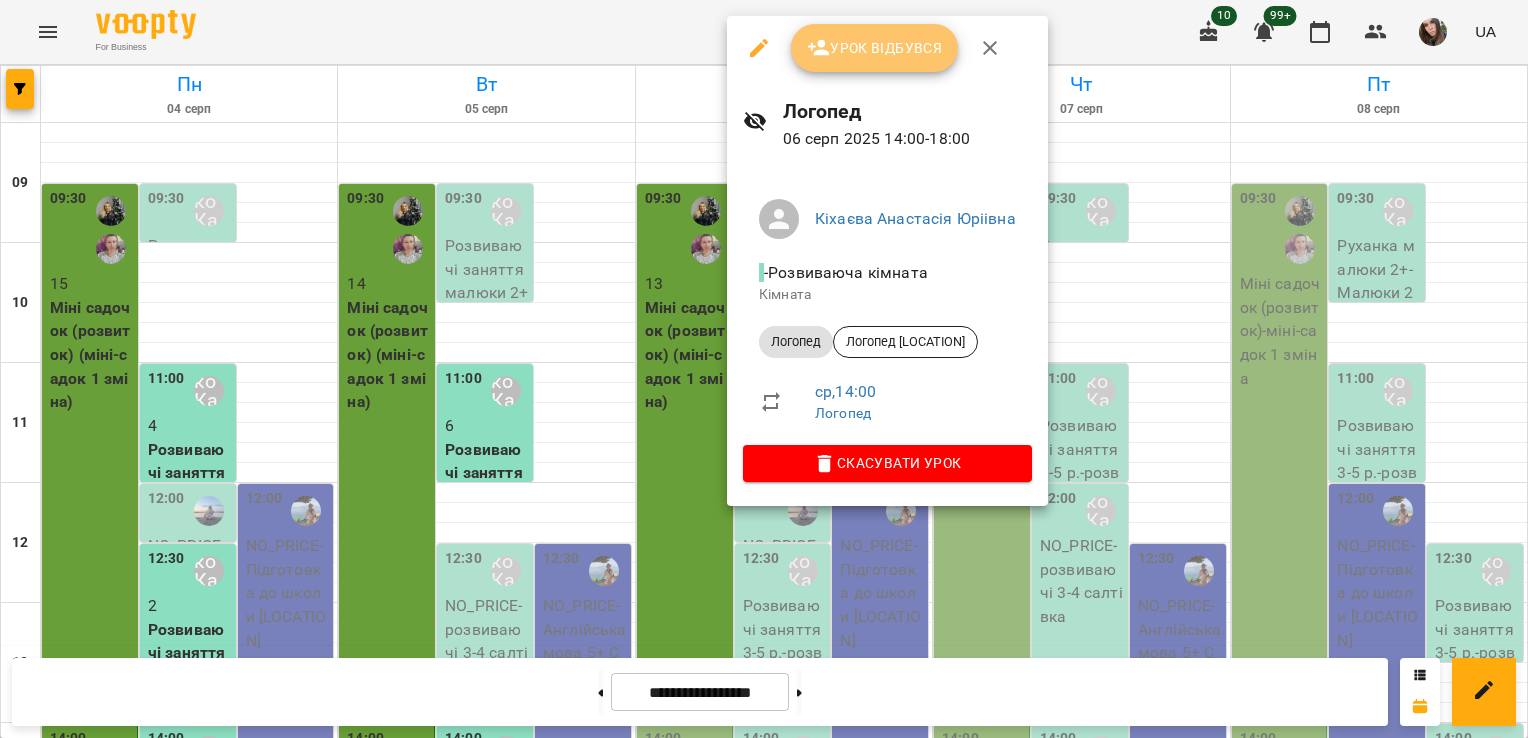 click on "Урок відбувся" at bounding box center [875, 48] 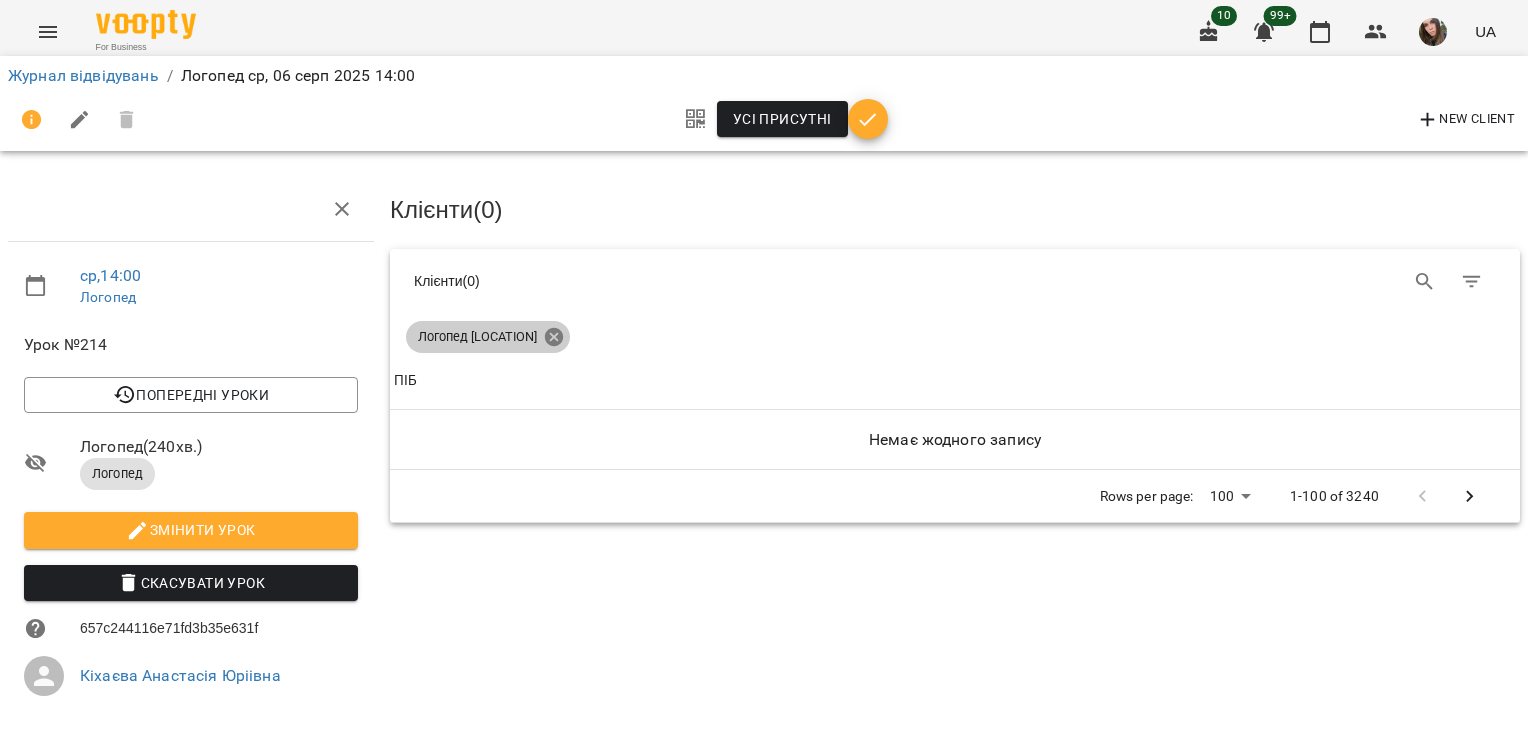 click 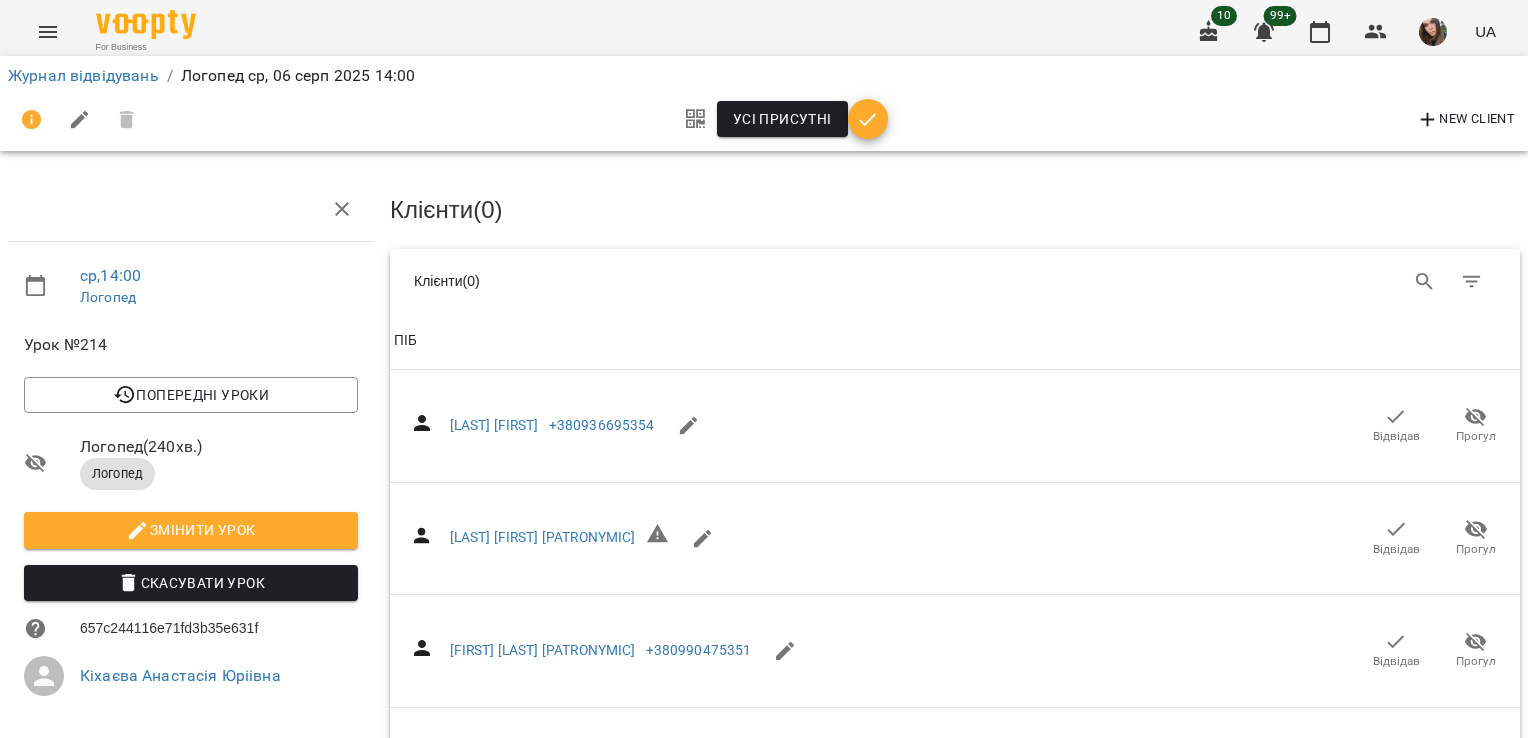 click on "Усі присутні New Client" at bounding box center (764, 120) 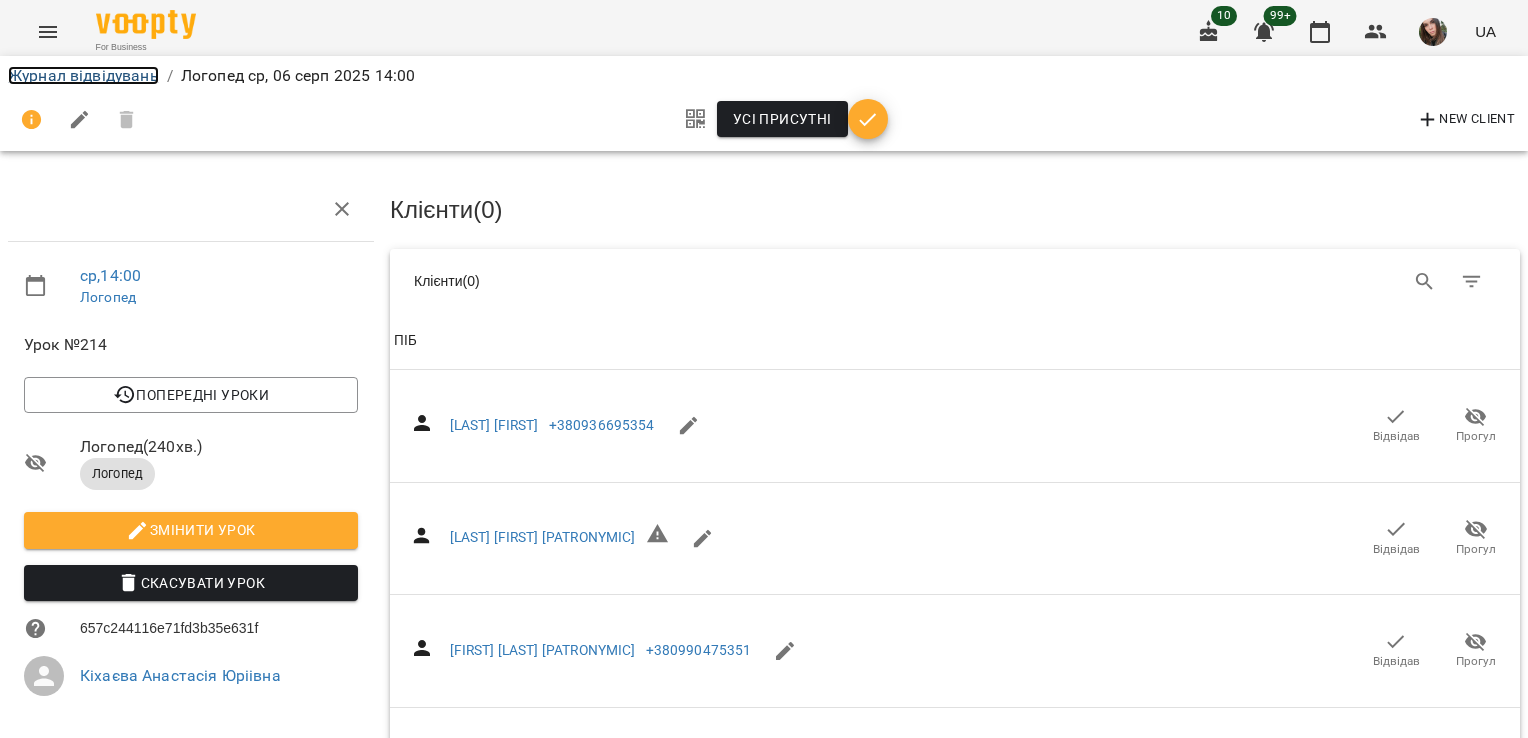click on "Журнал відвідувань" at bounding box center (83, 75) 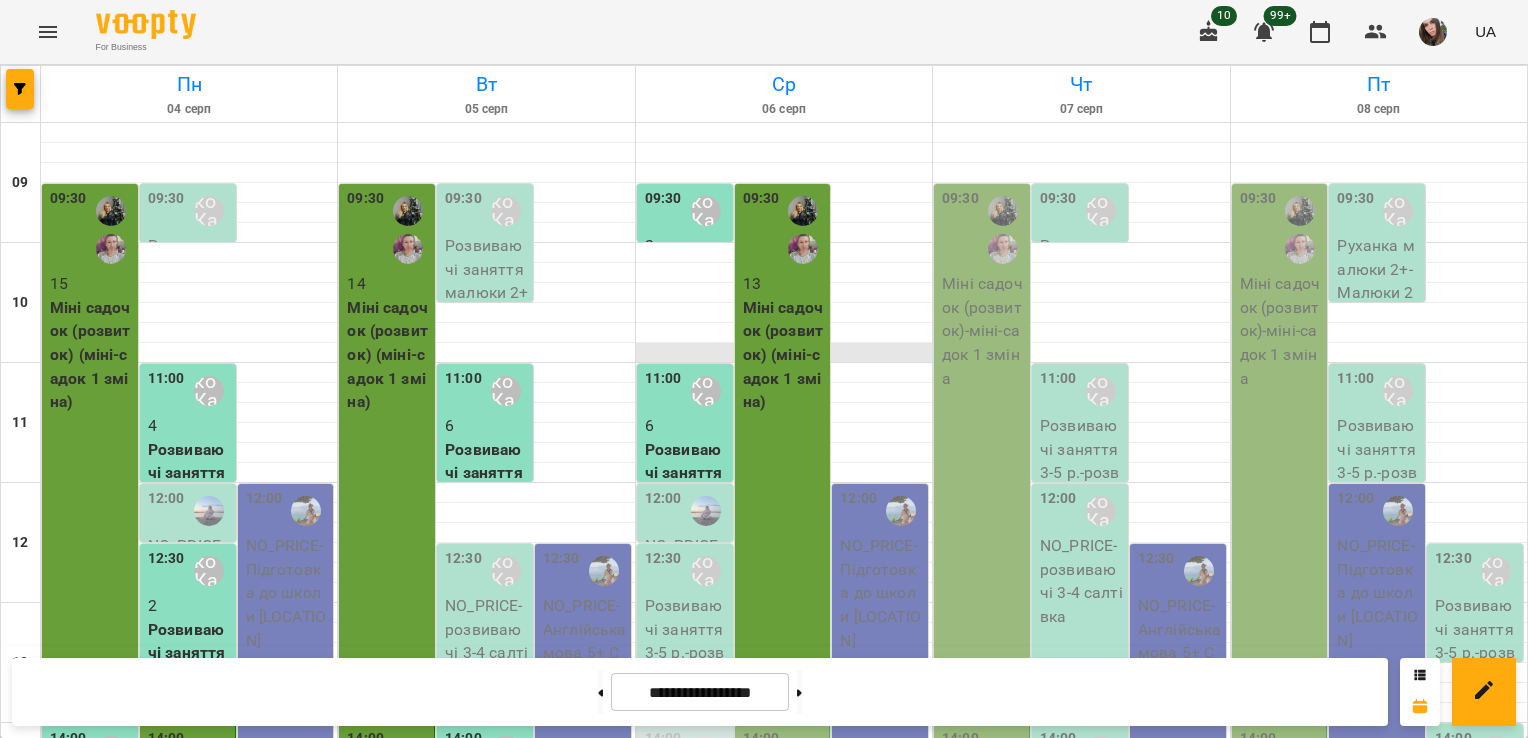 scroll, scrollTop: 200, scrollLeft: 0, axis: vertical 